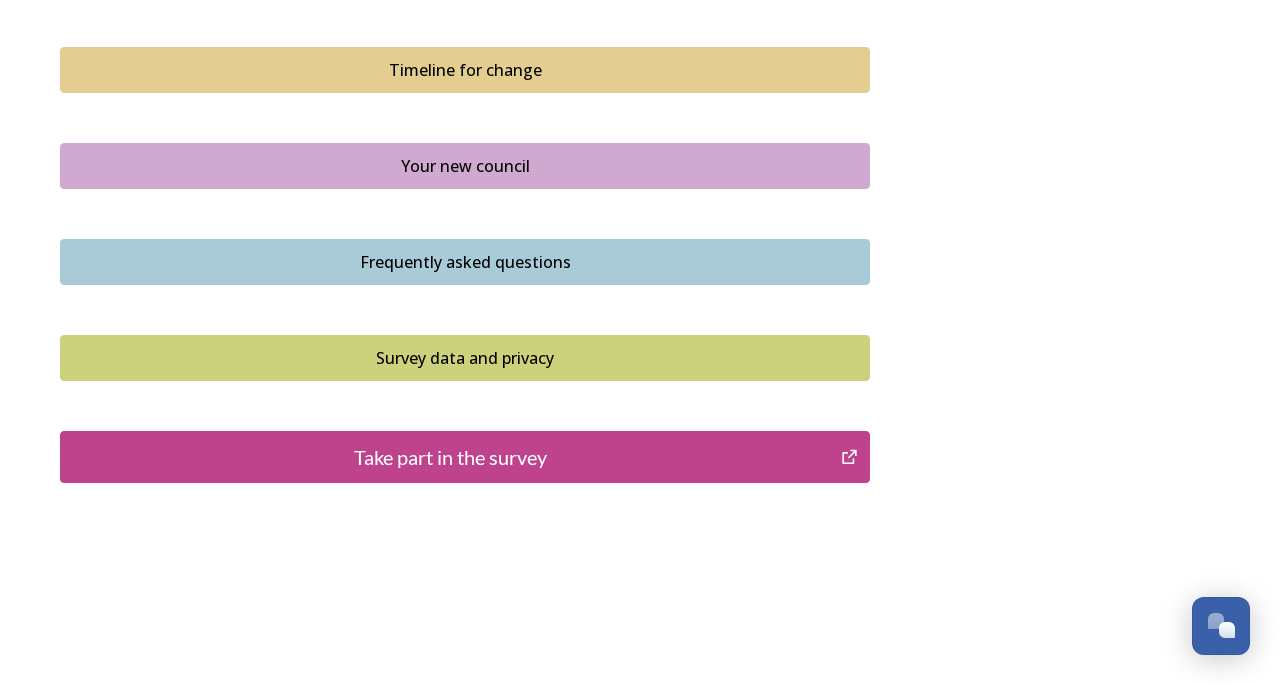 scroll, scrollTop: 1448, scrollLeft: 0, axis: vertical 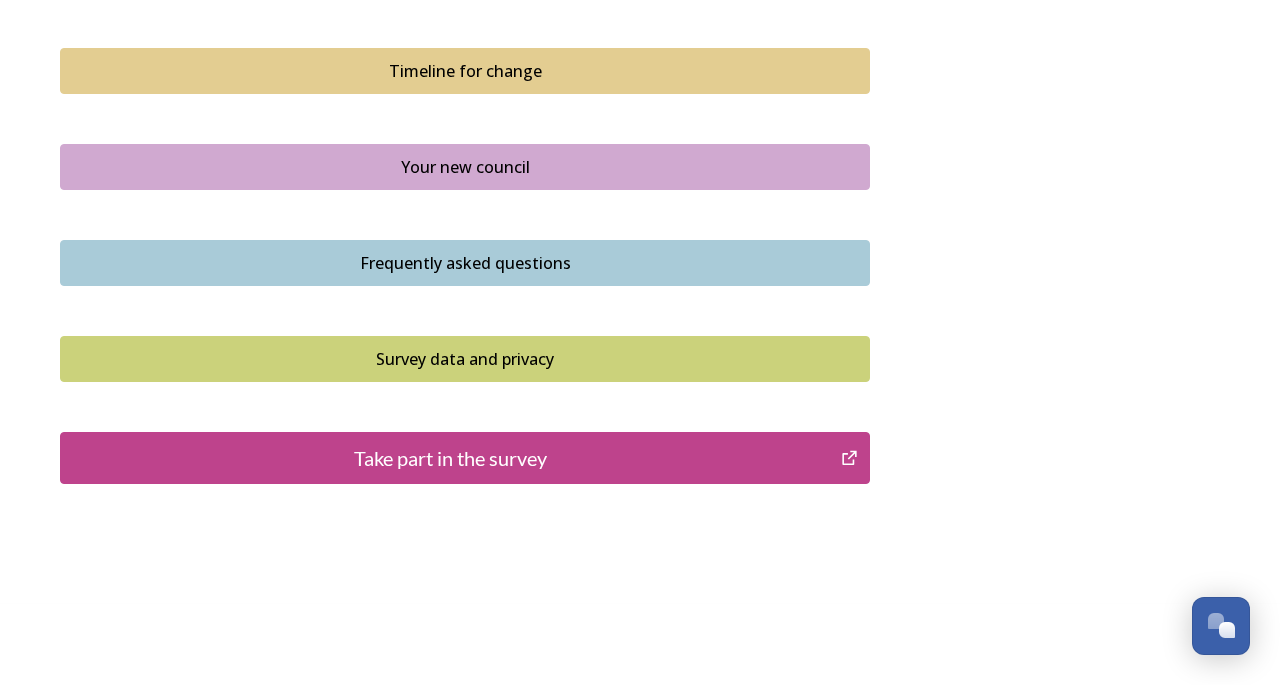 click on "Take part in the survey" at bounding box center (450, 458) 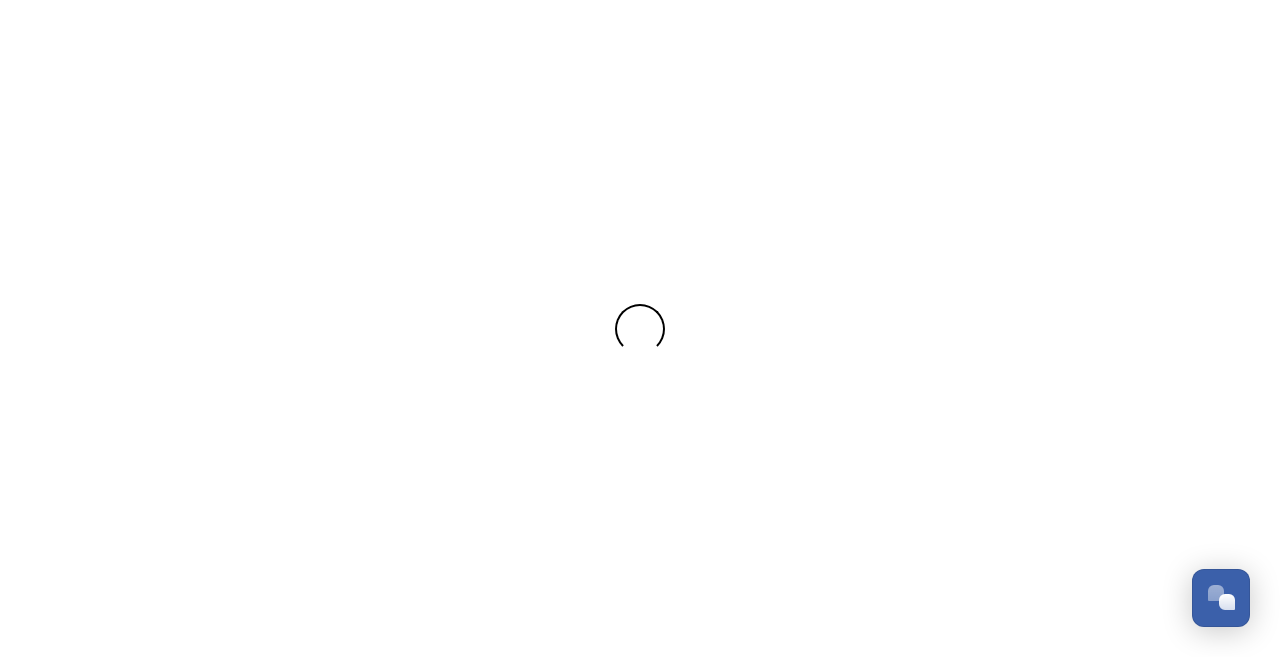 scroll, scrollTop: 0, scrollLeft: 0, axis: both 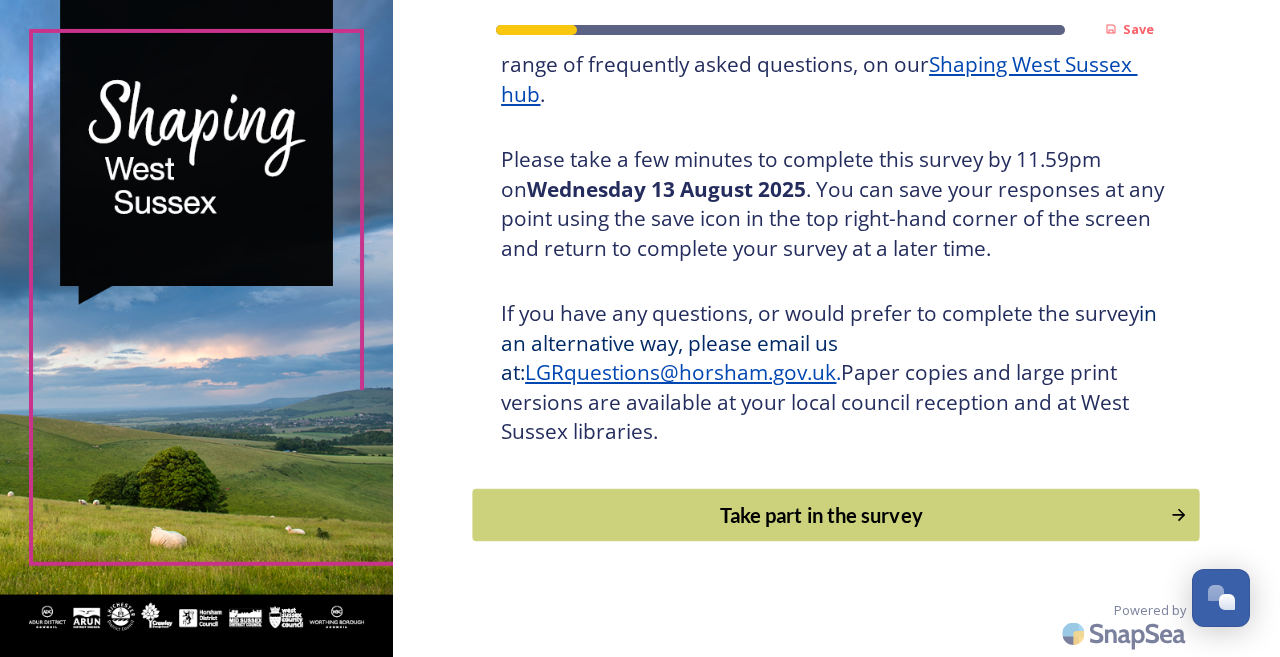click on "Take part in the survey" at bounding box center [822, 515] 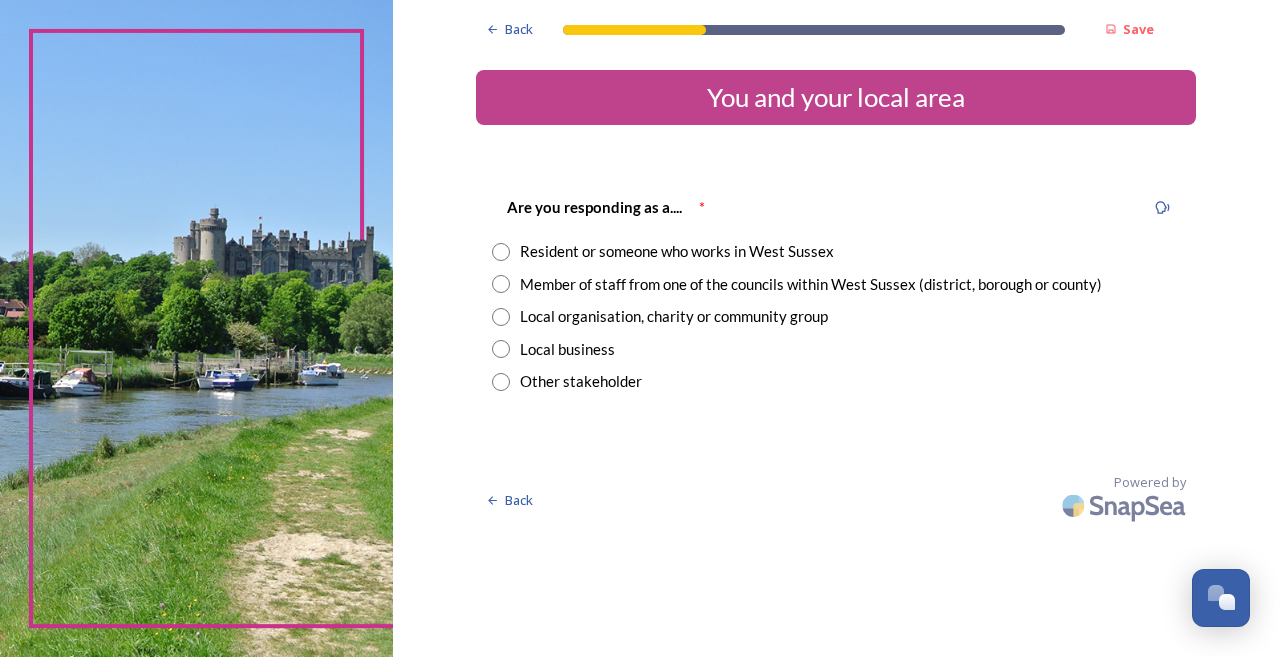 scroll, scrollTop: 0, scrollLeft: 0, axis: both 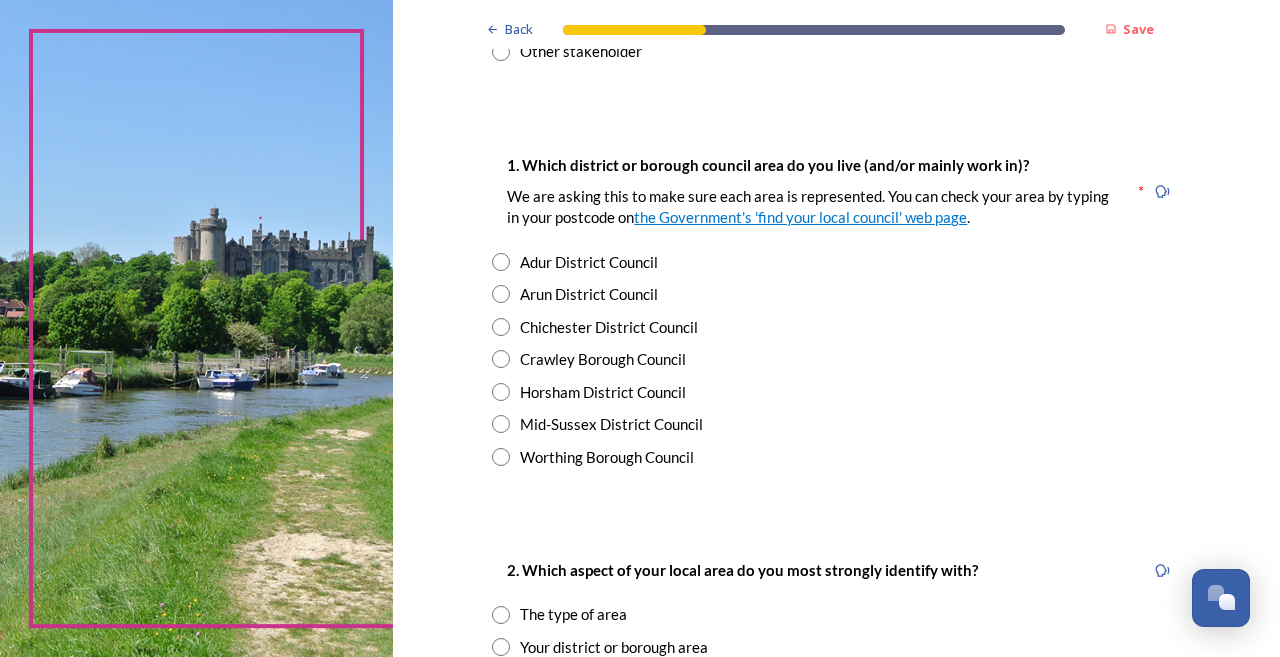 click on "Arun District Council" at bounding box center [589, 294] 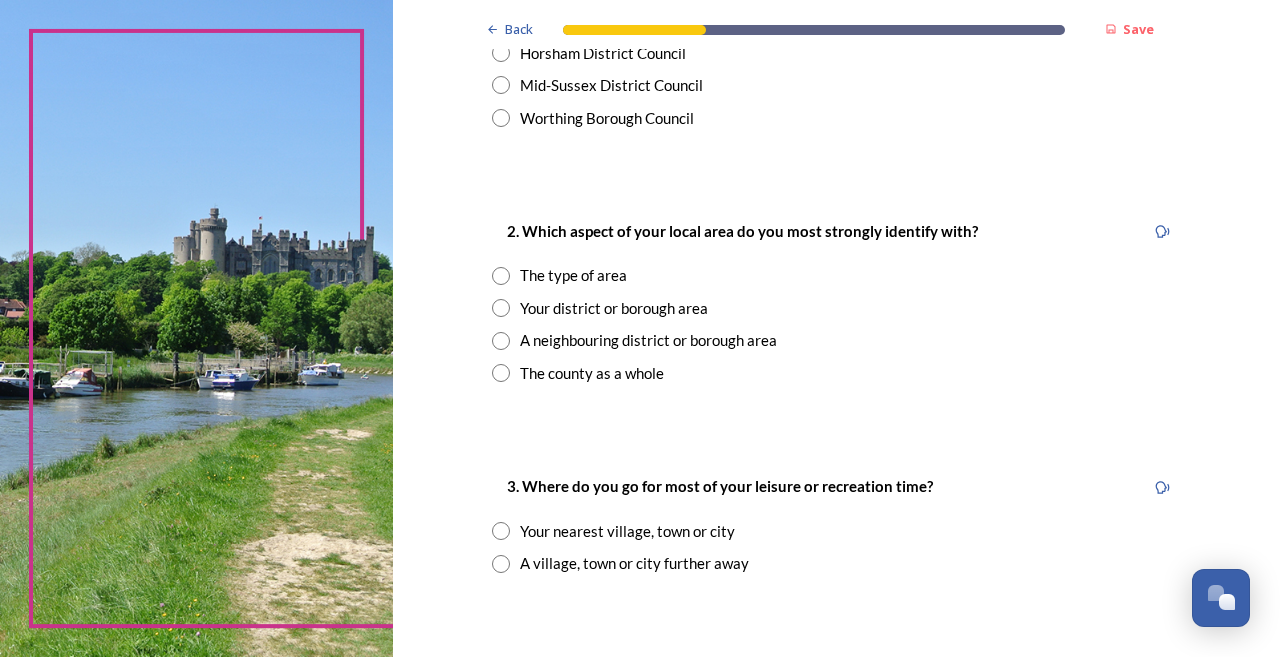 scroll, scrollTop: 712, scrollLeft: 0, axis: vertical 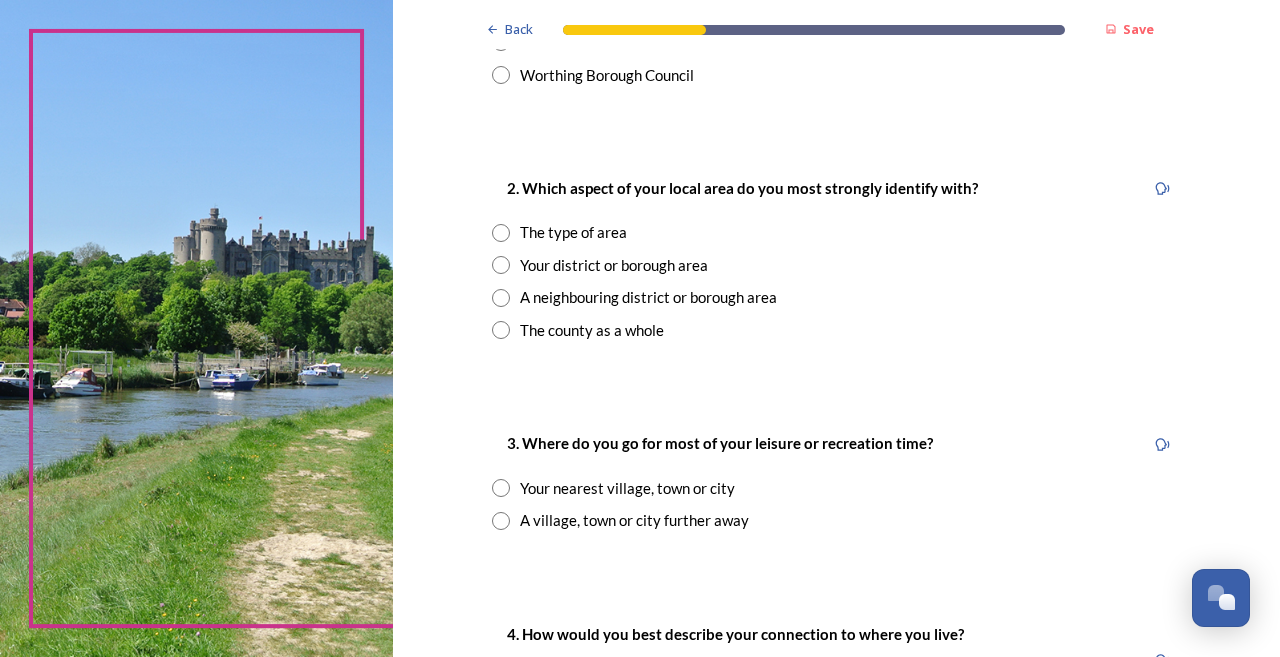 click on "Your district or borough area" at bounding box center [614, 265] 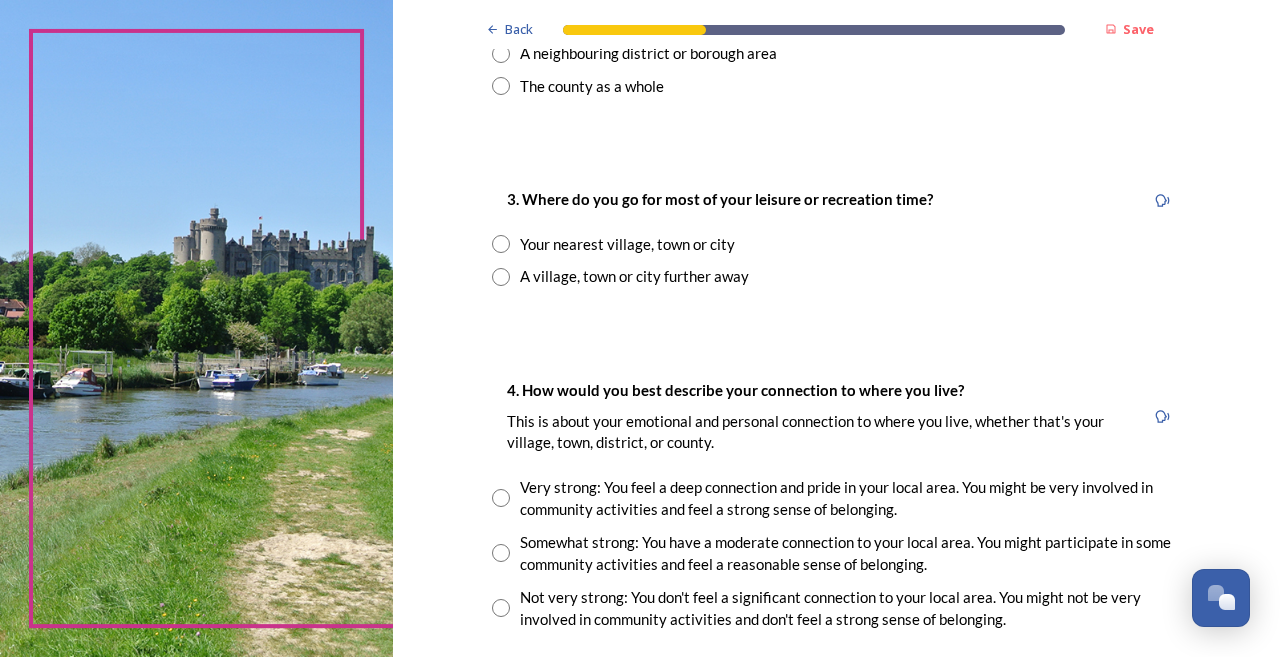 scroll, scrollTop: 967, scrollLeft: 0, axis: vertical 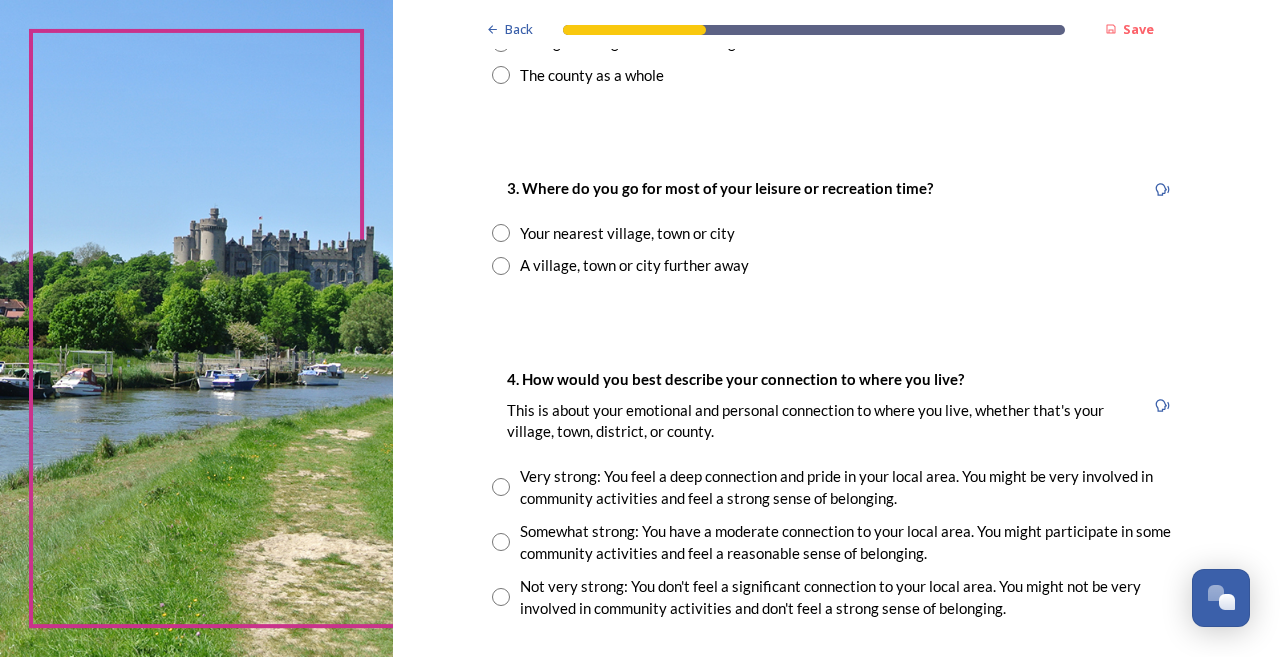 click on "Your nearest village, town or city" at bounding box center (627, 233) 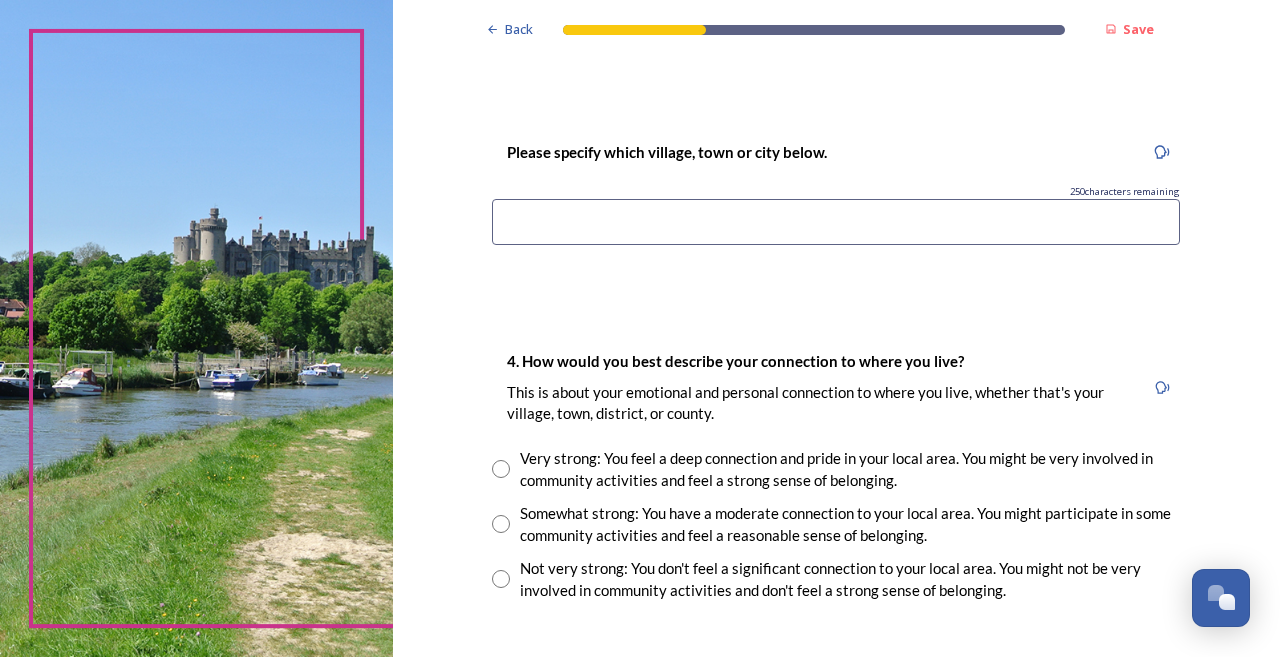 scroll, scrollTop: 1196, scrollLeft: 0, axis: vertical 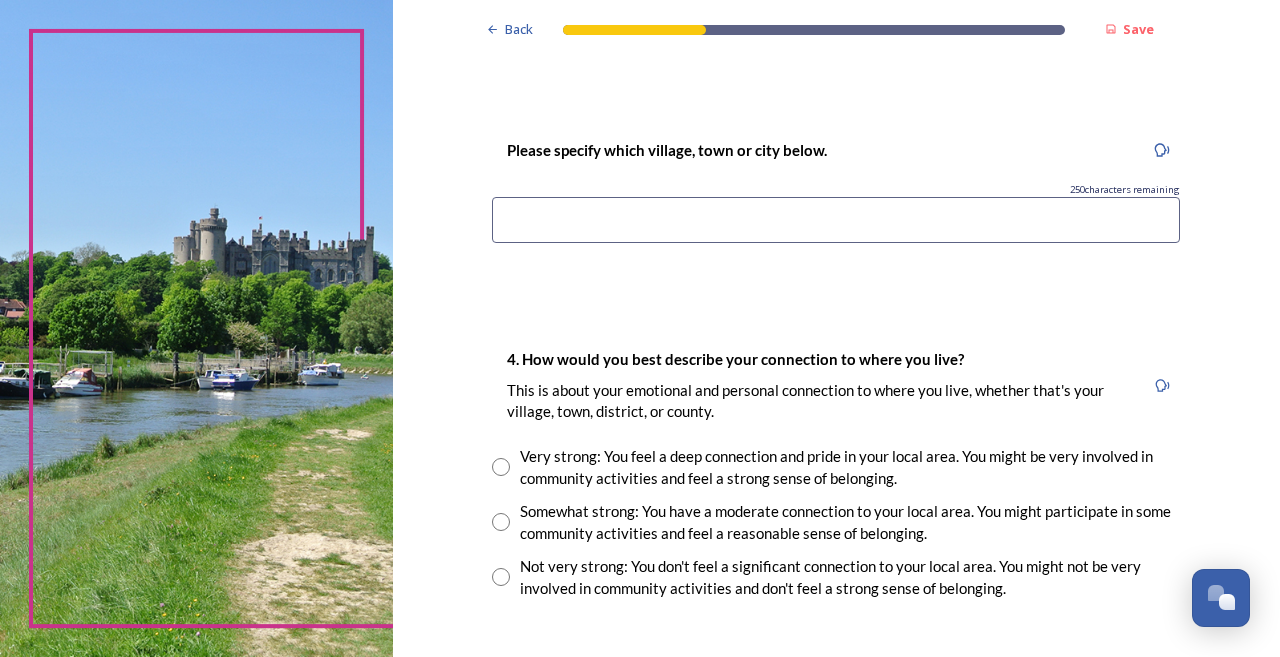 click at bounding box center (836, 220) 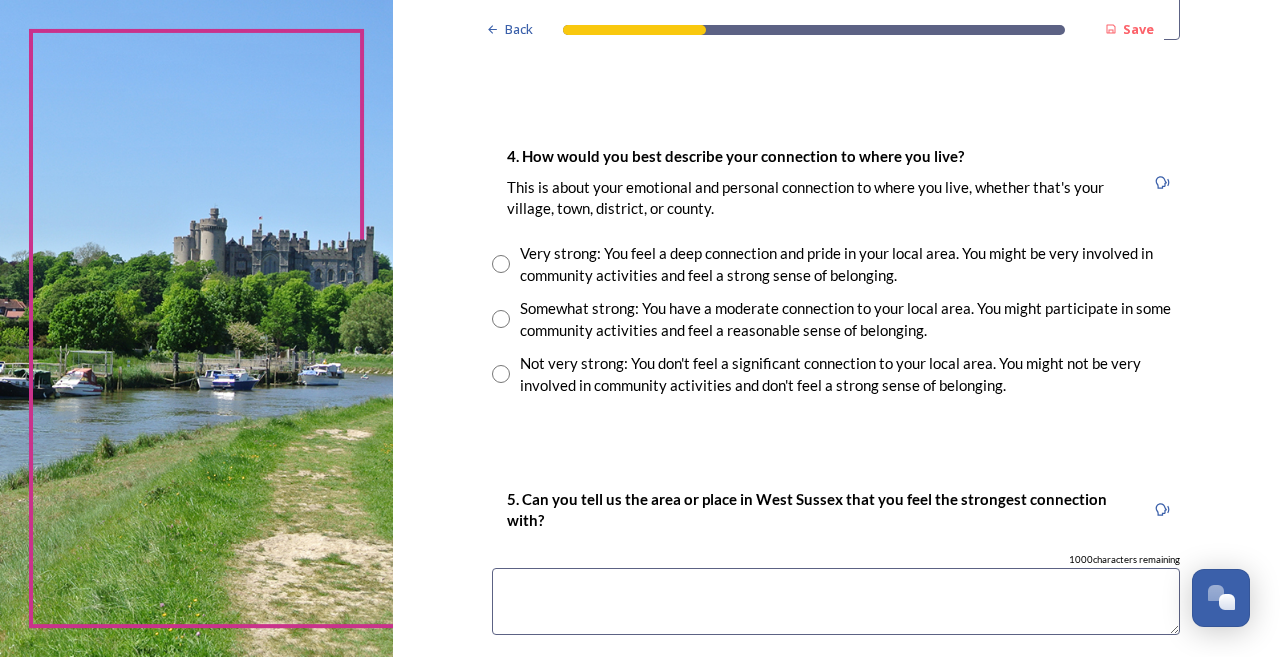 scroll, scrollTop: 1400, scrollLeft: 0, axis: vertical 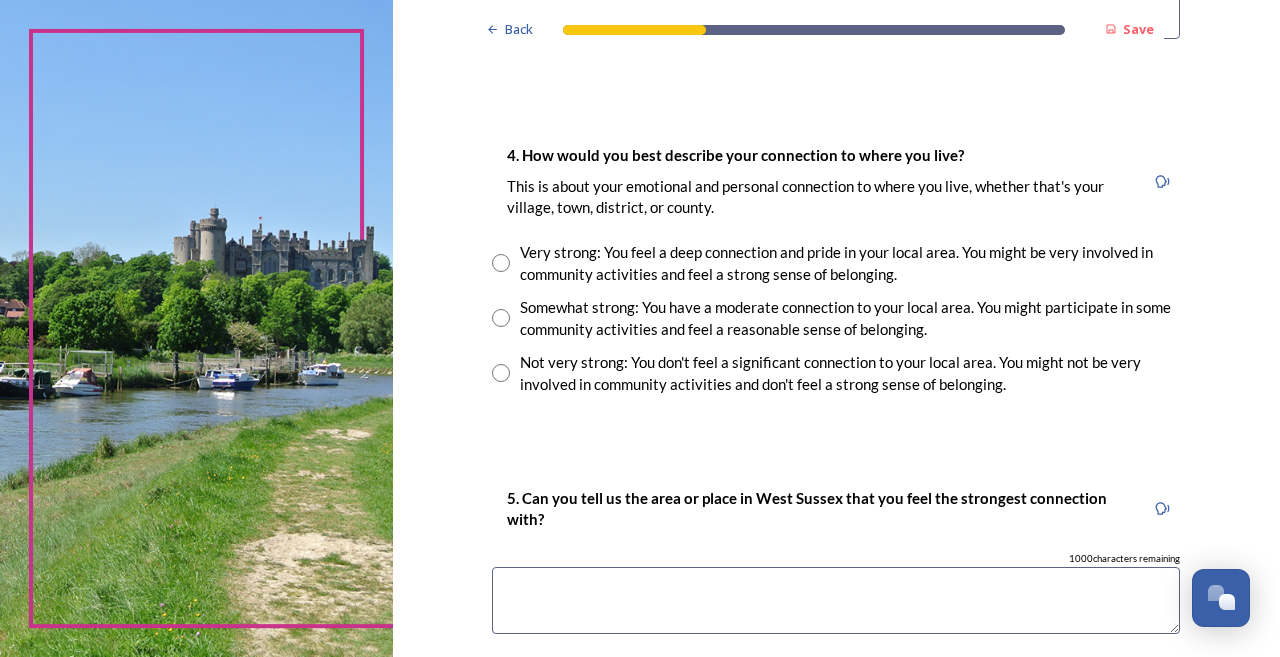 type on "[PLACE]" 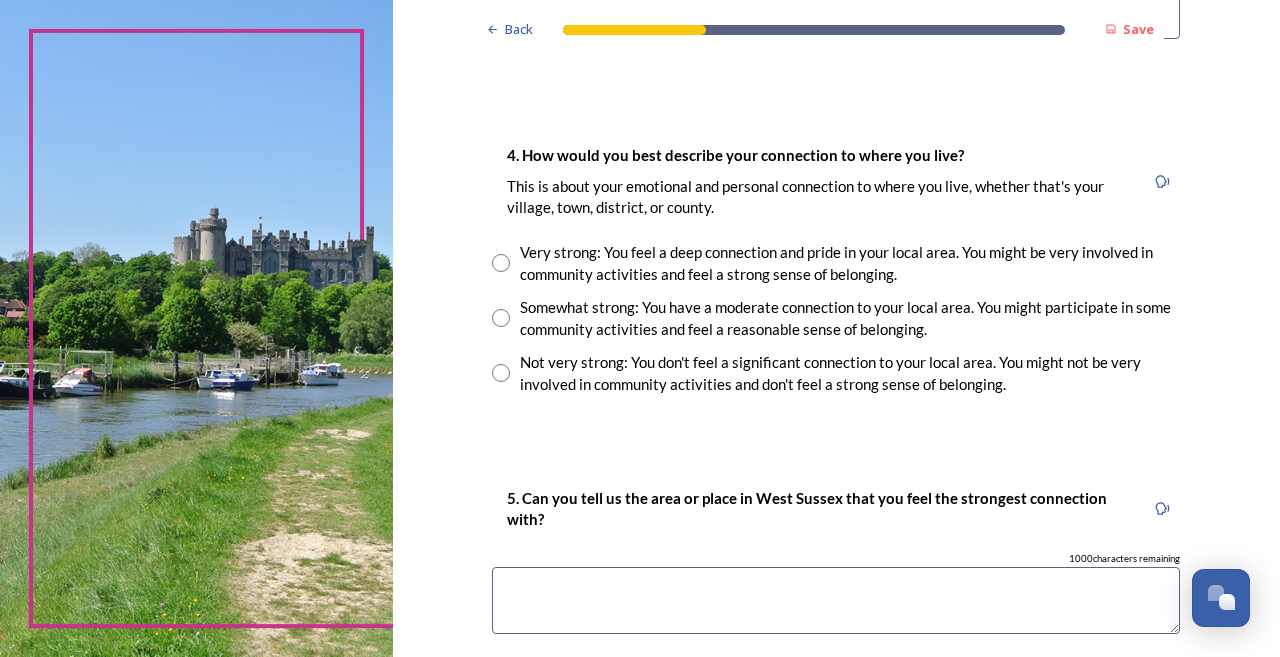radio on "true" 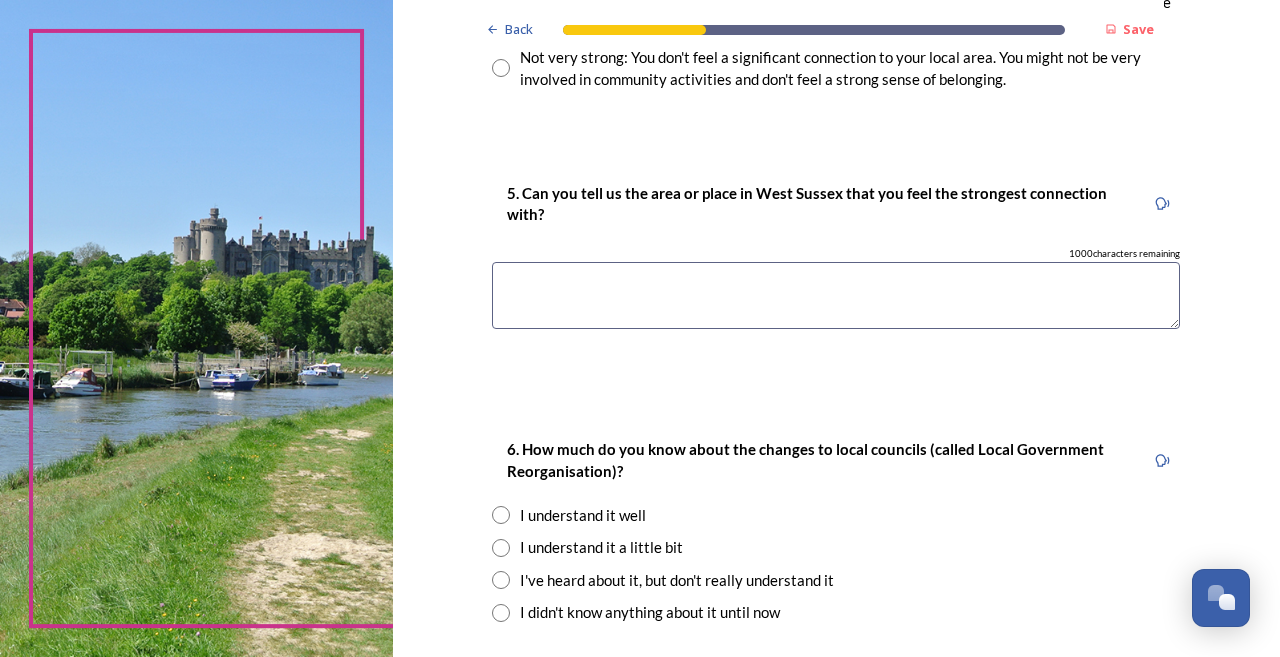 scroll, scrollTop: 1706, scrollLeft: 0, axis: vertical 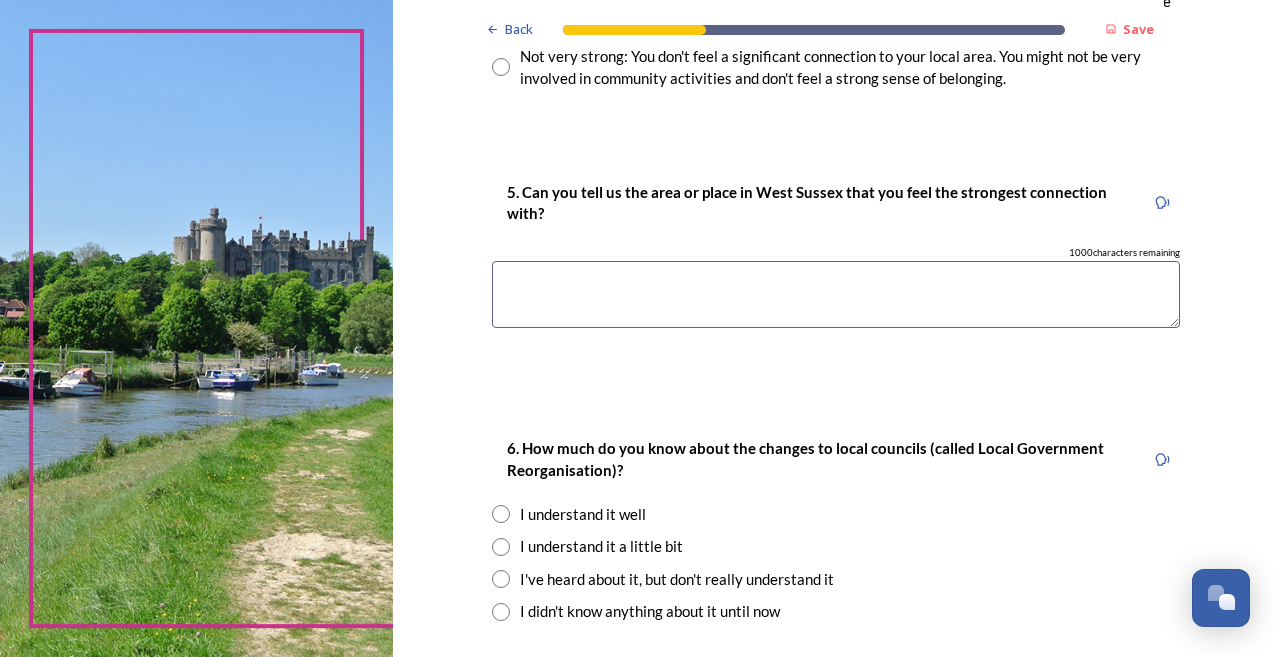 click at bounding box center (836, 294) 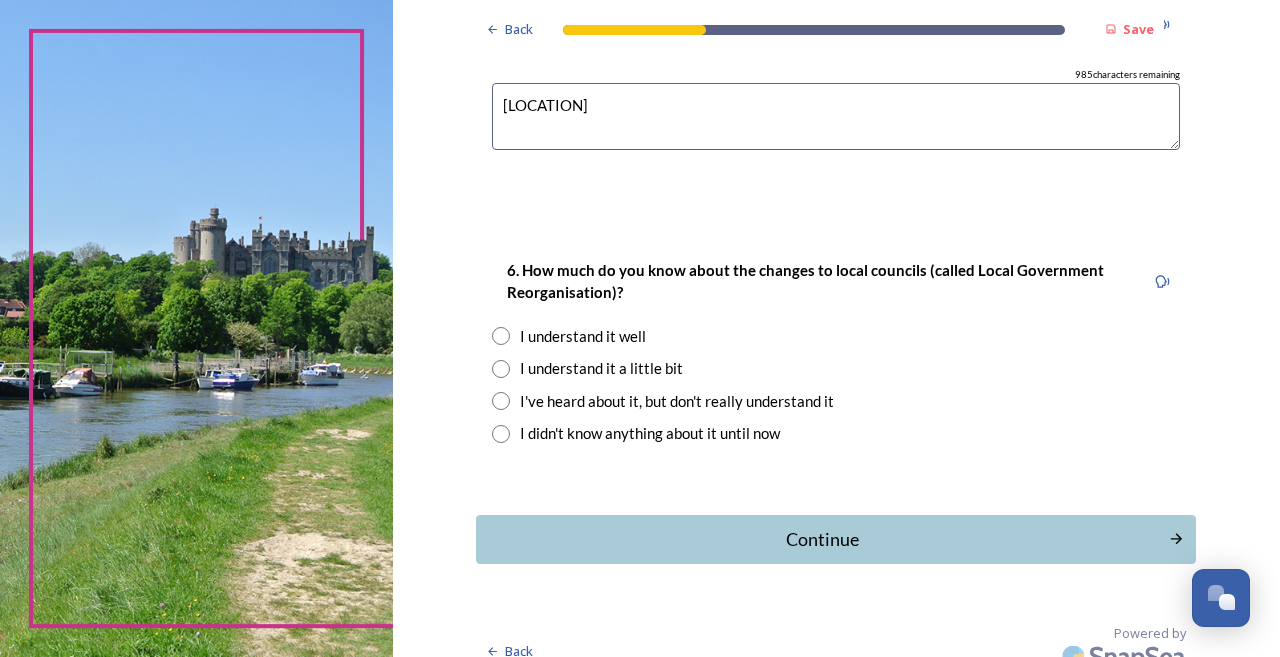 scroll, scrollTop: 1883, scrollLeft: 0, axis: vertical 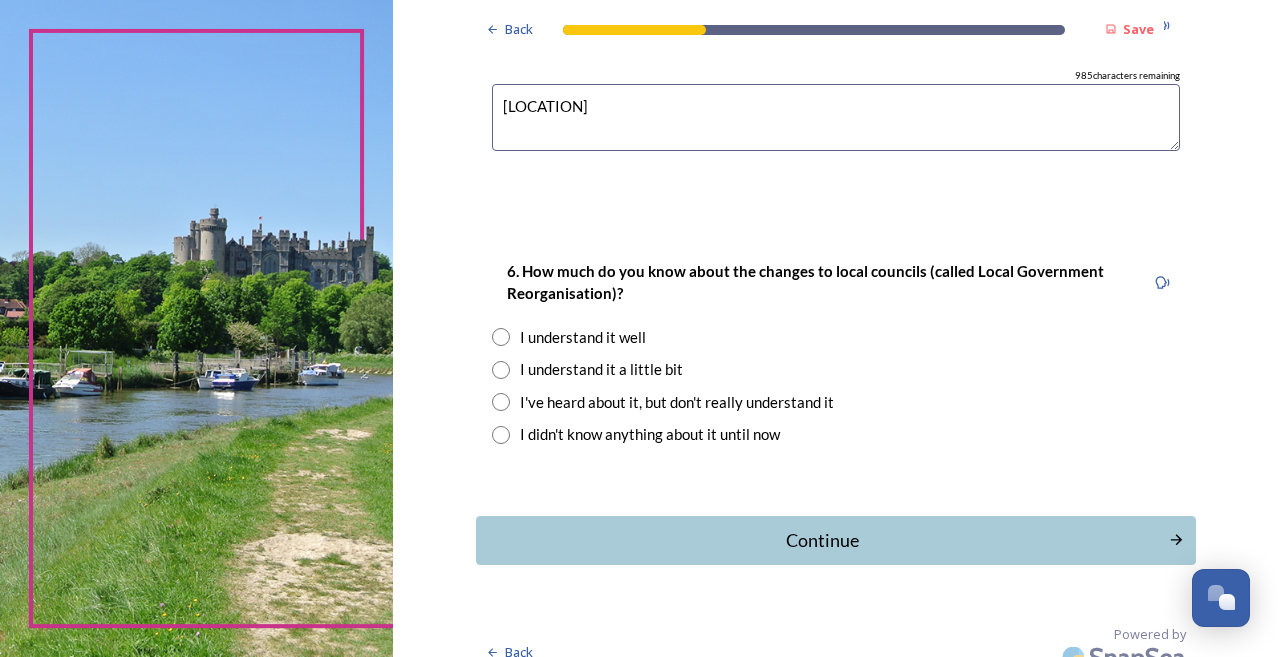 type on "[LOCATION]" 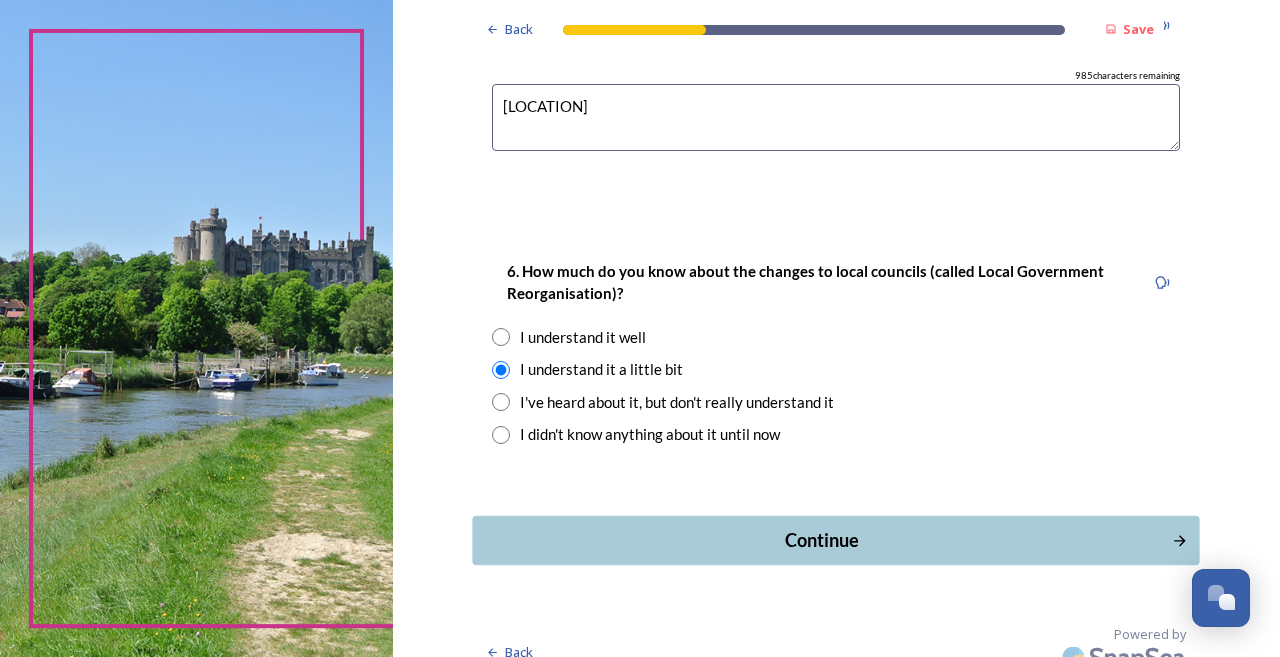 click on "Continue" at bounding box center [822, 540] 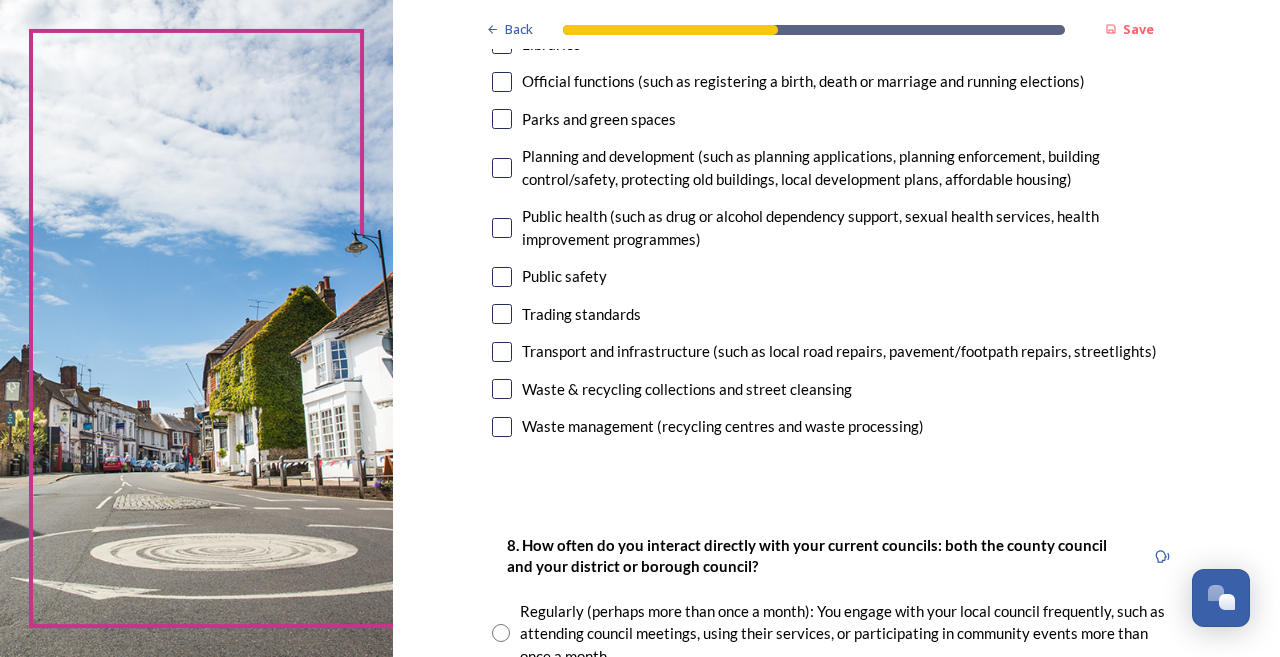 scroll, scrollTop: 665, scrollLeft: 0, axis: vertical 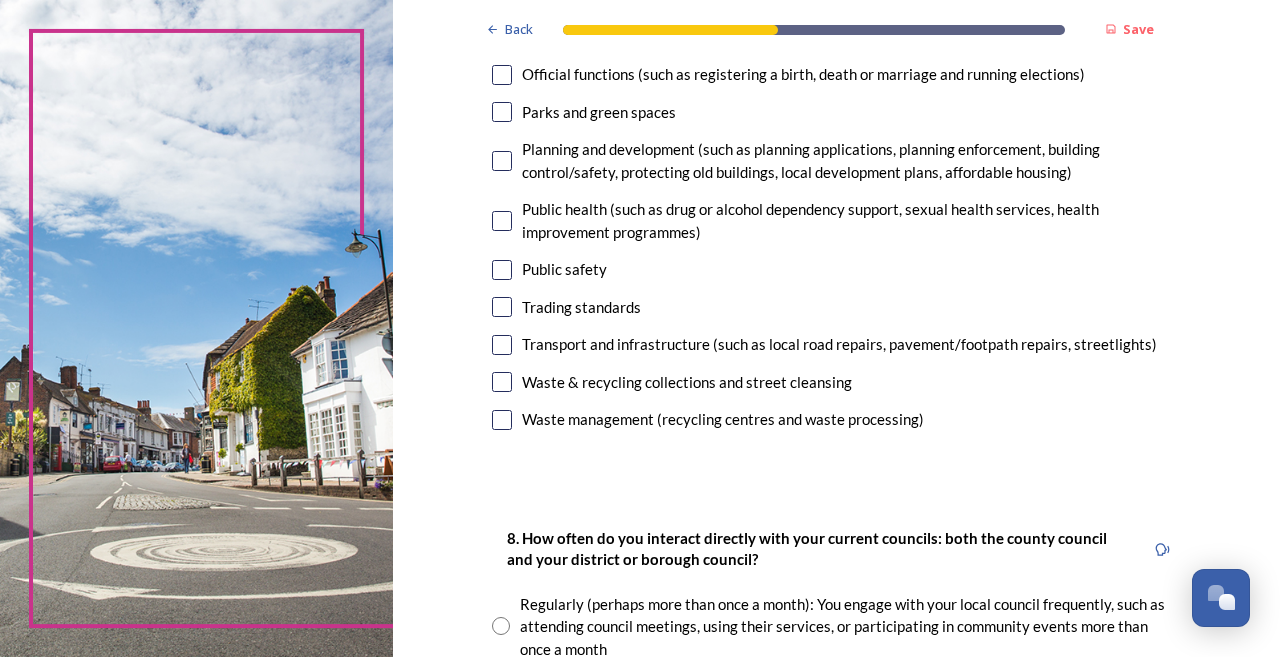 click at bounding box center [502, 112] 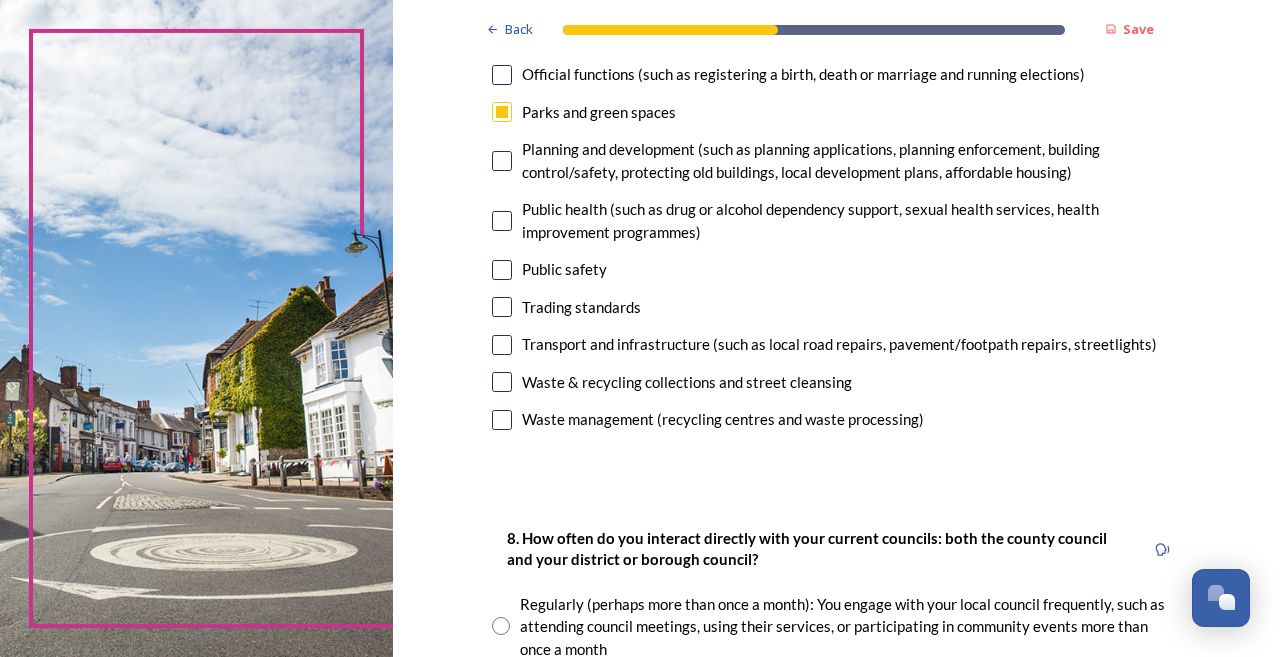 click at bounding box center [502, 161] 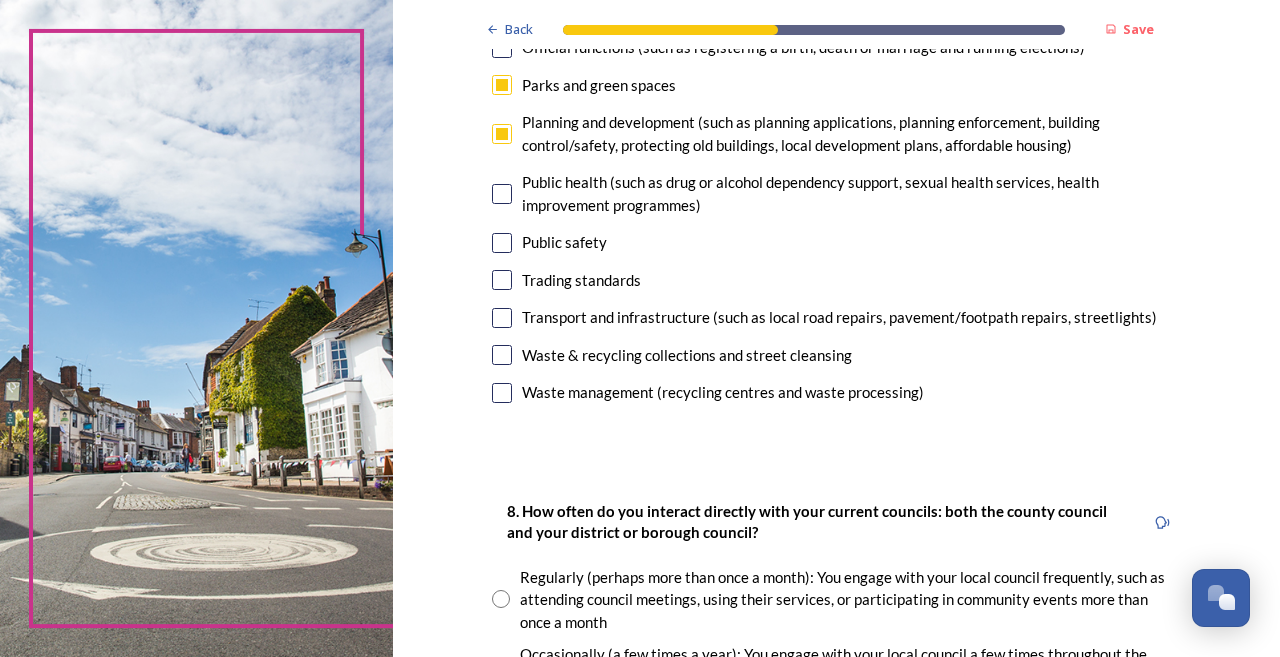scroll, scrollTop: 702, scrollLeft: 0, axis: vertical 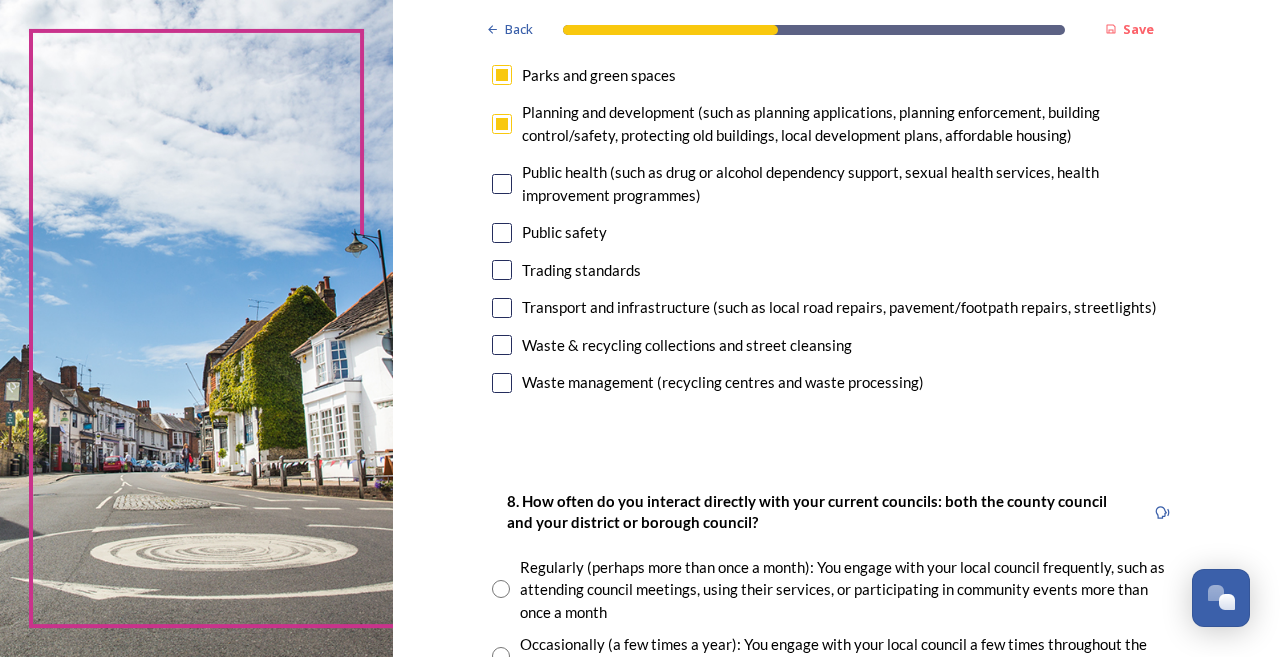 click at bounding box center (502, 233) 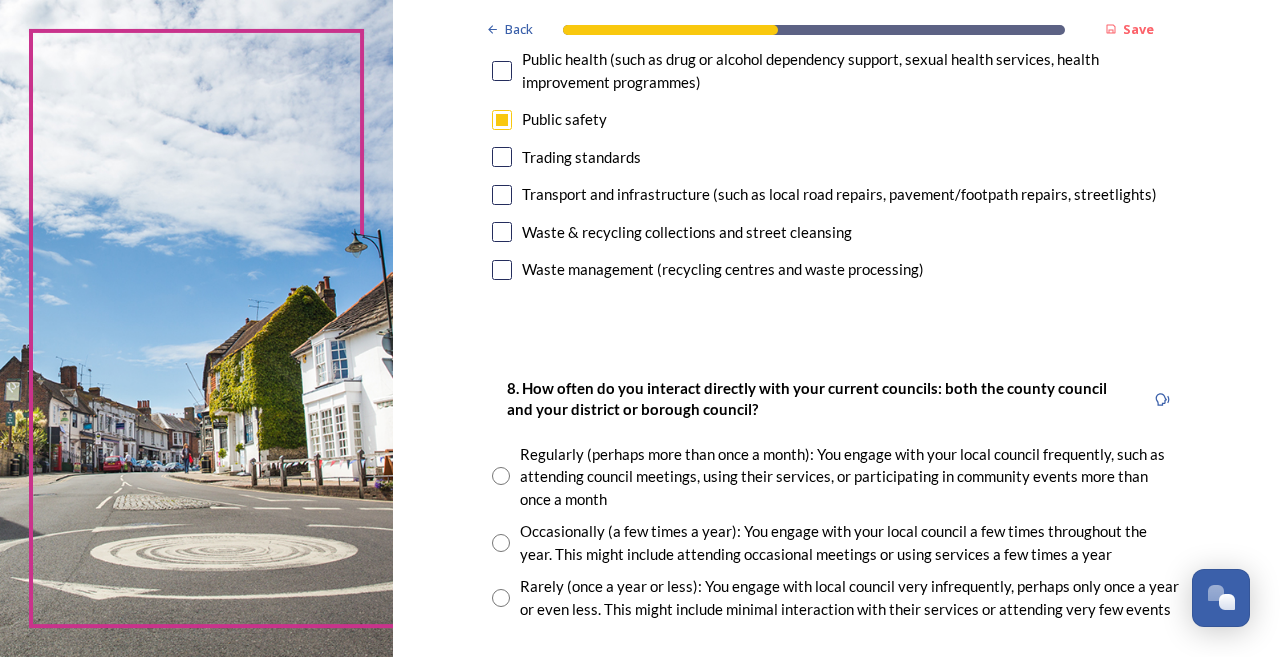scroll, scrollTop: 821, scrollLeft: 0, axis: vertical 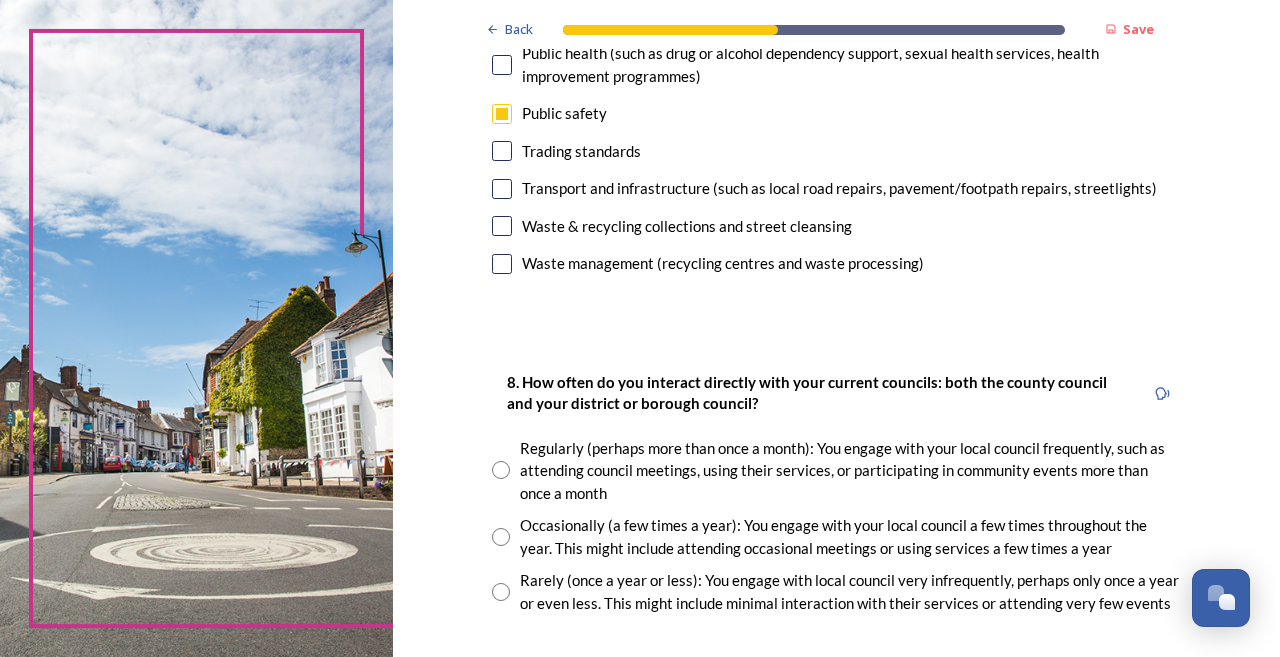 click at bounding box center (502, 189) 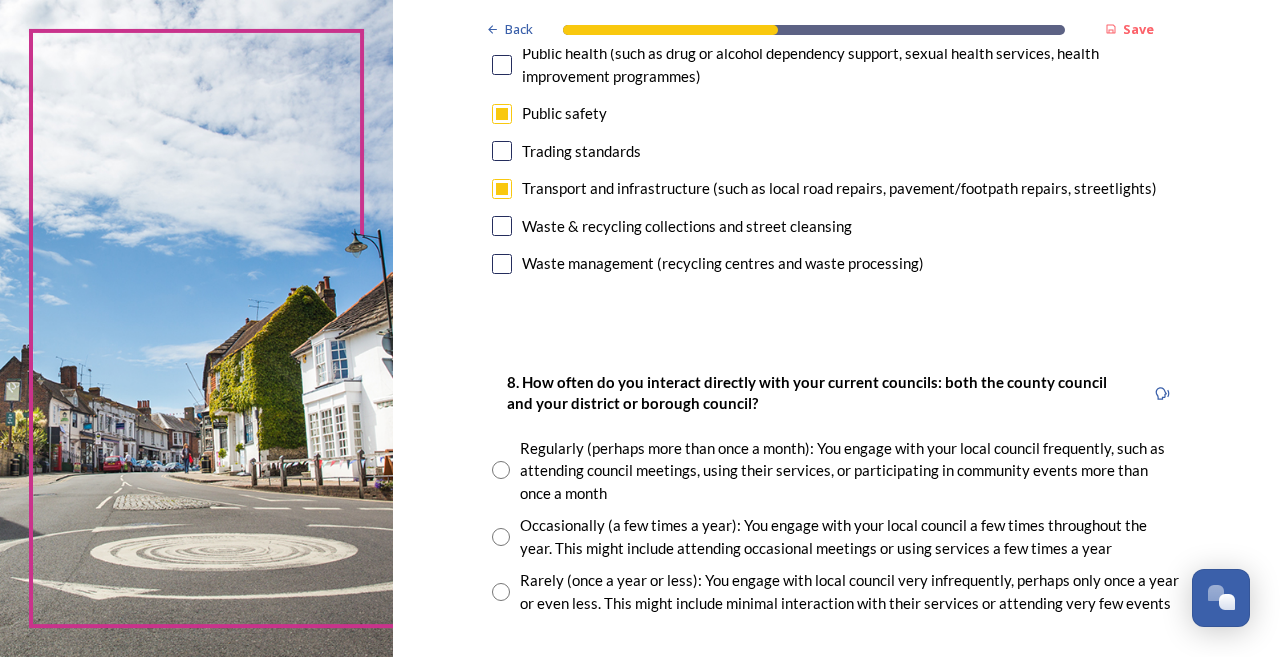 click at bounding box center (502, 226) 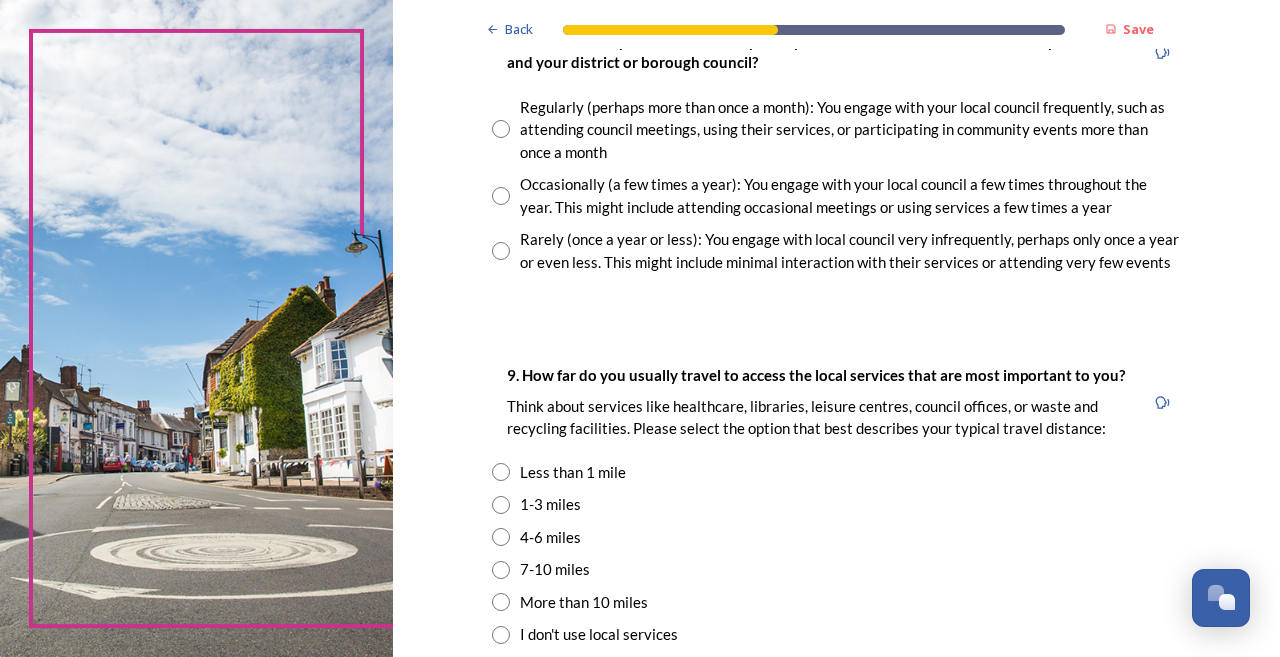 scroll, scrollTop: 1169, scrollLeft: 0, axis: vertical 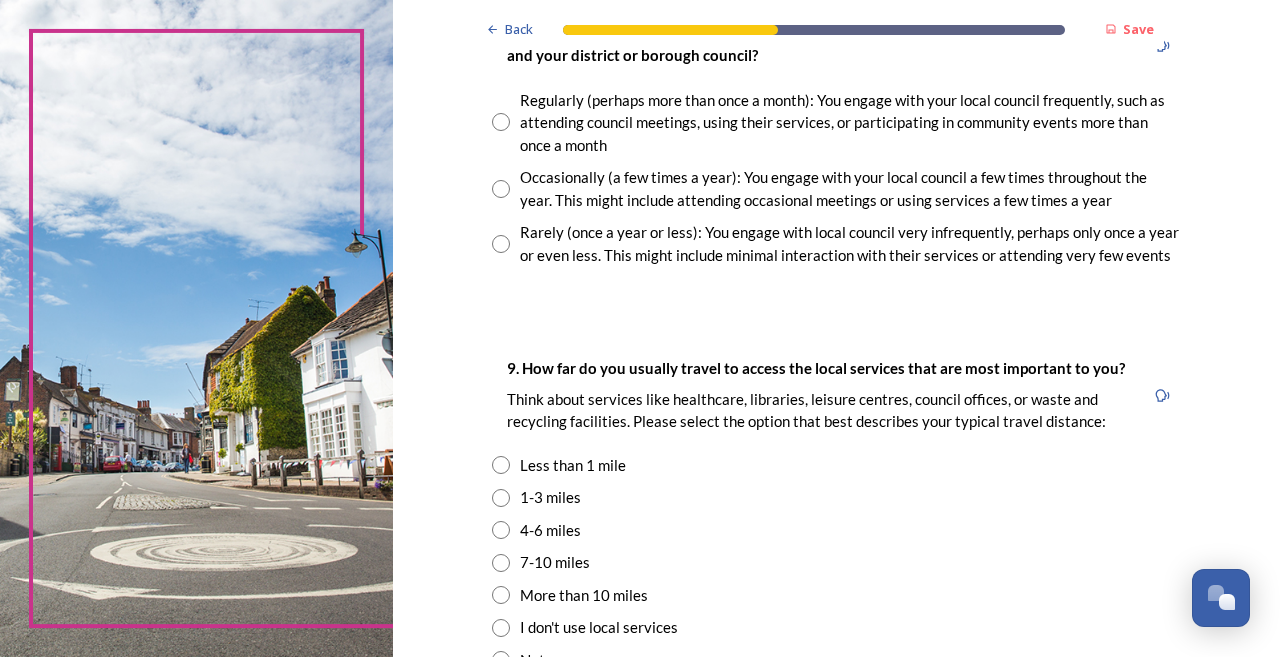 click on "Rarely (once a year or less): You engage with local council very infrequently, perhaps only once a year or even less. This might include minimal interaction with their services or attending very few events" at bounding box center (850, 243) 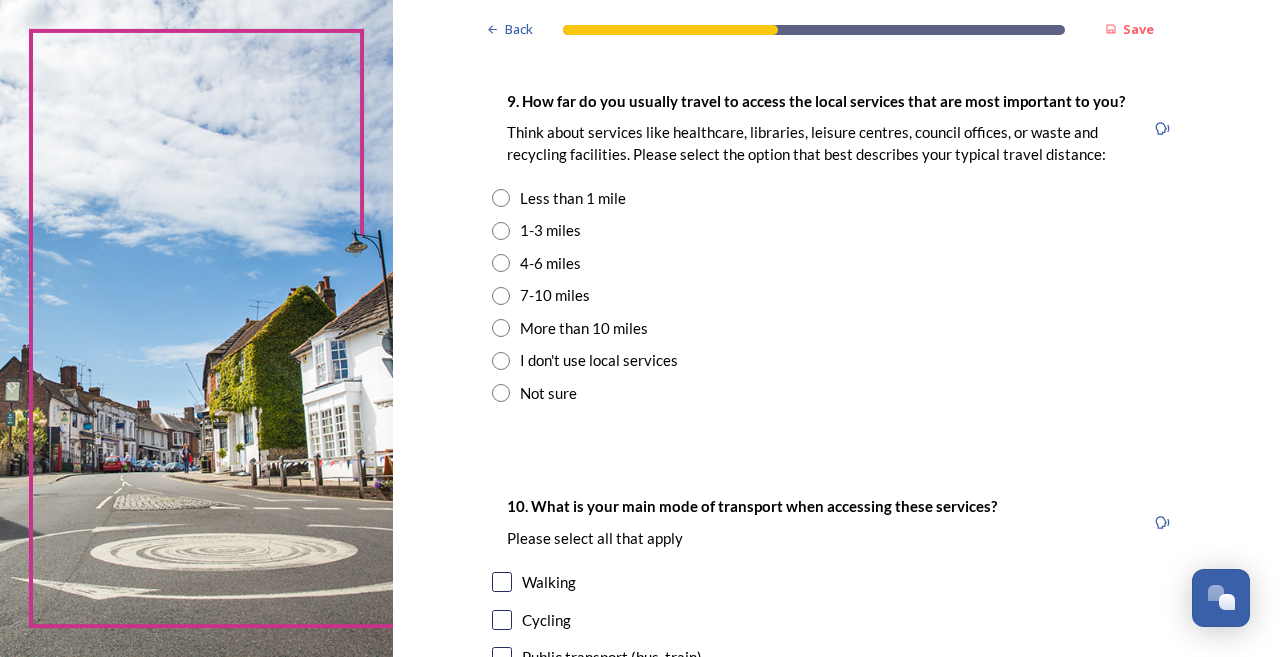 scroll, scrollTop: 1441, scrollLeft: 0, axis: vertical 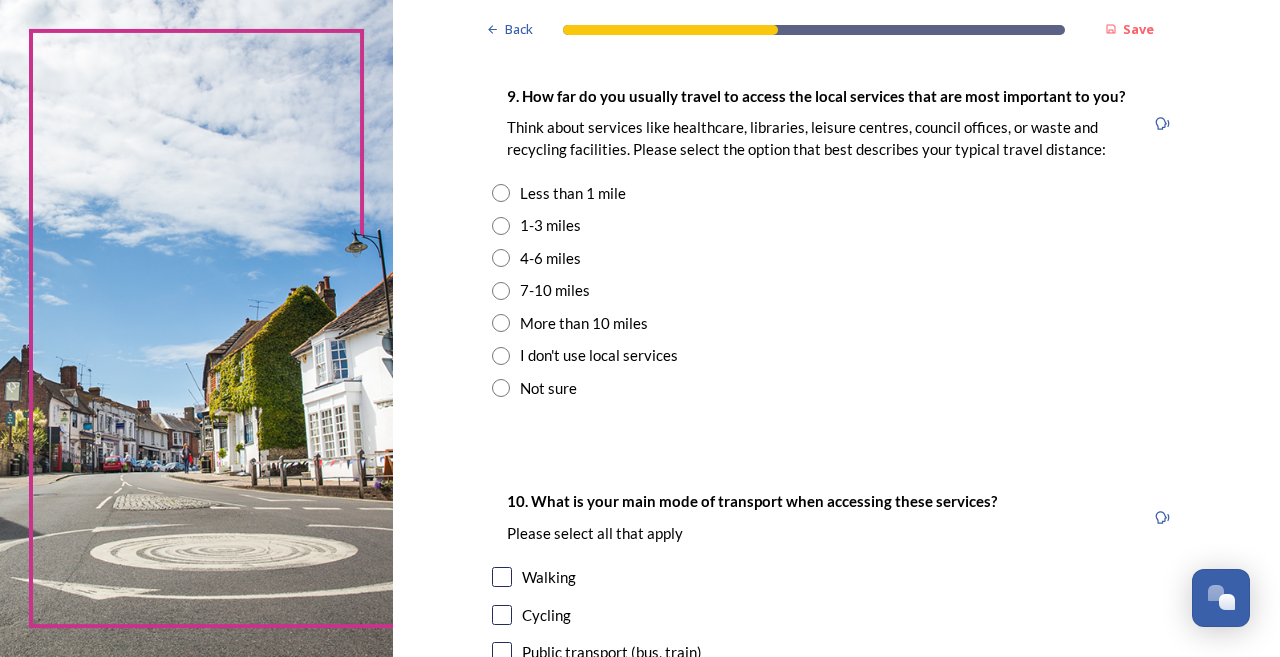 click on "1-3 miles" at bounding box center (550, 225) 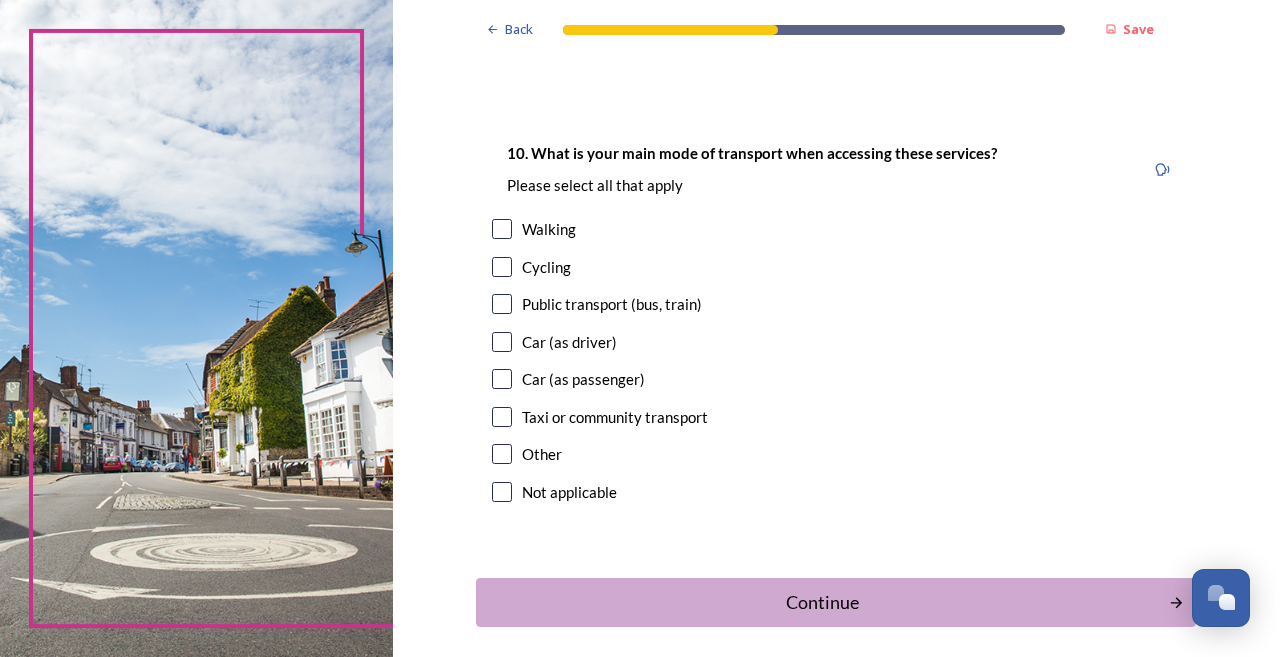 scroll, scrollTop: 1804, scrollLeft: 0, axis: vertical 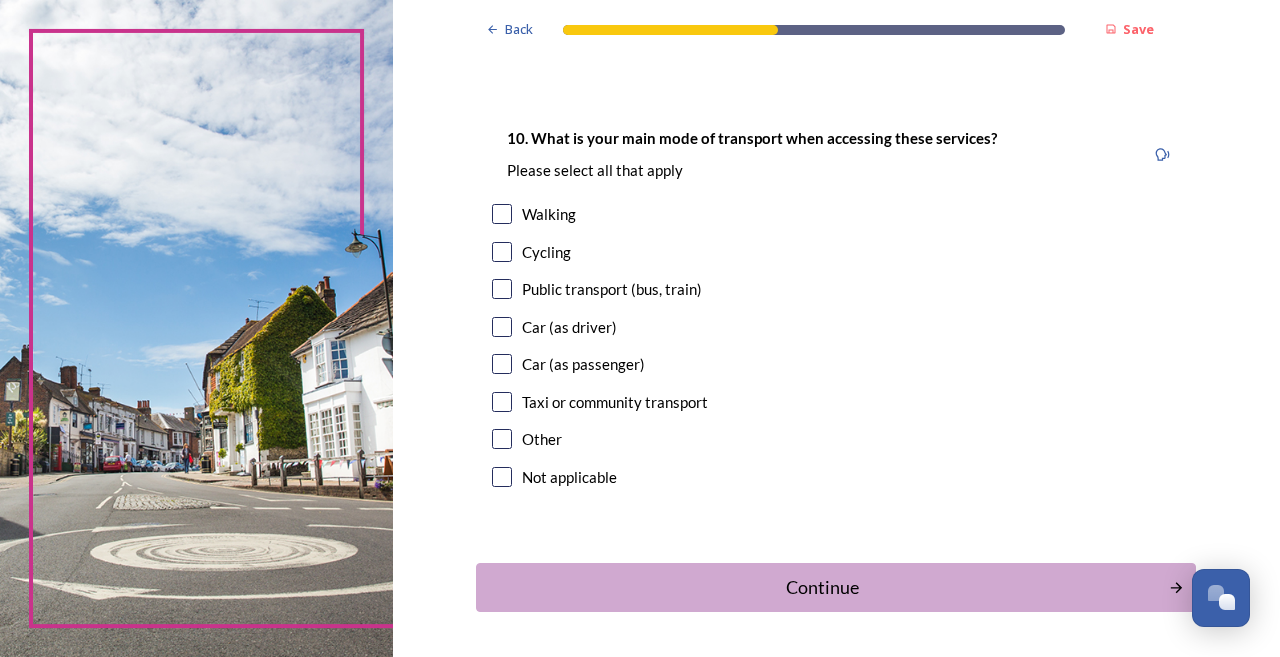 click at bounding box center [502, 214] 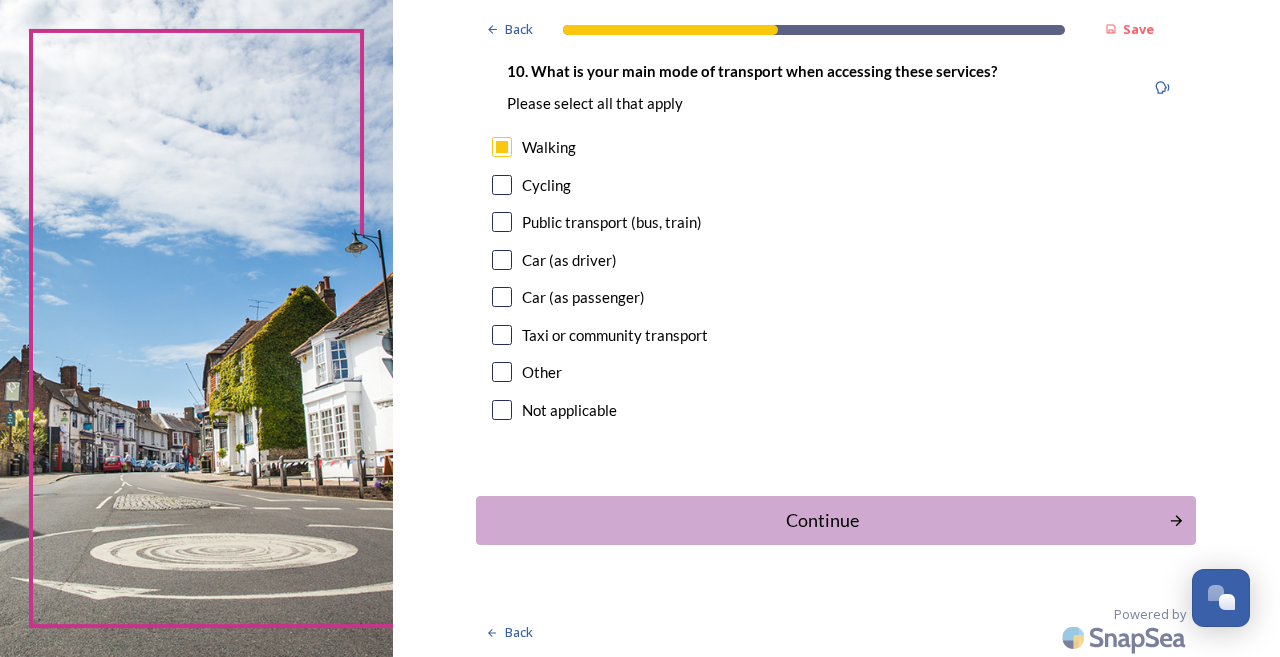 scroll, scrollTop: 1870, scrollLeft: 0, axis: vertical 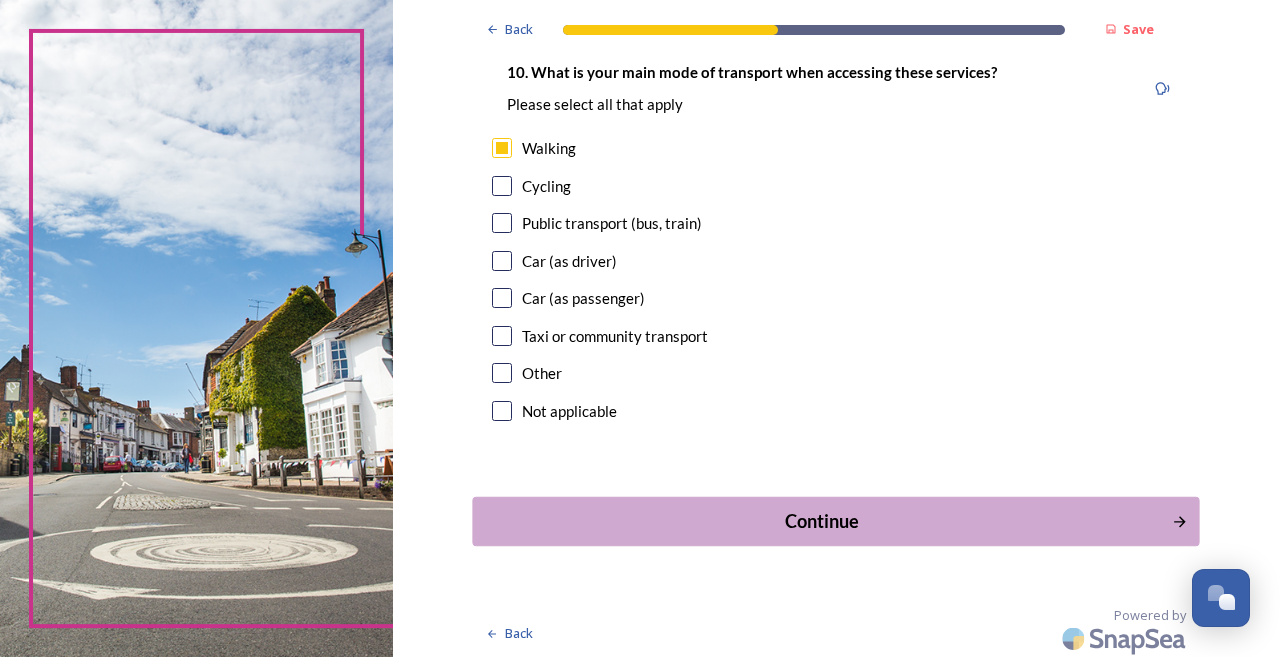 click on "Continue" at bounding box center [822, 521] 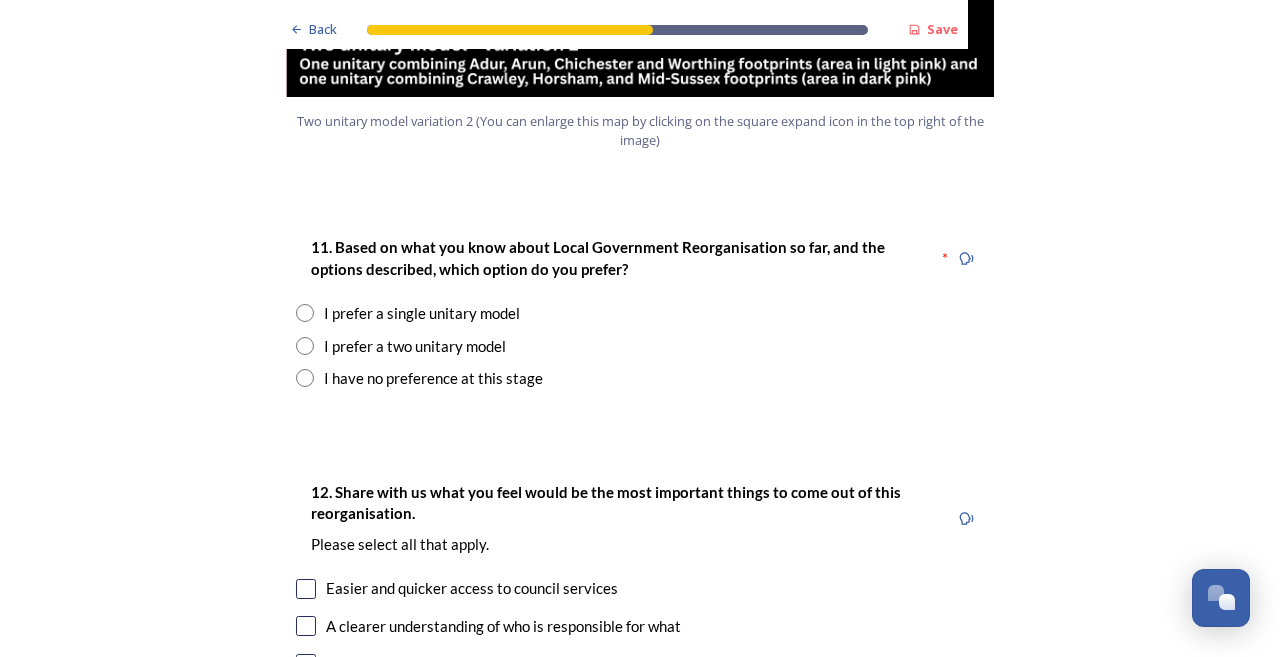 scroll, scrollTop: 2504, scrollLeft: 0, axis: vertical 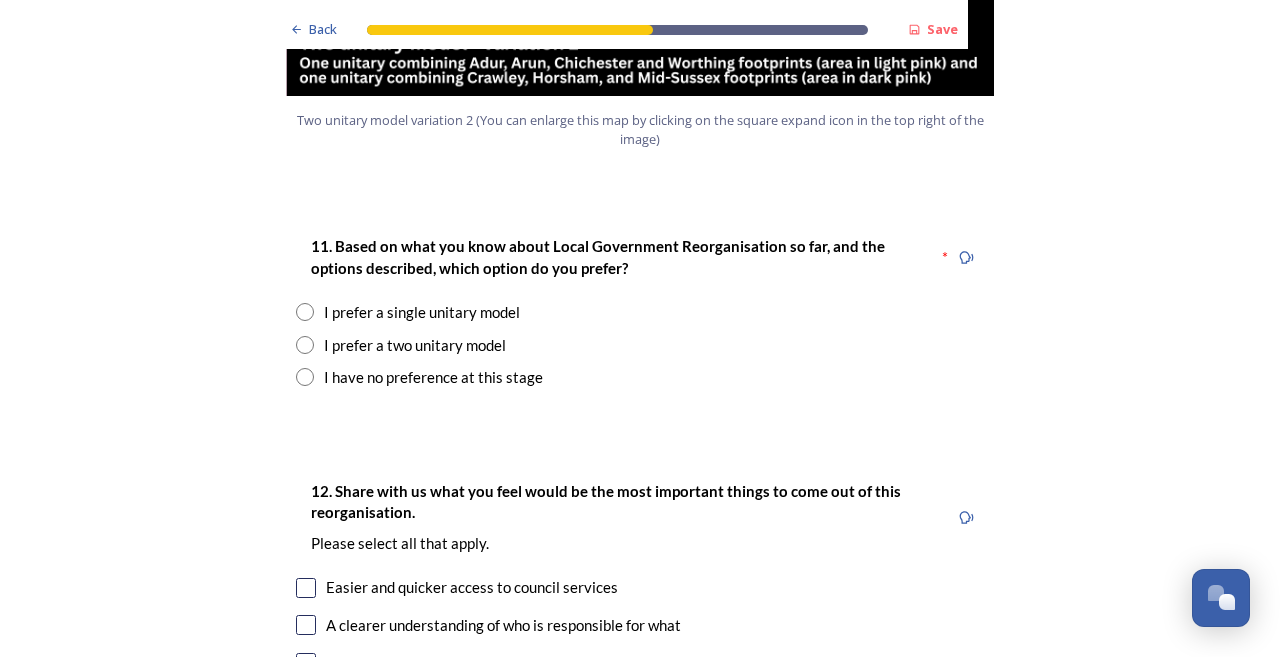 click on "I prefer a two unitary model" at bounding box center [415, 345] 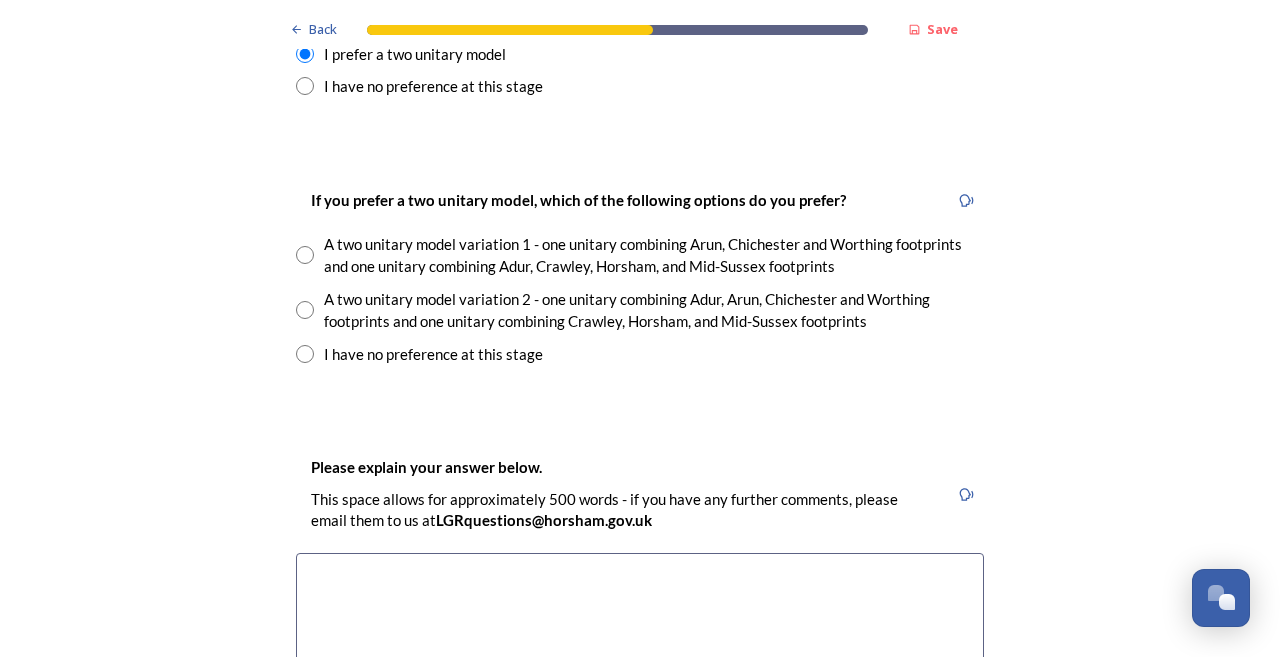scroll, scrollTop: 2796, scrollLeft: 0, axis: vertical 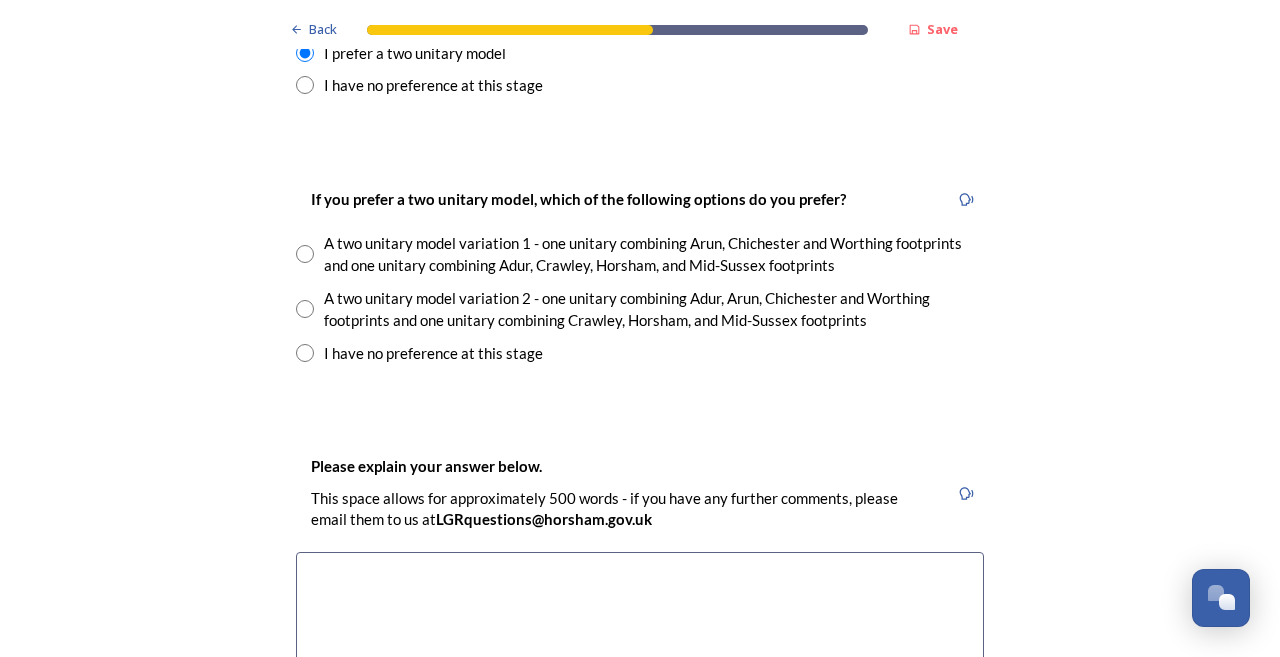 click on "A two unitary model variation 1 - one unitary combining Arun, Chichester and Worthing footprints and one unitary combining Adur, Crawley, Horsham, and Mid-Sussex footprints" at bounding box center [654, 254] 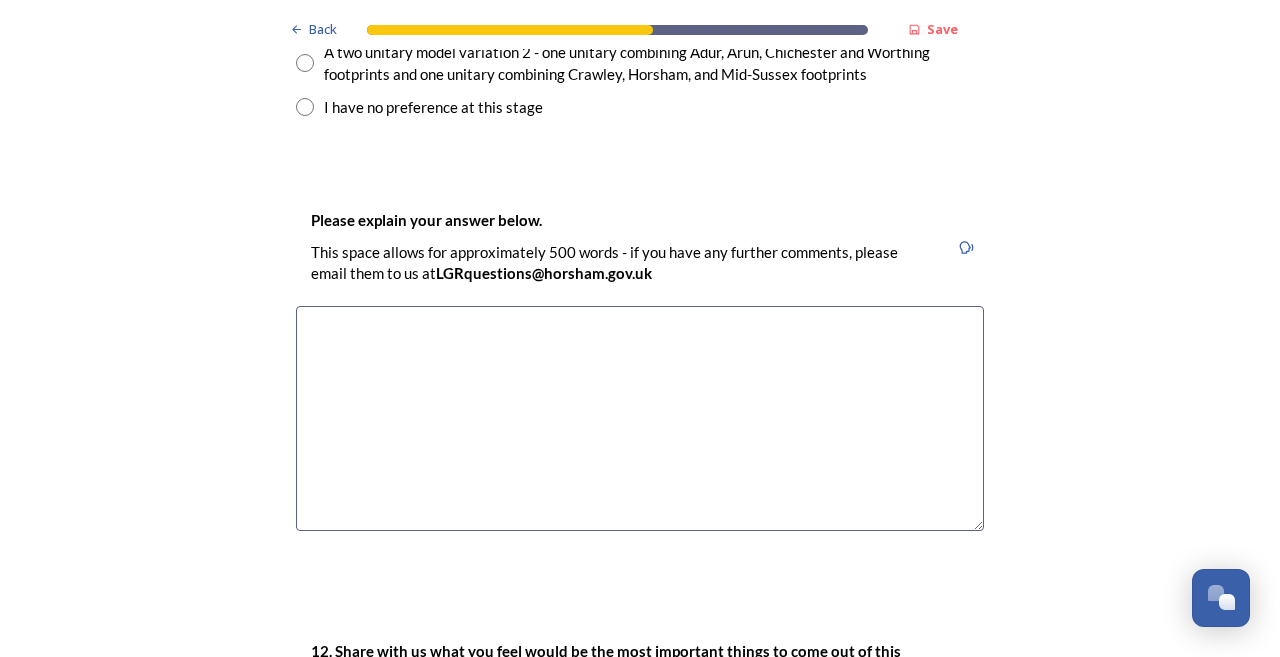 scroll, scrollTop: 3047, scrollLeft: 0, axis: vertical 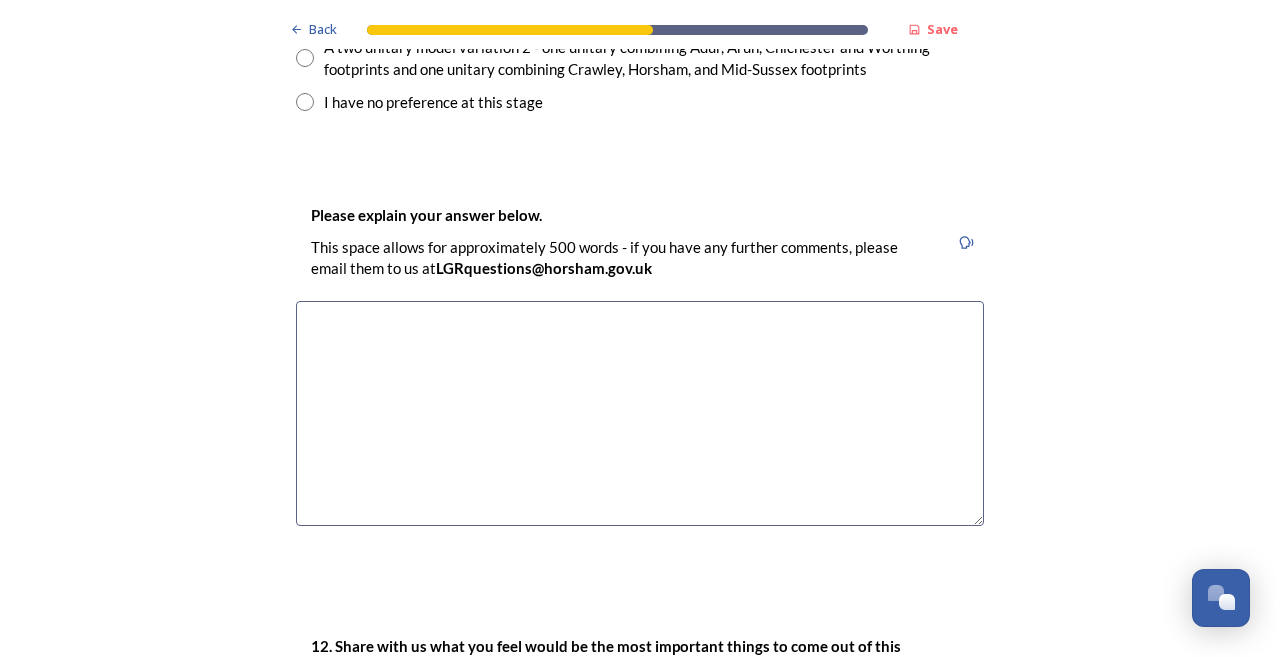 click at bounding box center [640, 413] 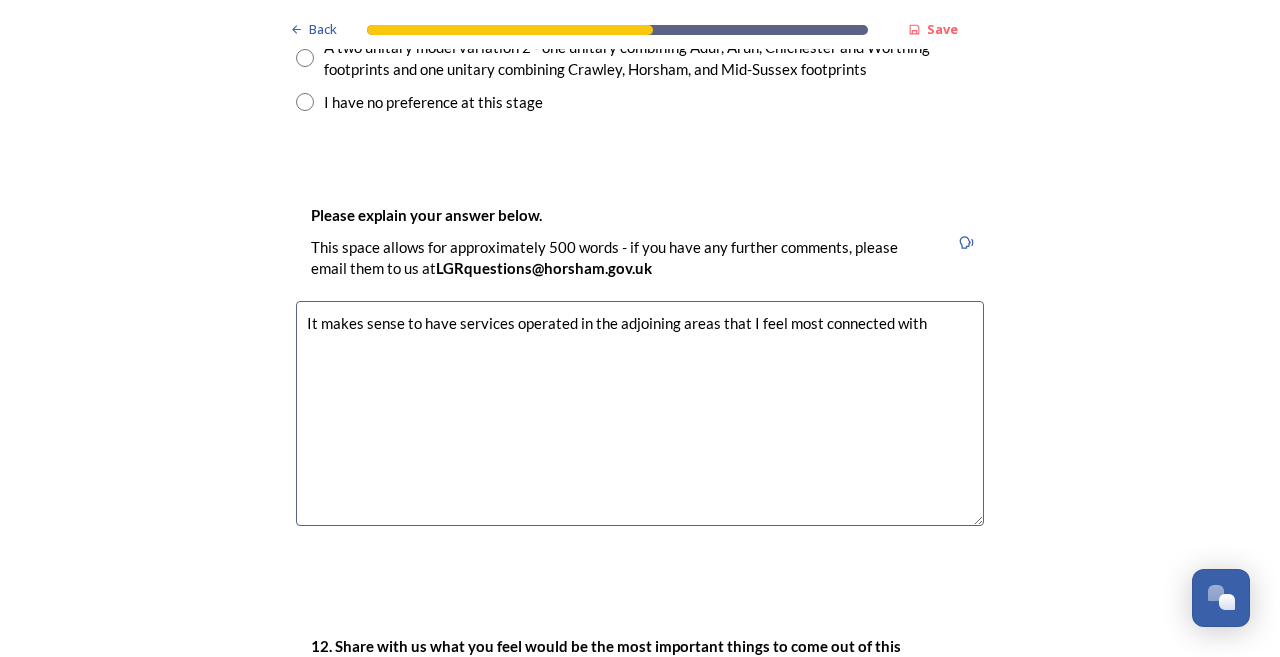 click on "It makes sense to have services operated in the adjoining areas that I feel most connected with" at bounding box center [640, 413] 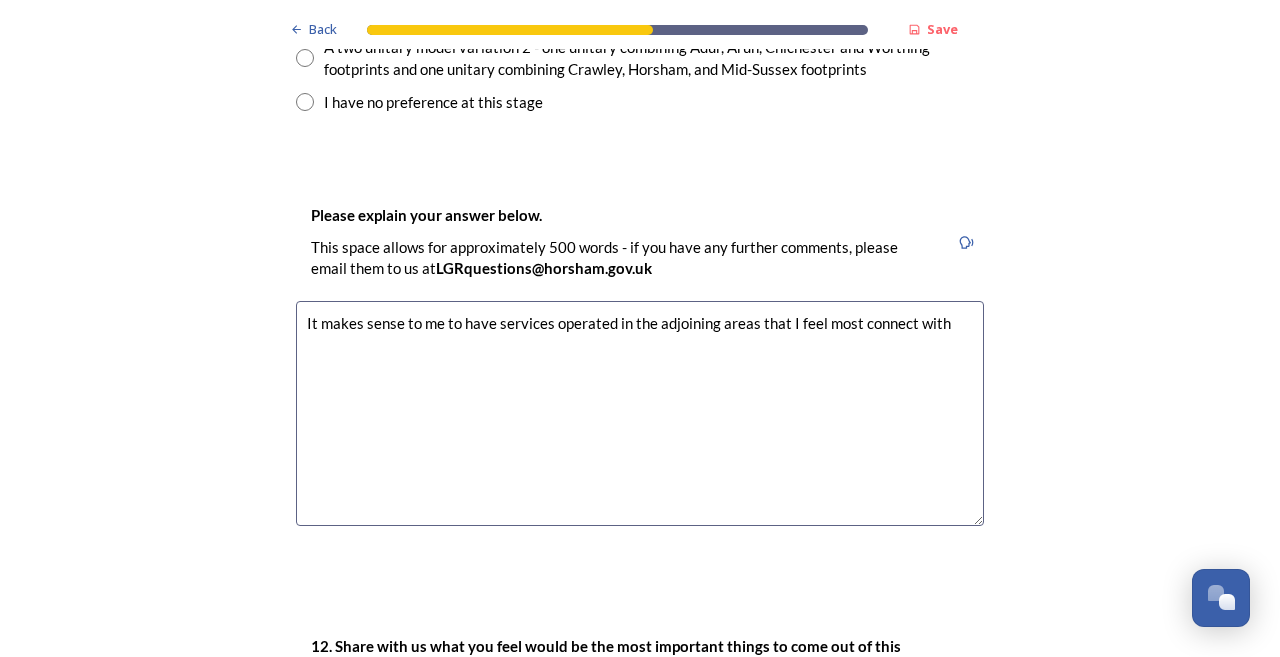 click on "It makes sense to me to have services operated in the adjoining areas that I feel most connect with" at bounding box center [640, 413] 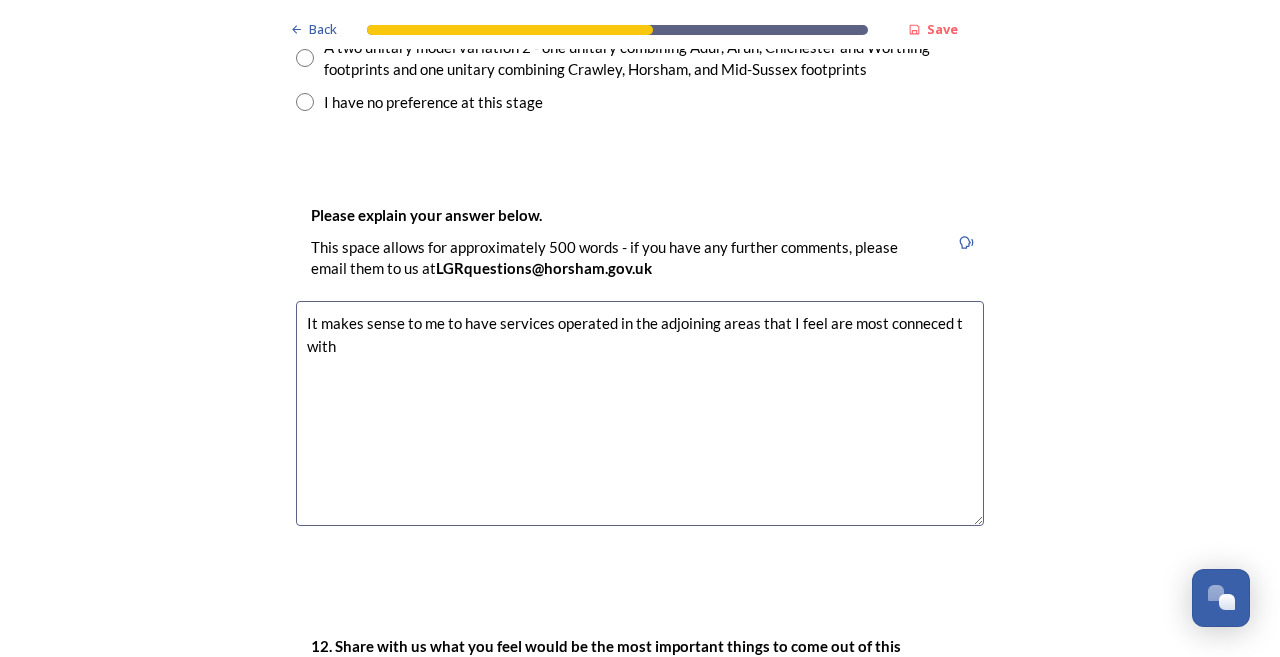 click on "It makes sense to me to have services operated in the adjoining areas that I feel are most conneced t with" at bounding box center [640, 413] 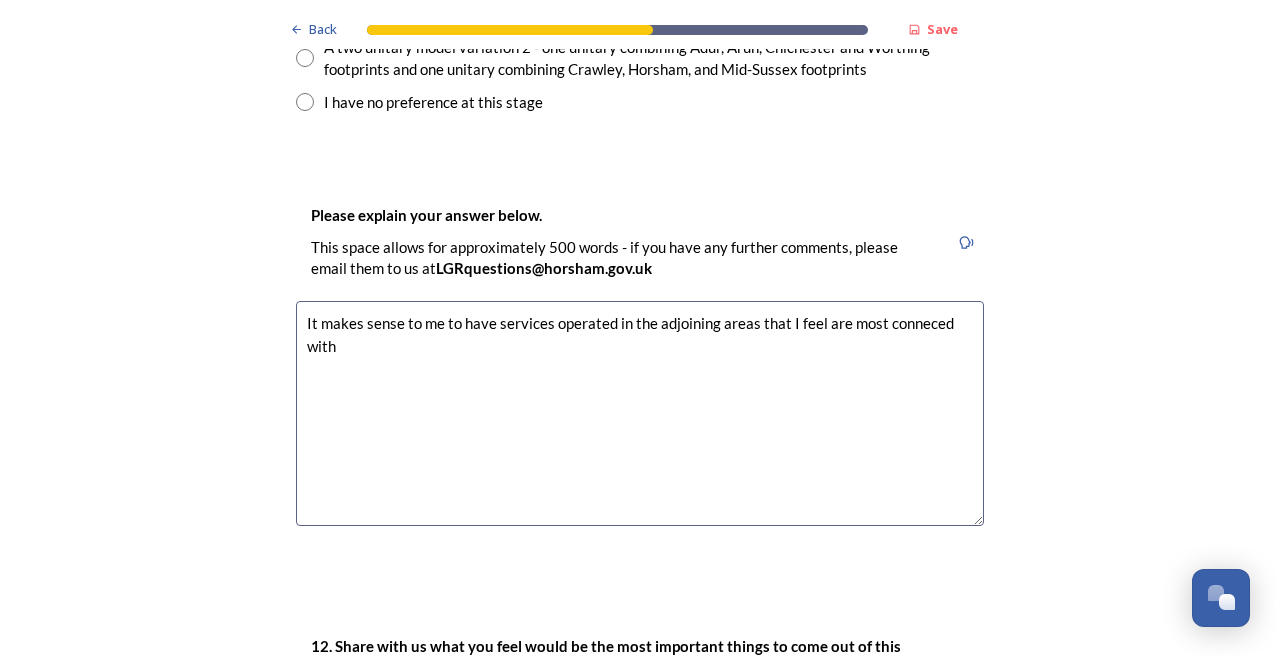 click on "It makes sense to me to have services operated in the adjoining areas that I feel are most conneced  with" at bounding box center [640, 413] 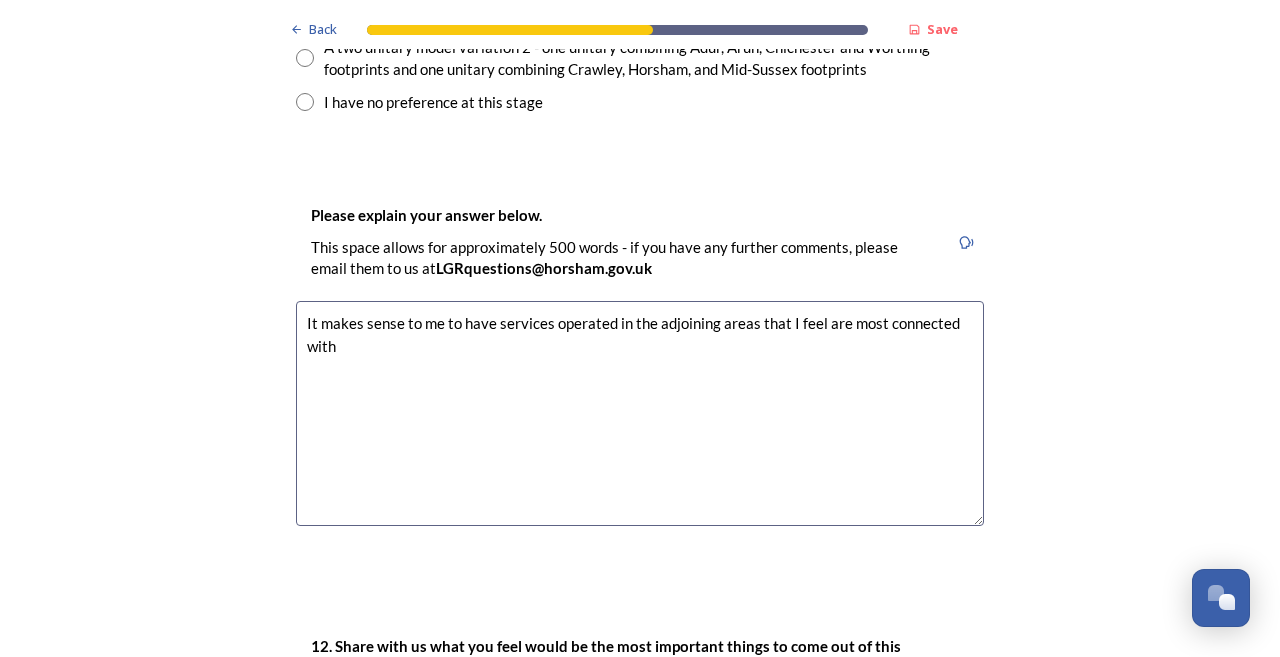 click on "It makes sense to me to have services operated in the adjoining areas that I feel are most connected  with" at bounding box center (640, 413) 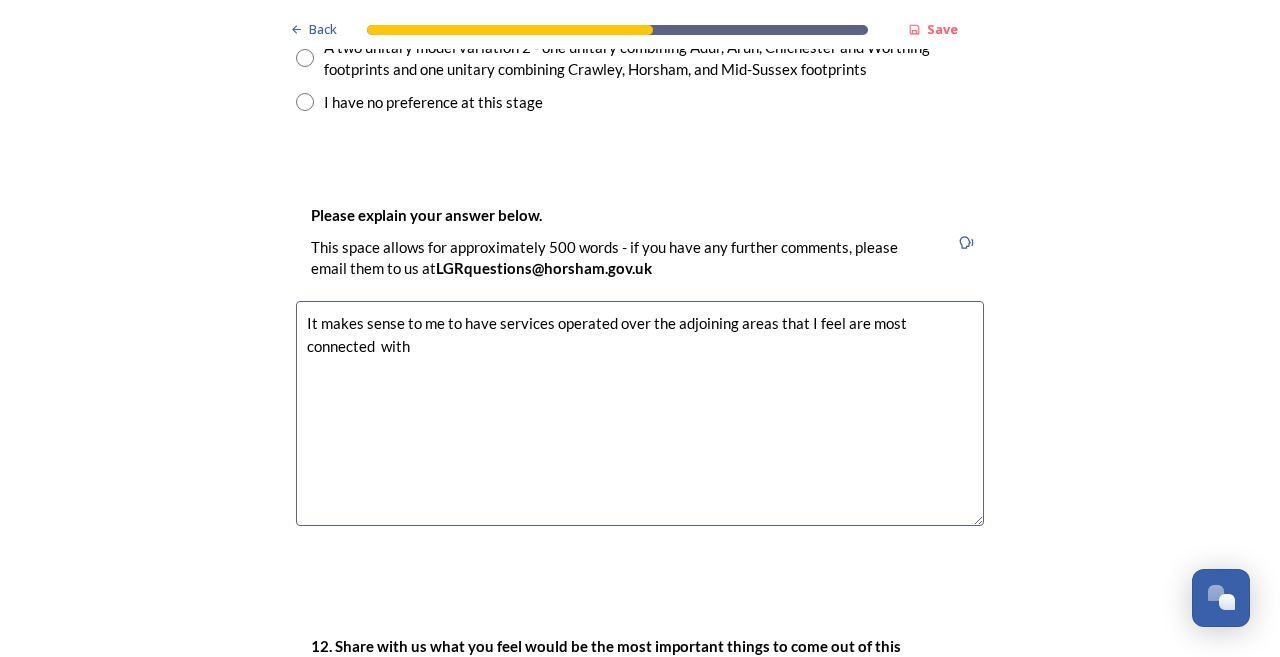 click on "It makes sense to me to have services operated over the adjoining areas that I feel are most connected  with" at bounding box center [640, 413] 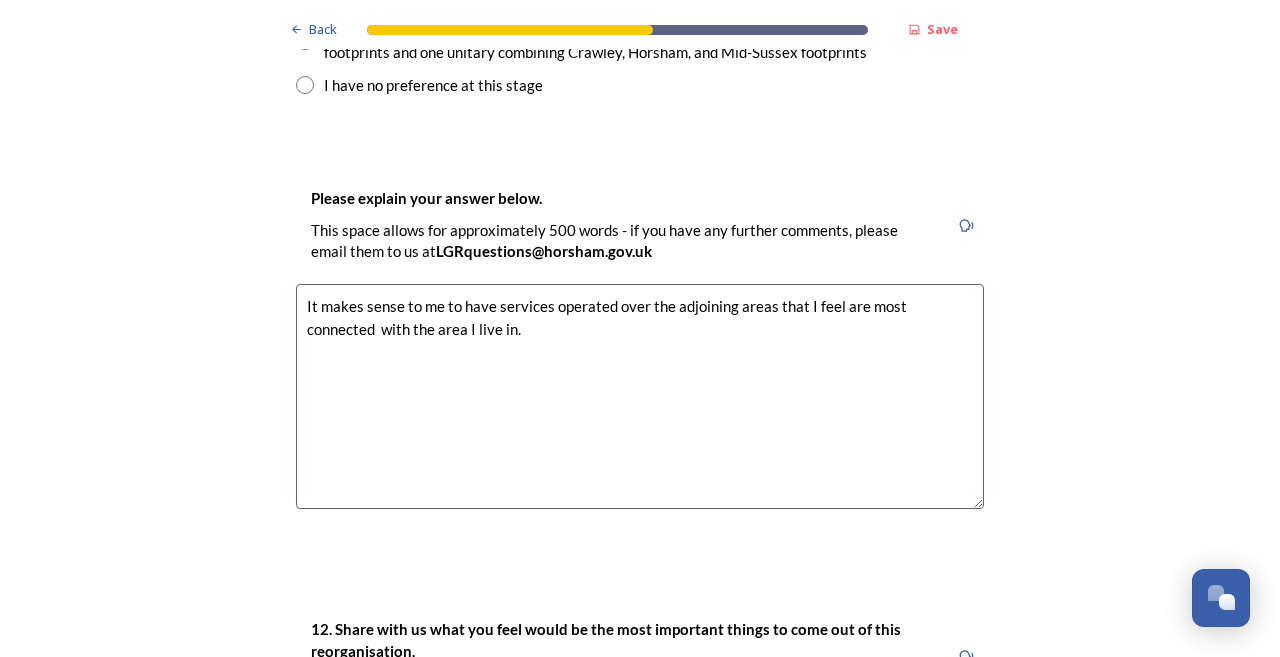 scroll, scrollTop: 3067, scrollLeft: 0, axis: vertical 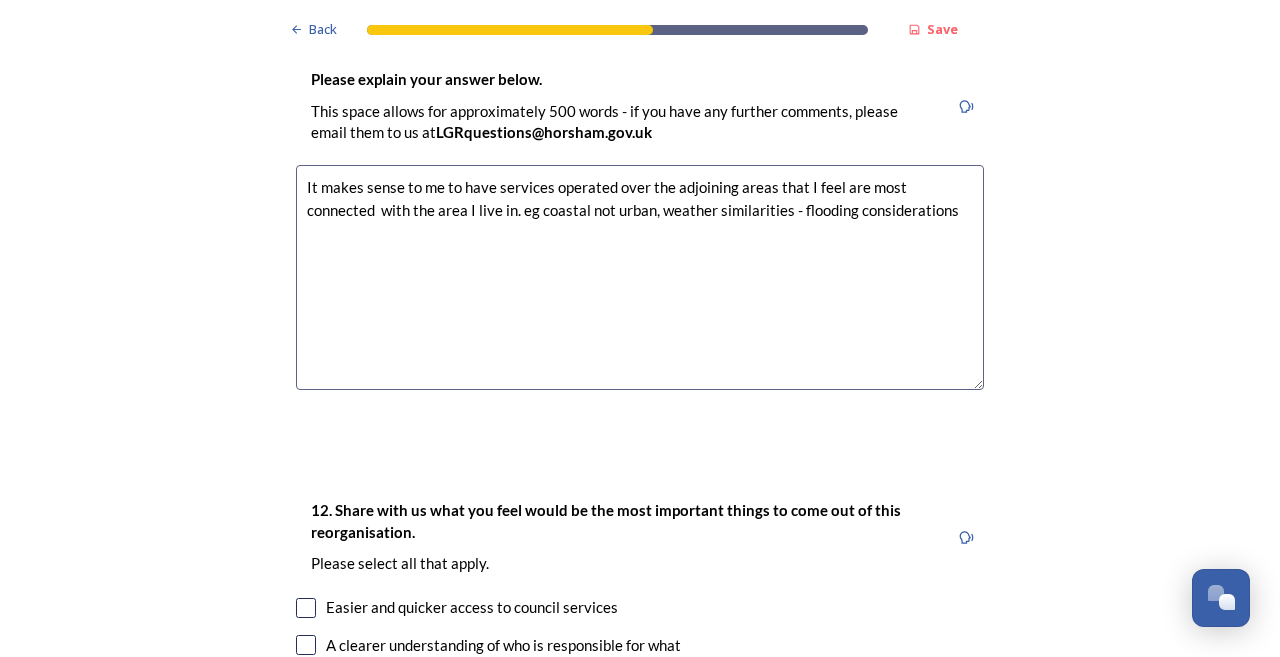 drag, startPoint x: 727, startPoint y: 195, endPoint x: 847, endPoint y: 201, distance: 120.14991 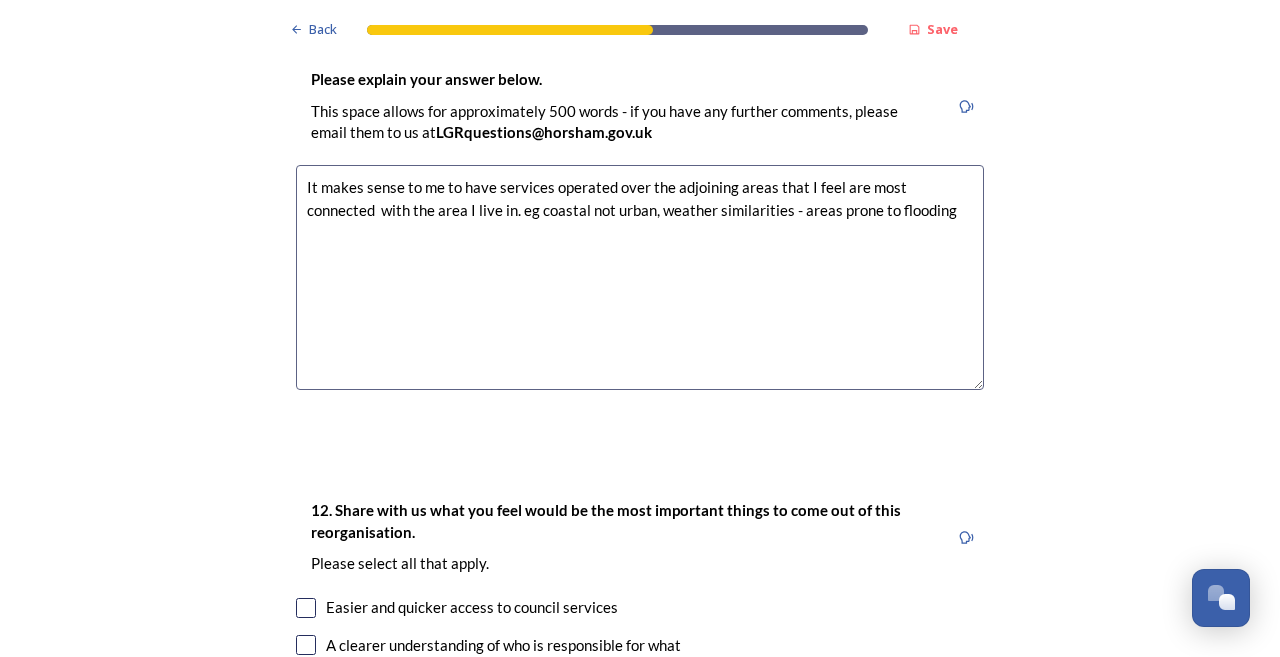 click on "It makes sense to me to have services operated over the adjoining areas that I feel are most connected  with the area I live in. eg coastal not urban, weather similarities - areas prone to flooding" at bounding box center (640, 277) 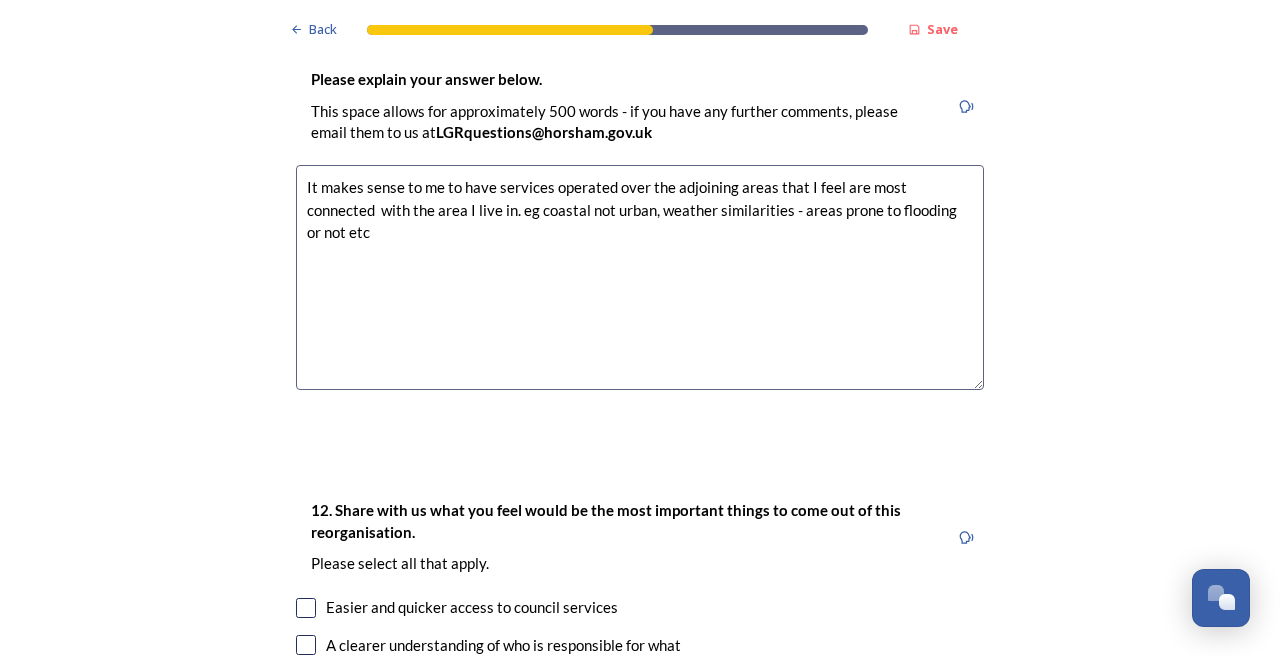 click on "It makes sense to me to have services operated over the adjoining areas that I feel are most connected  with the area I live in. eg coastal not urban, weather similarities - areas prone to flooding or not etc" at bounding box center (640, 277) 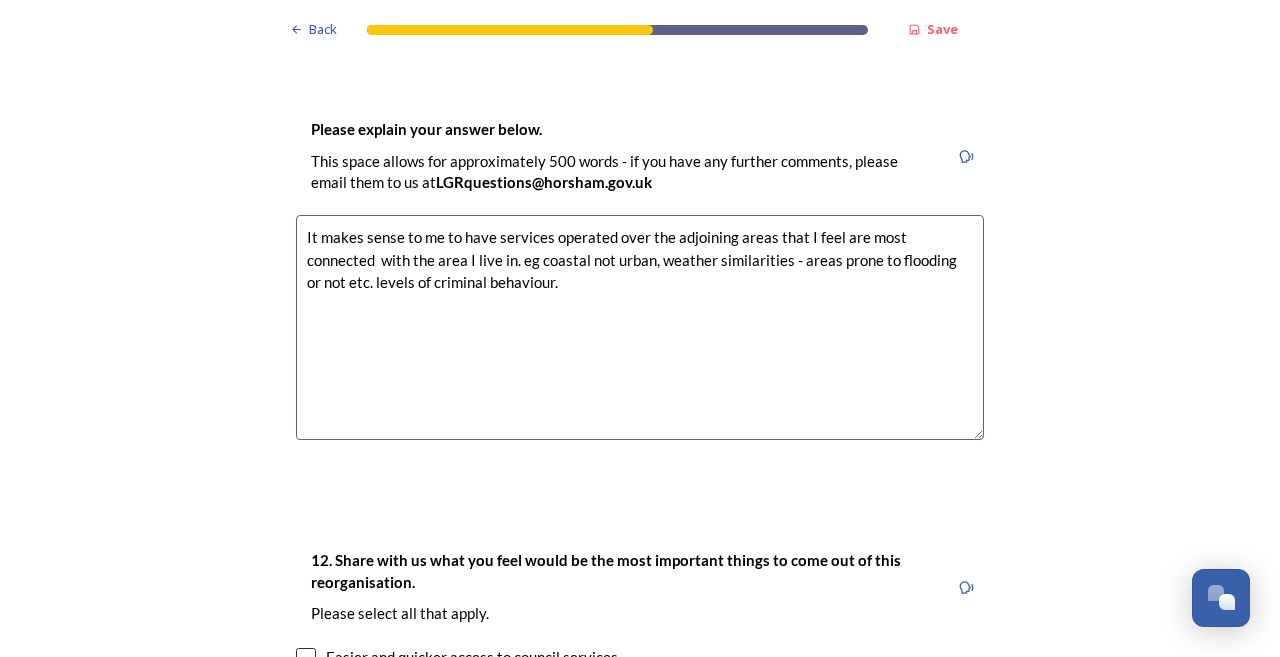 scroll, scrollTop: 3140, scrollLeft: 0, axis: vertical 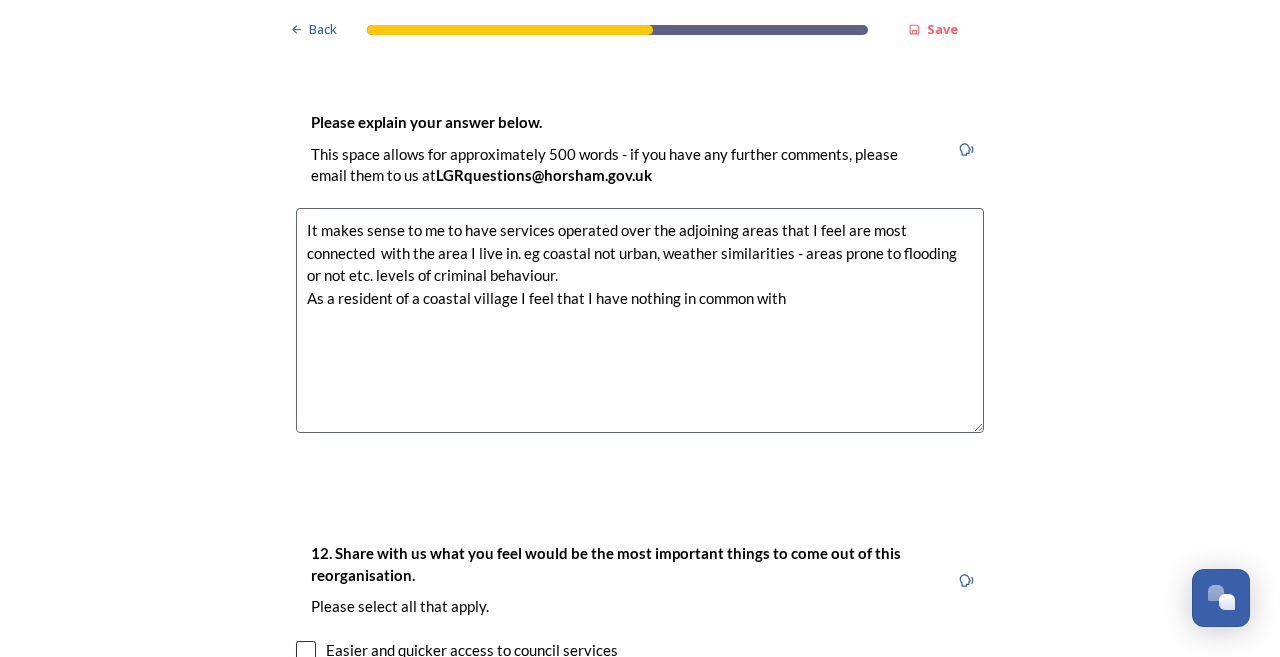 click on "It makes sense to me to have services operated over the adjoining areas that I feel are most connected  with the area I live in. eg coastal not urban, weather similarities - areas prone to flooding or not etc. levels of criminal behaviour.
As a resident of a coastal village I feel that I have nothing in common with" at bounding box center (640, 320) 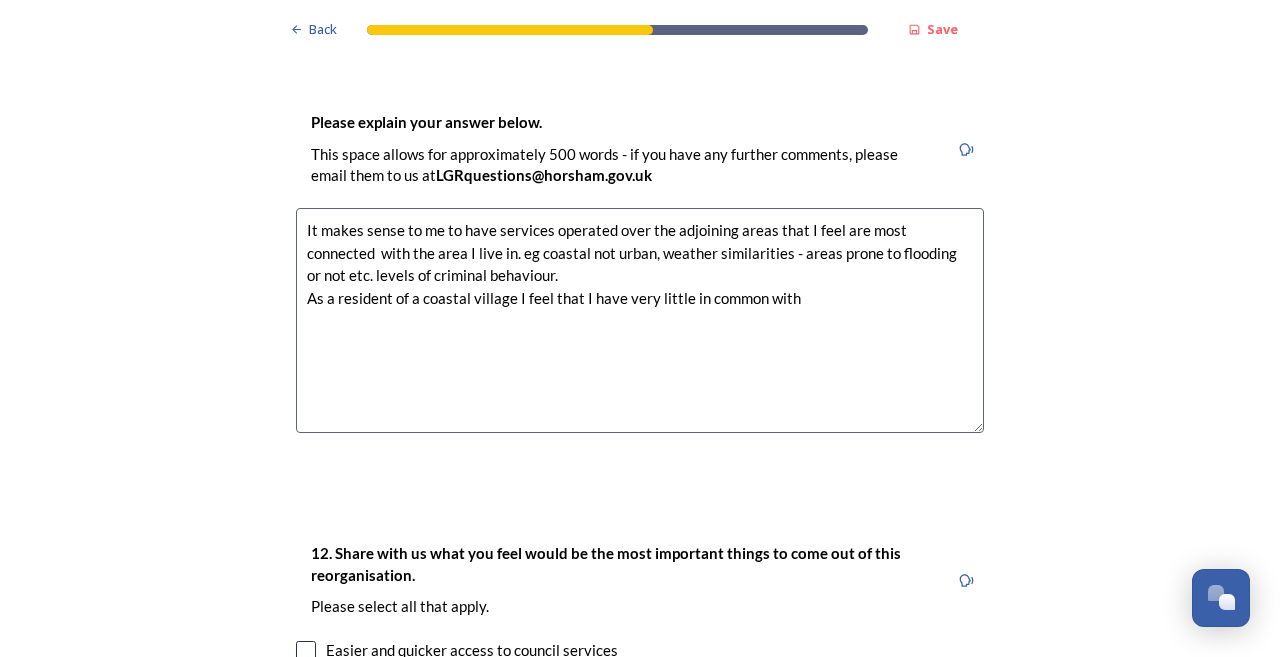click on "It makes sense to me to have services operated over the adjoining areas that I feel are most connected  with the area I live in. eg coastal not urban, weather similarities - areas prone to flooding or not etc. levels of criminal behaviour.
As a resident of a coastal village I feel that I have very little in common with" at bounding box center [640, 320] 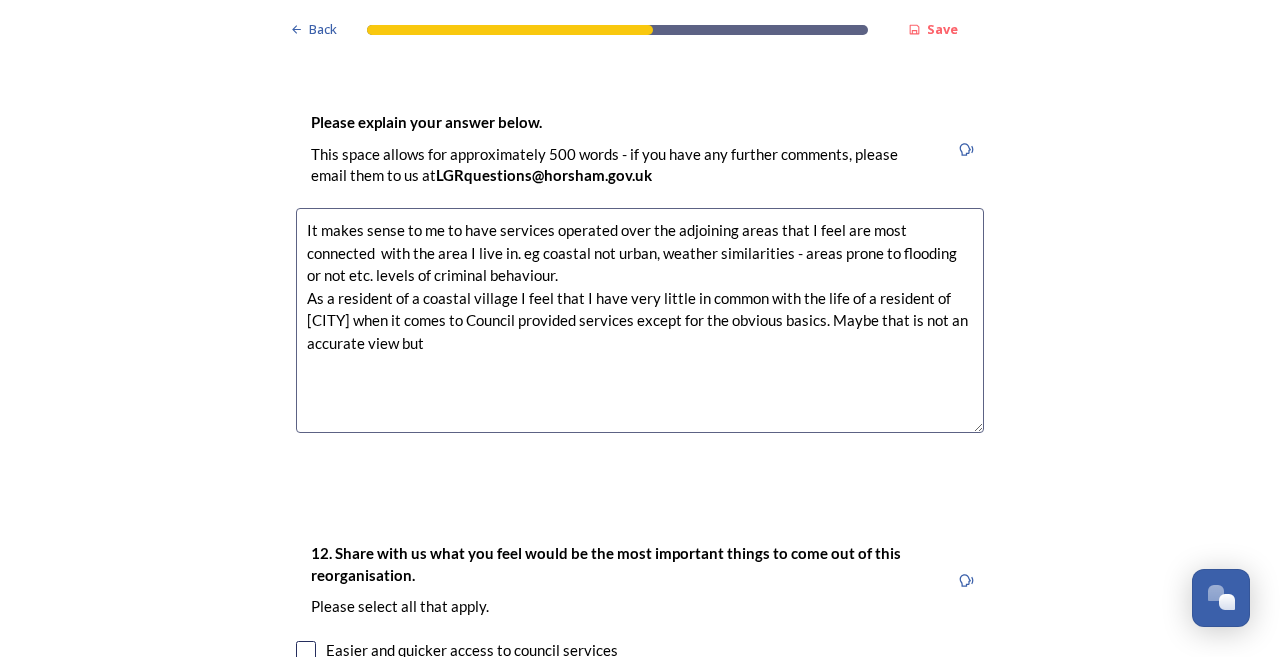 drag, startPoint x: 399, startPoint y: 328, endPoint x: 431, endPoint y: 328, distance: 32 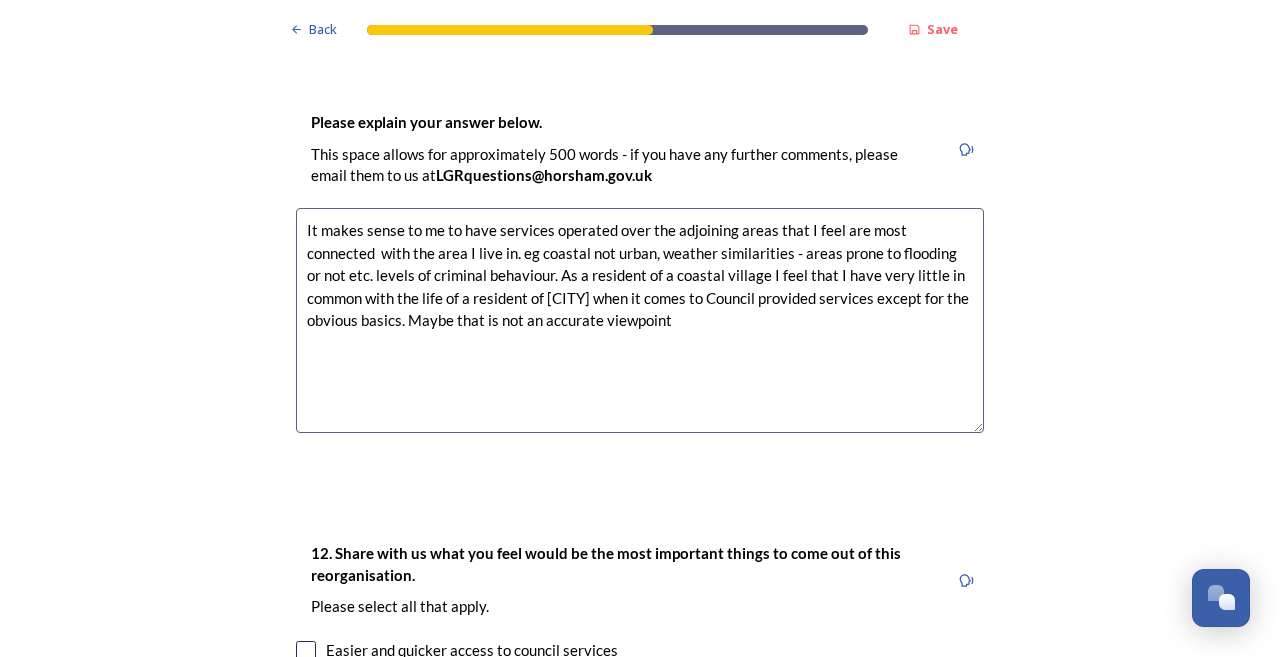 click on "It makes sense to me to have services operated over the adjoining areas that I feel are most connected  with the area I live in. eg coastal not urban, weather similarities - areas prone to flooding or not etc. levels of criminal behaviour. As a resident of a coastal village I feel that I have very little in common with the life of a resident of [CITY] when it comes to Council provided services except for the obvious basics. Maybe that is not an accurate viewpoint" at bounding box center [640, 320] 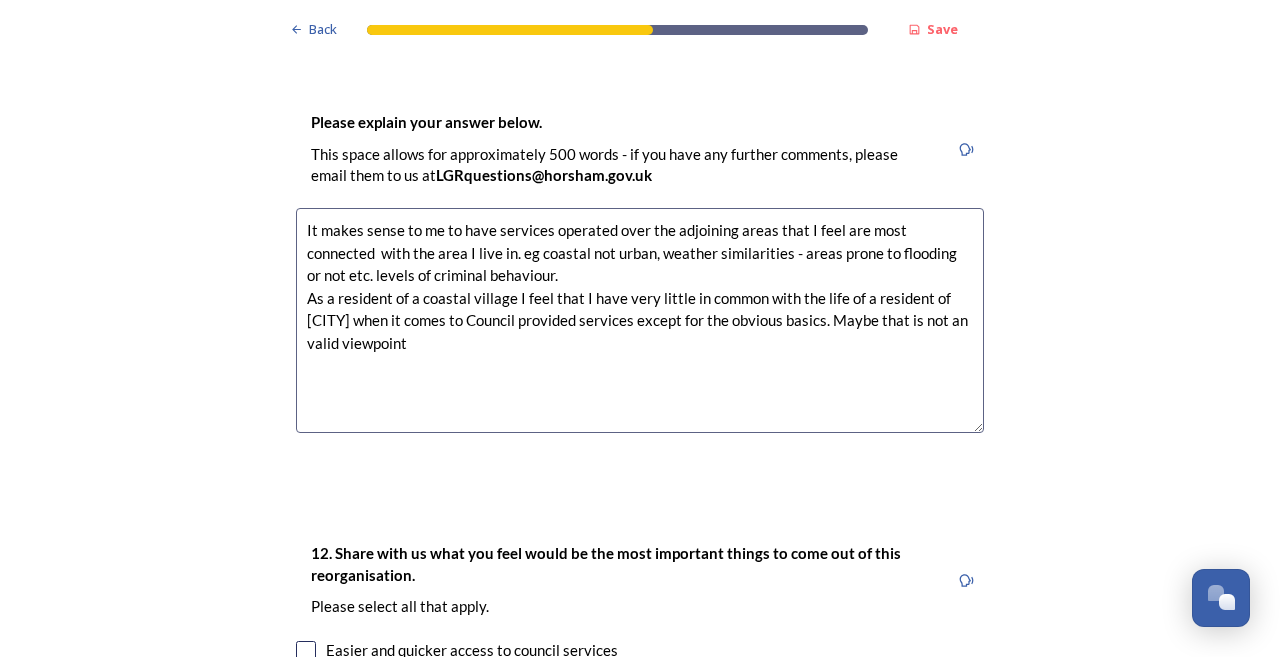 click on "It makes sense to me to have services operated over the adjoining areas that I feel are most connected  with the area I live in. eg coastal not urban, weather similarities - areas prone to flooding or not etc. levels of criminal behaviour.
As a resident of a coastal village I feel that I have very little in common with the life of a resident of [CITY] when it comes to Council provided services except for the obvious basics. Maybe that is not an valid viewpoint" at bounding box center [640, 320] 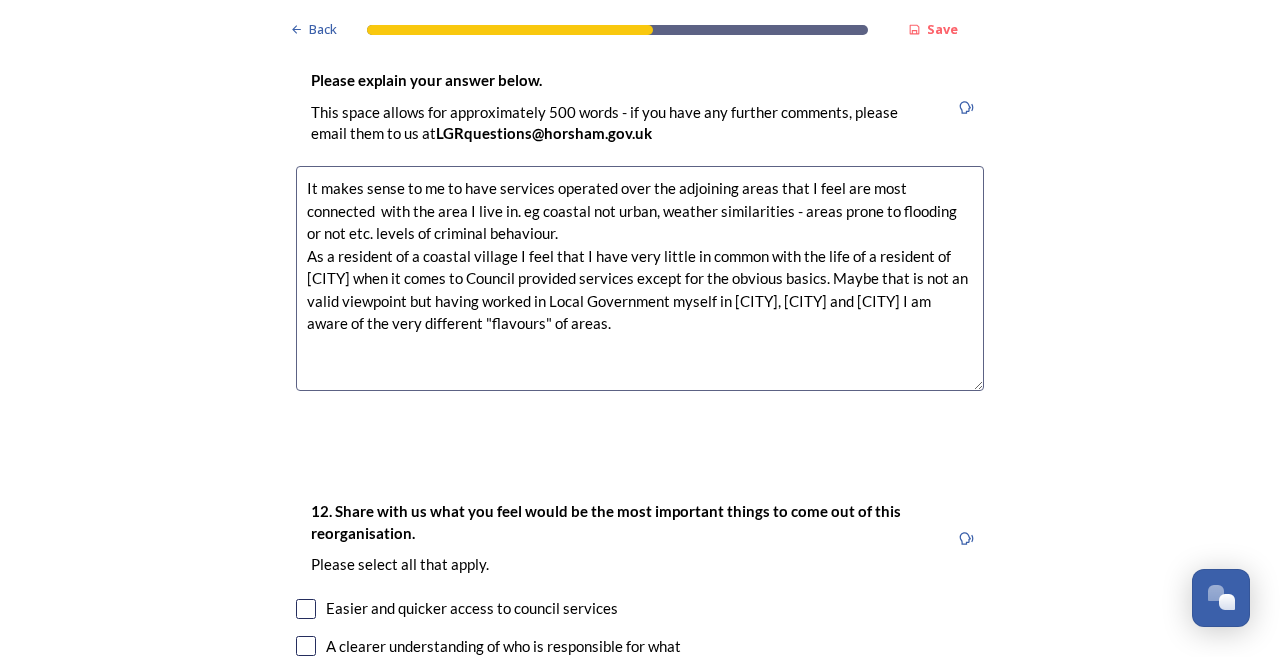 scroll, scrollTop: 3187, scrollLeft: 0, axis: vertical 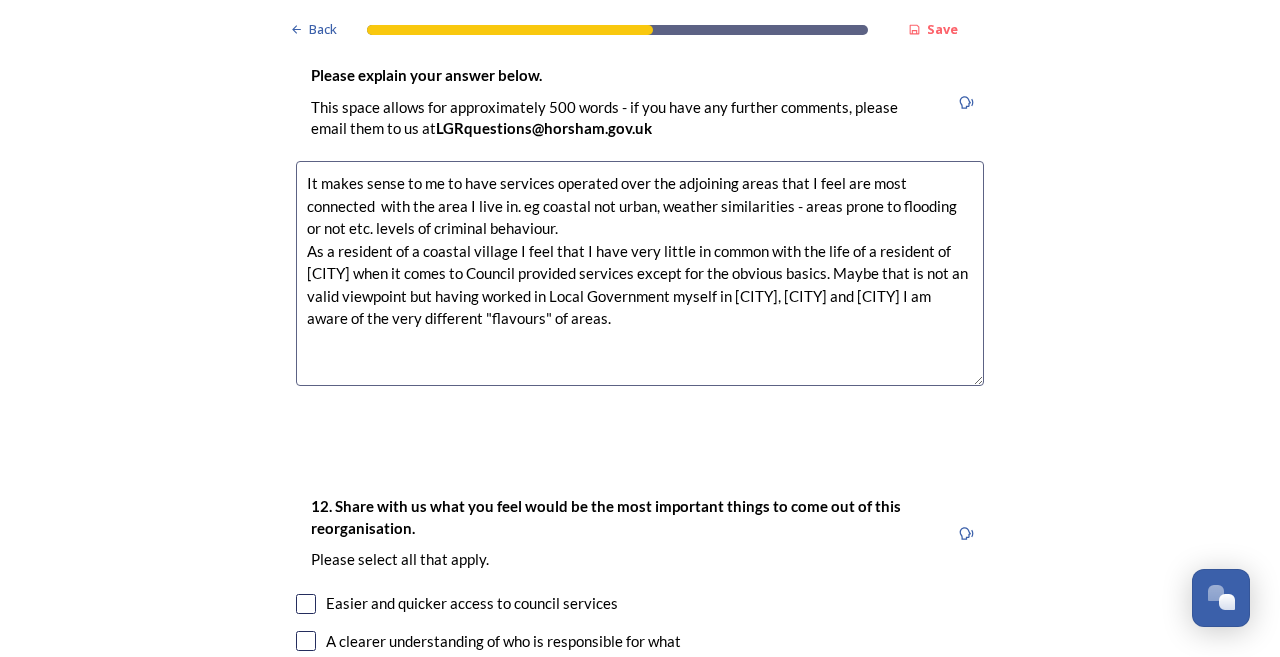click on "It makes sense to me to have services operated over the adjoining areas that I feel are most connected  with the area I live in. eg coastal not urban, weather similarities - areas prone to flooding or not etc. levels of criminal behaviour.
As a resident of a coastal village I feel that I have very little in common with the life of a resident of [CITY] when it comes to Council provided services except for the obvious basics. Maybe that is not an valid viewpoint but having worked in Local Government myself in [CITY], [CITY] and [CITY] I am aware of the very different "flavours" of areas." at bounding box center [640, 273] 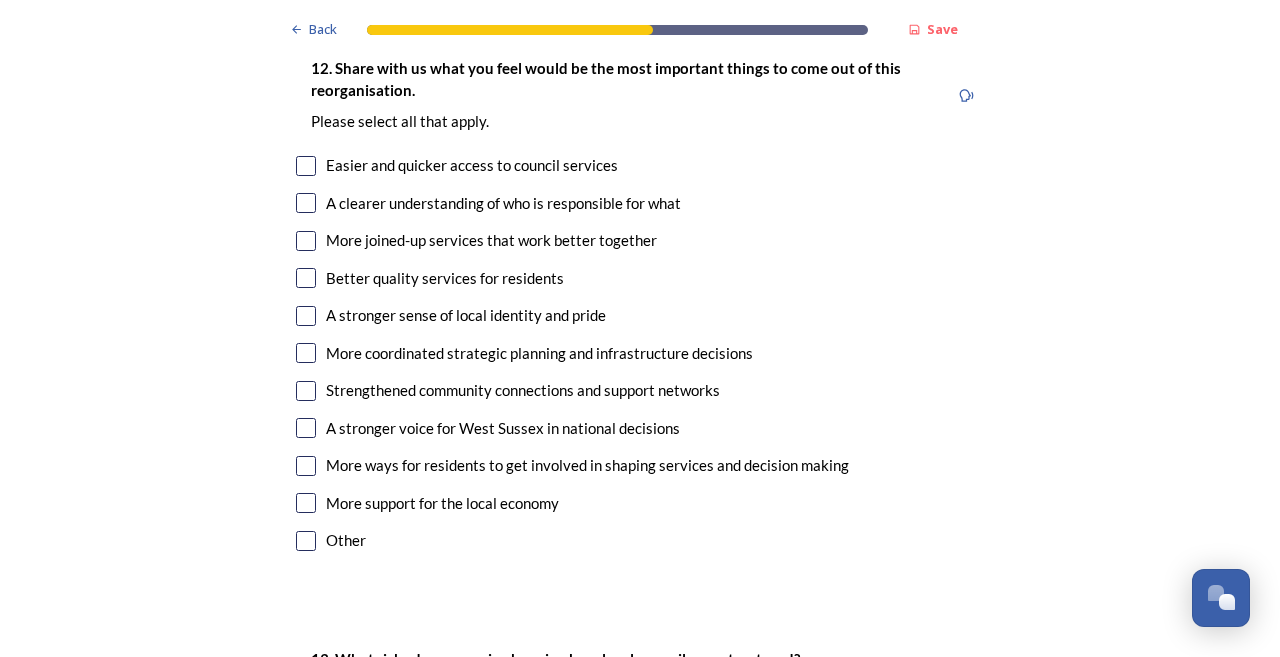 scroll, scrollTop: 3636, scrollLeft: 0, axis: vertical 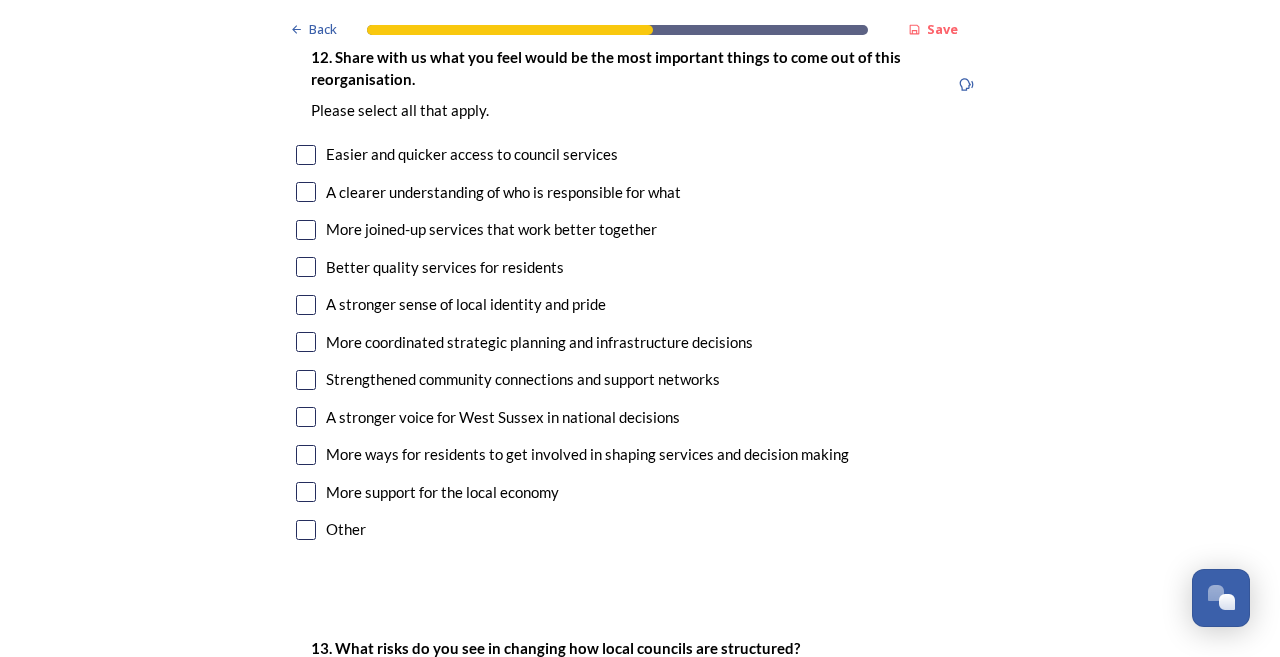 type on "It makes sense to me to have services operated over the adjoining areas that I feel are most connected  with the area I live in. eg coastal not urban, weather similarities - areas prone to flooding or not etc. levels of criminal behaviour , travel and congestion ...
As a resident of a coastal village I feel that I have very little in common with the life of a resident of [CITY] when it comes to Council provided services except for the obvious basics. Maybe that is not a valid viewpoint but having worked in Local Government myself in [CITY], [CITY] and [CITY] I am aware of the very different "flavours" of areas." 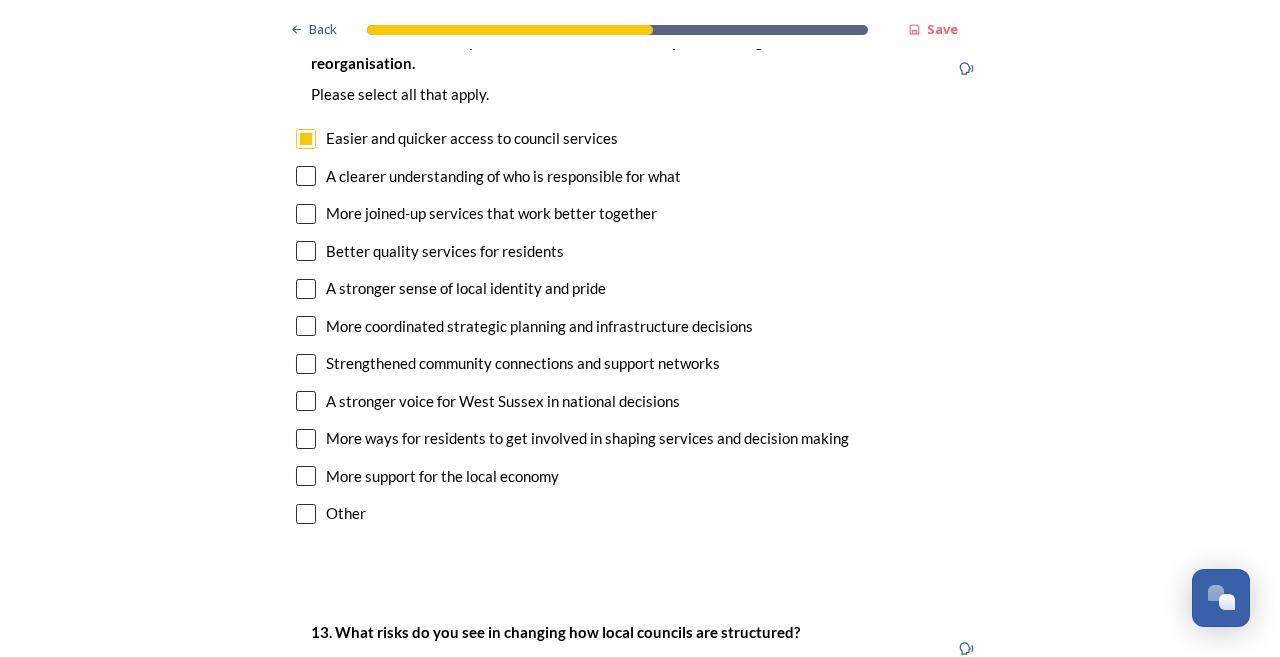 scroll, scrollTop: 3665, scrollLeft: 0, axis: vertical 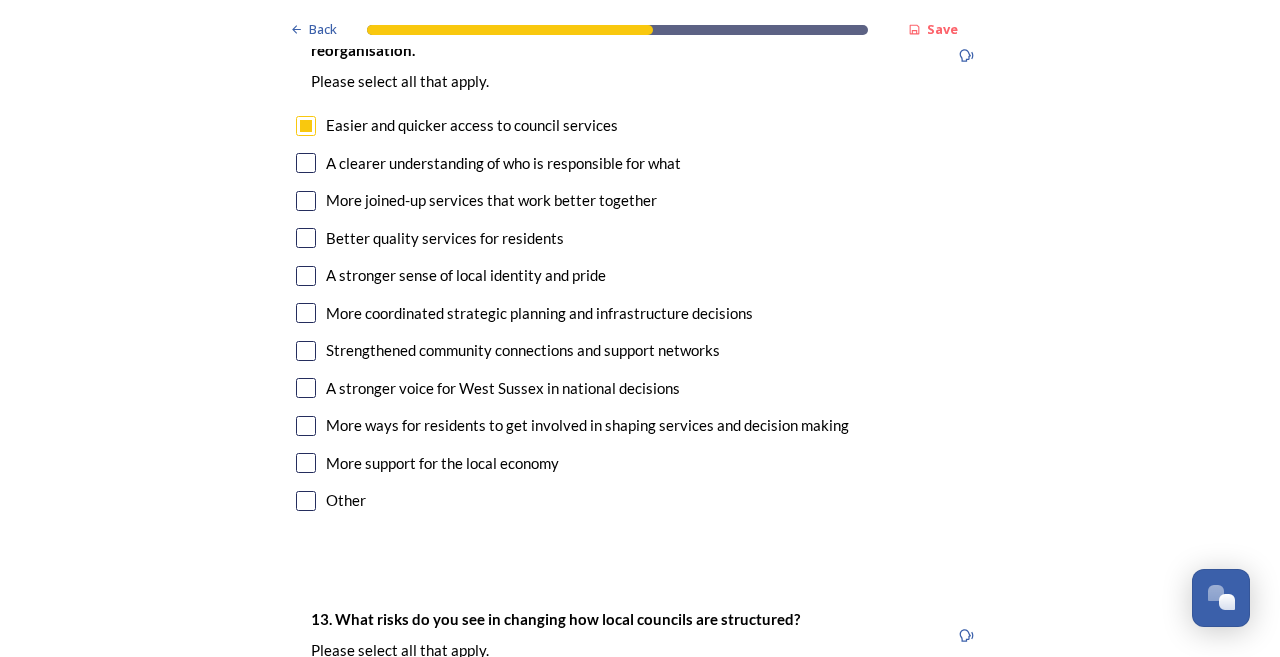 click at bounding box center (306, 163) 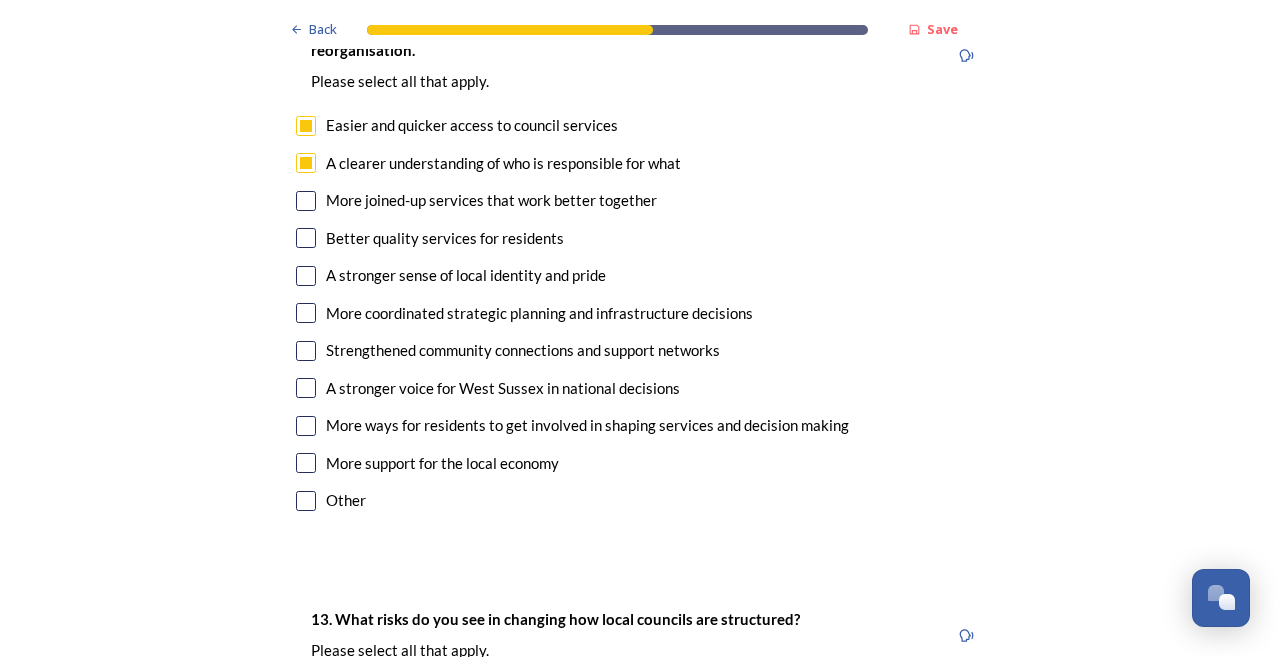click at bounding box center (306, 201) 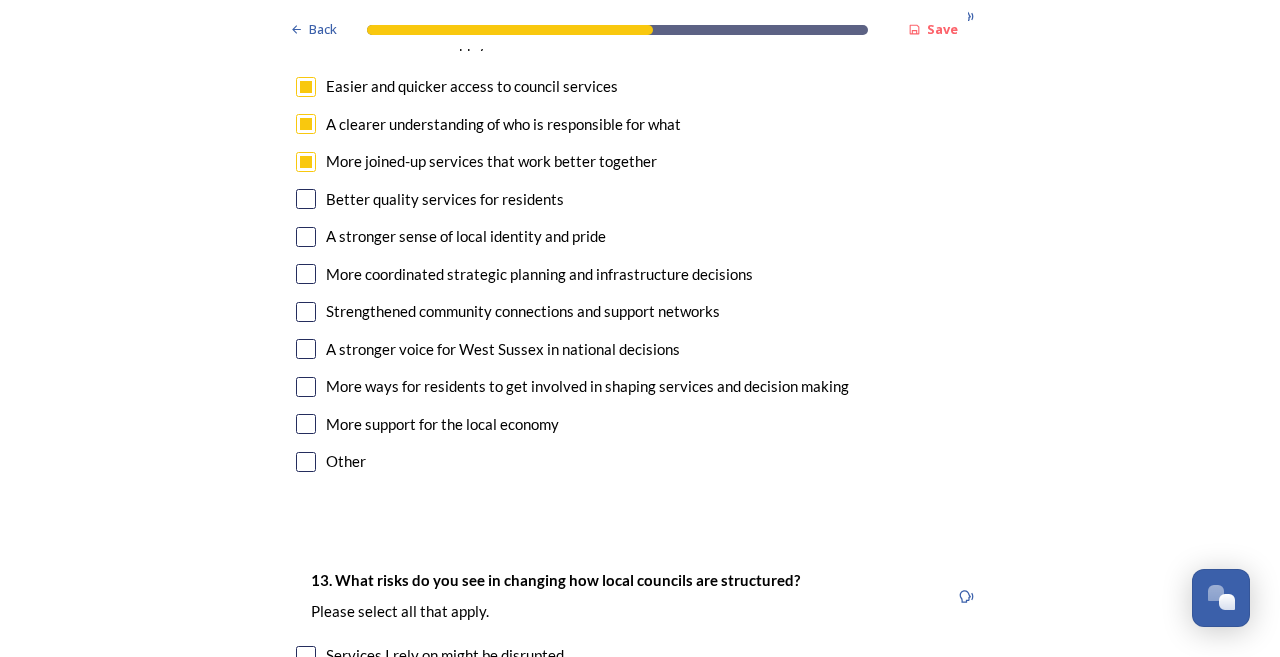 scroll, scrollTop: 3719, scrollLeft: 0, axis: vertical 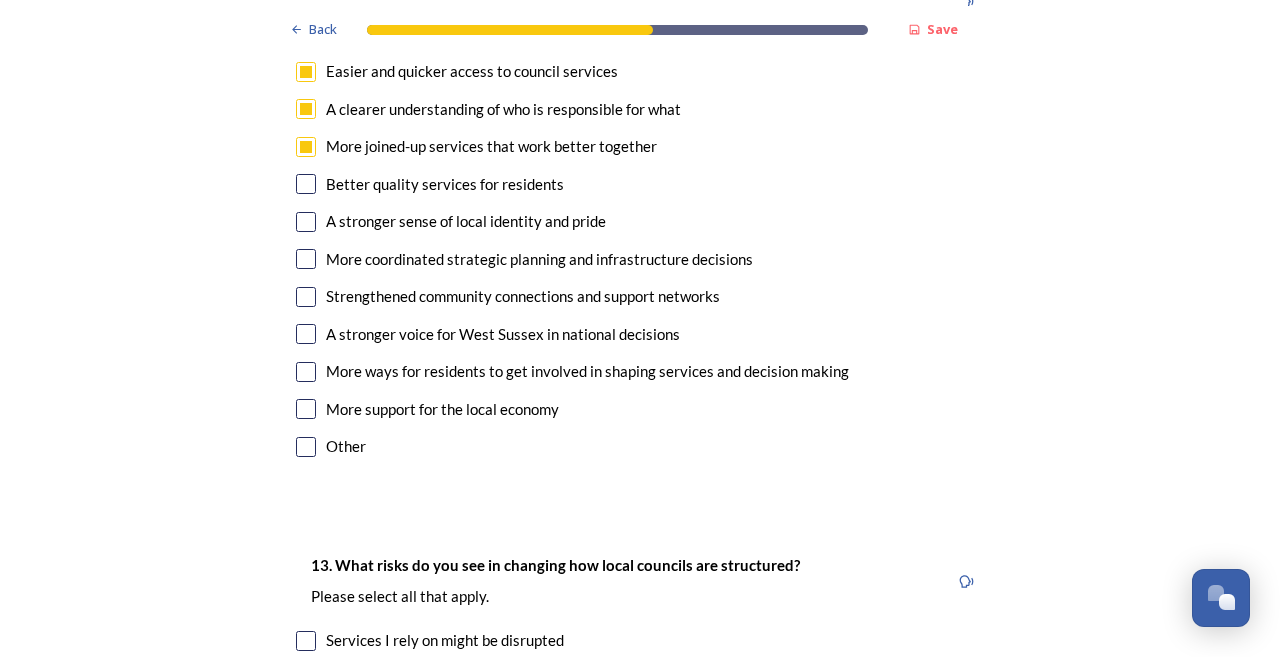 click at bounding box center (306, 184) 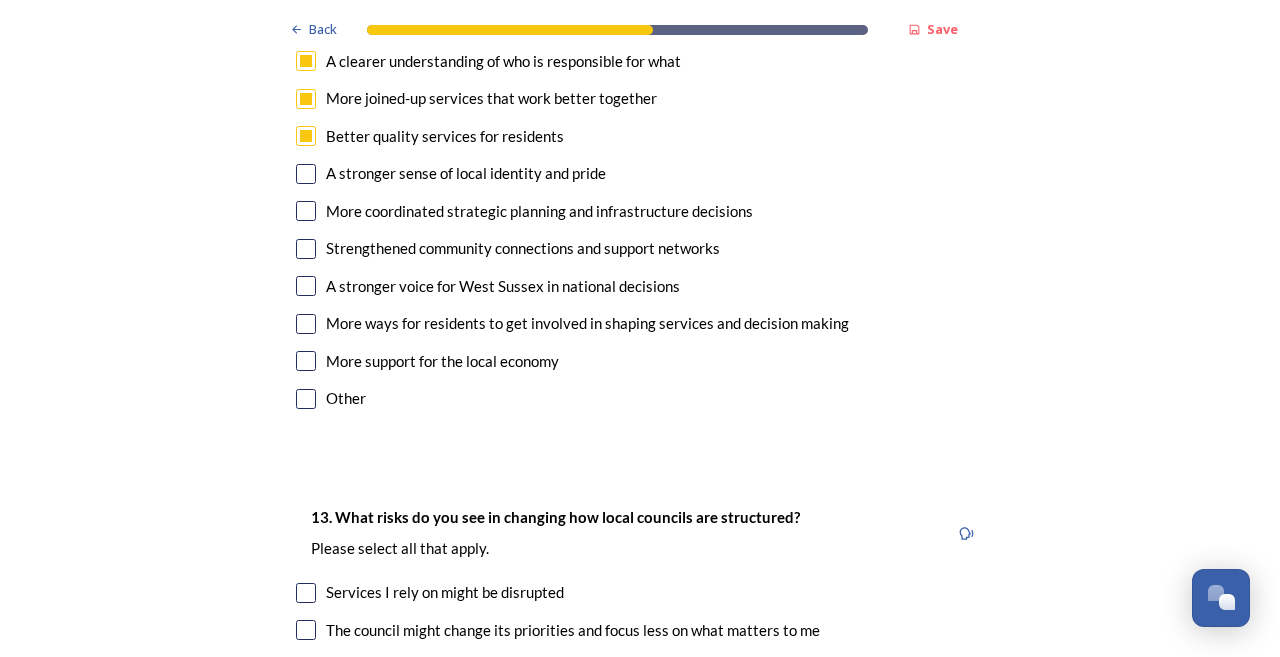 scroll, scrollTop: 3758, scrollLeft: 0, axis: vertical 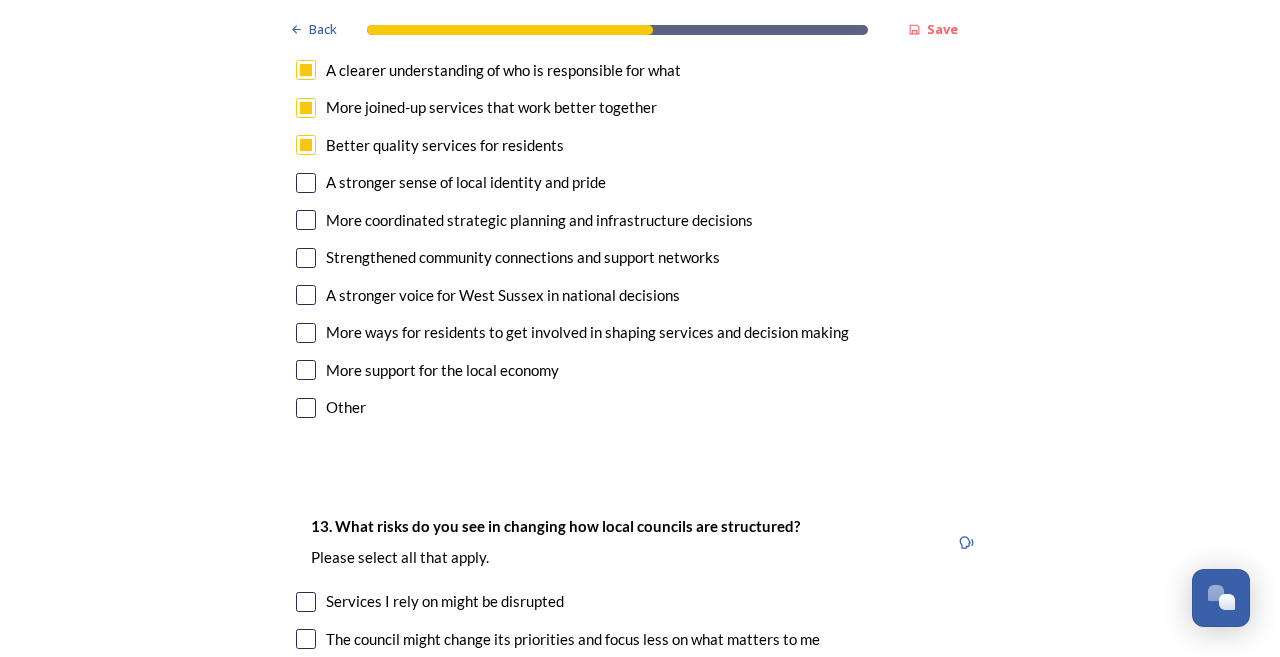 click at bounding box center [306, 220] 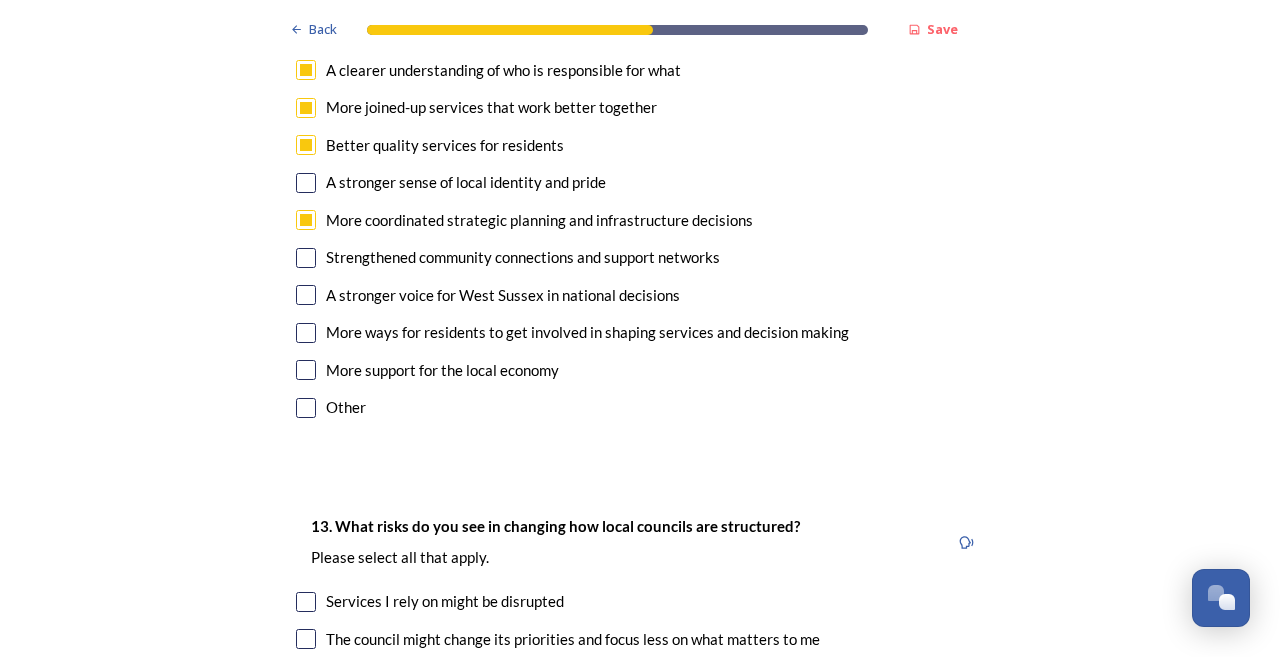 scroll, scrollTop: 3801, scrollLeft: 0, axis: vertical 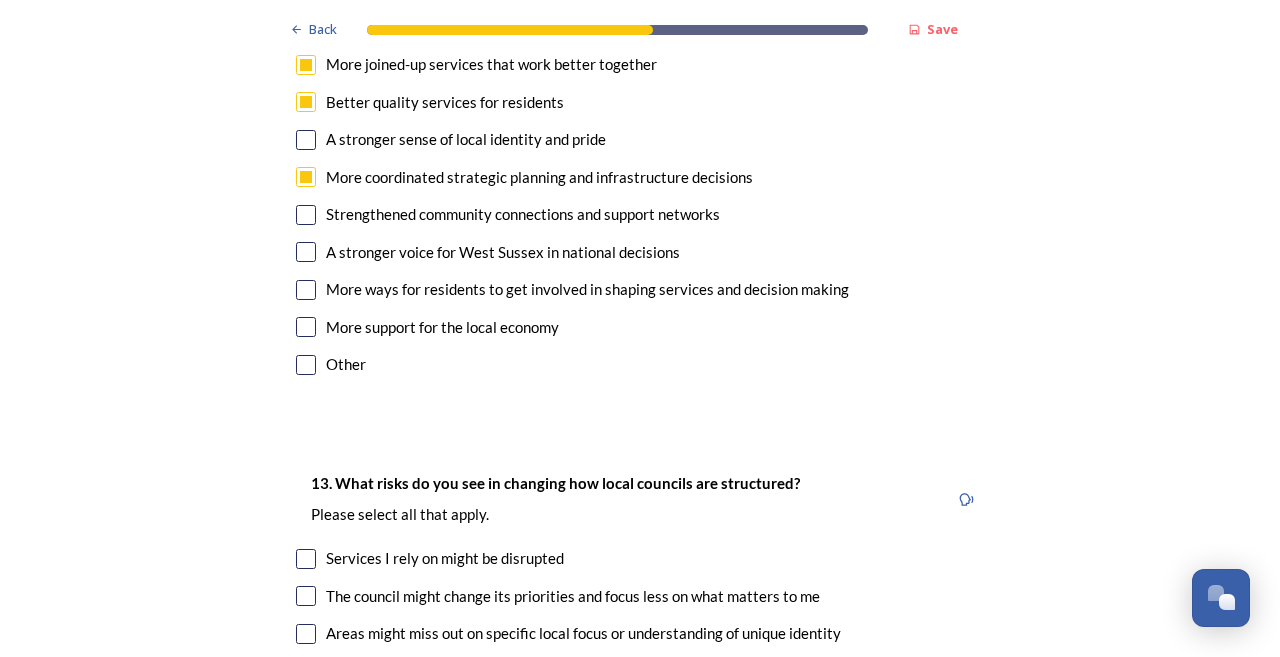 click at bounding box center (306, 215) 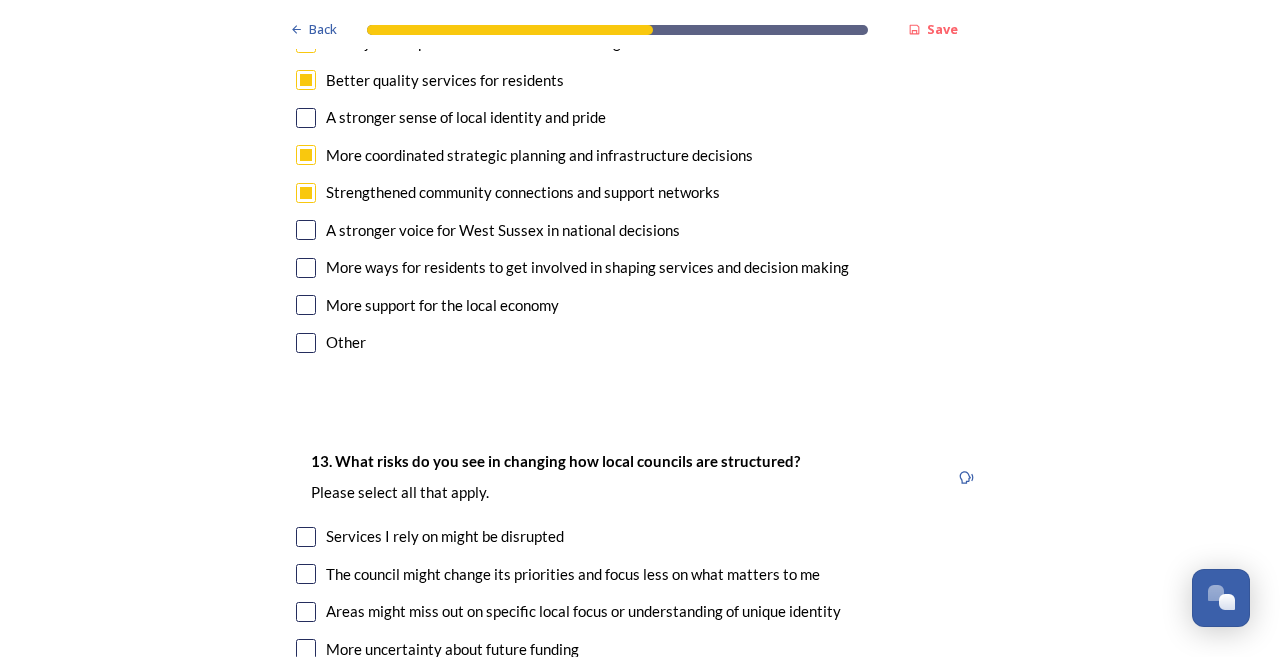 scroll, scrollTop: 3829, scrollLeft: 0, axis: vertical 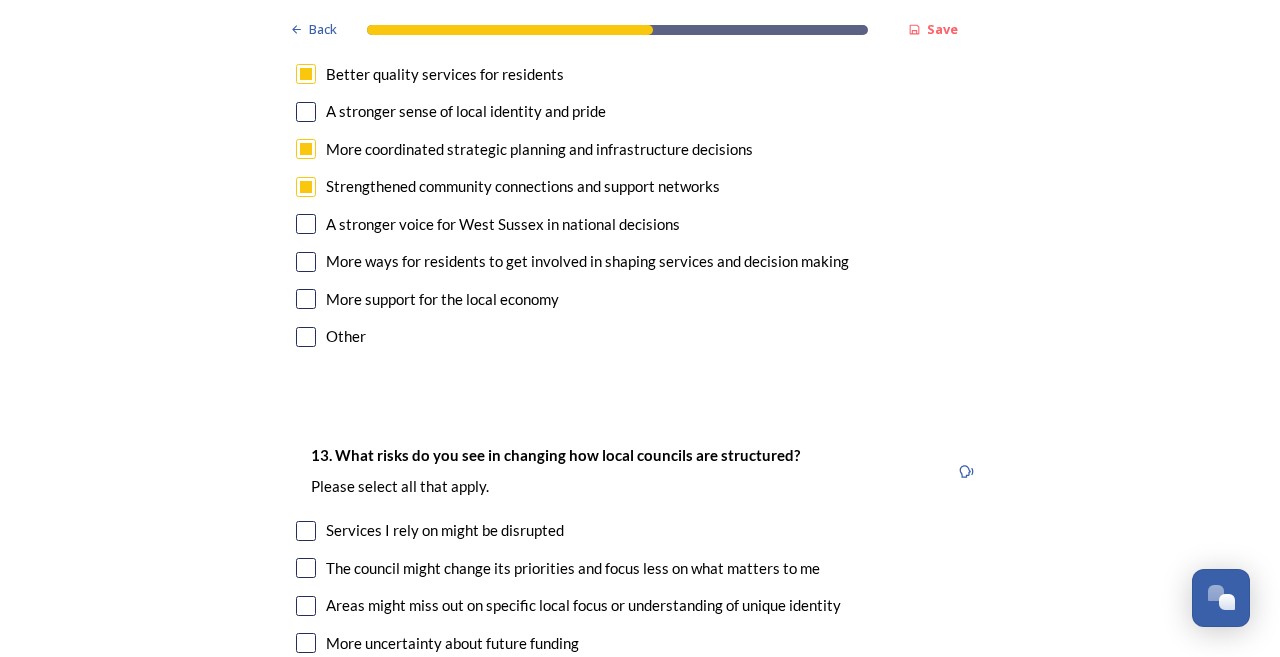 click at bounding box center [306, 224] 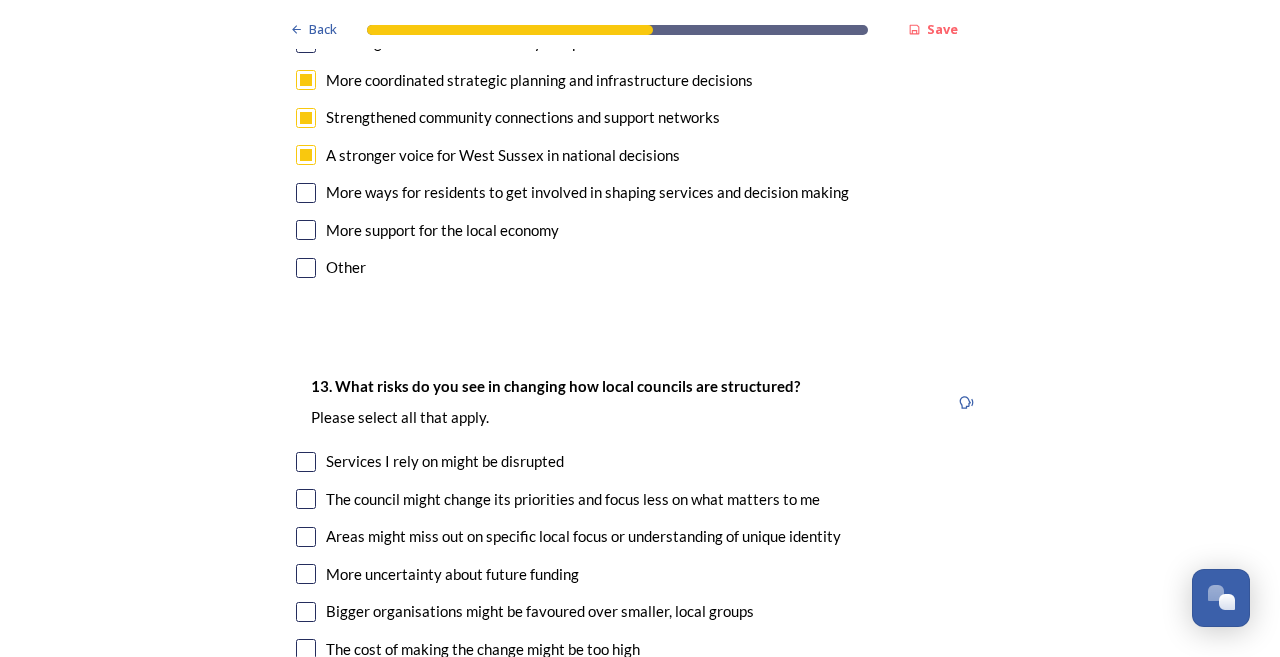 scroll, scrollTop: 3901, scrollLeft: 0, axis: vertical 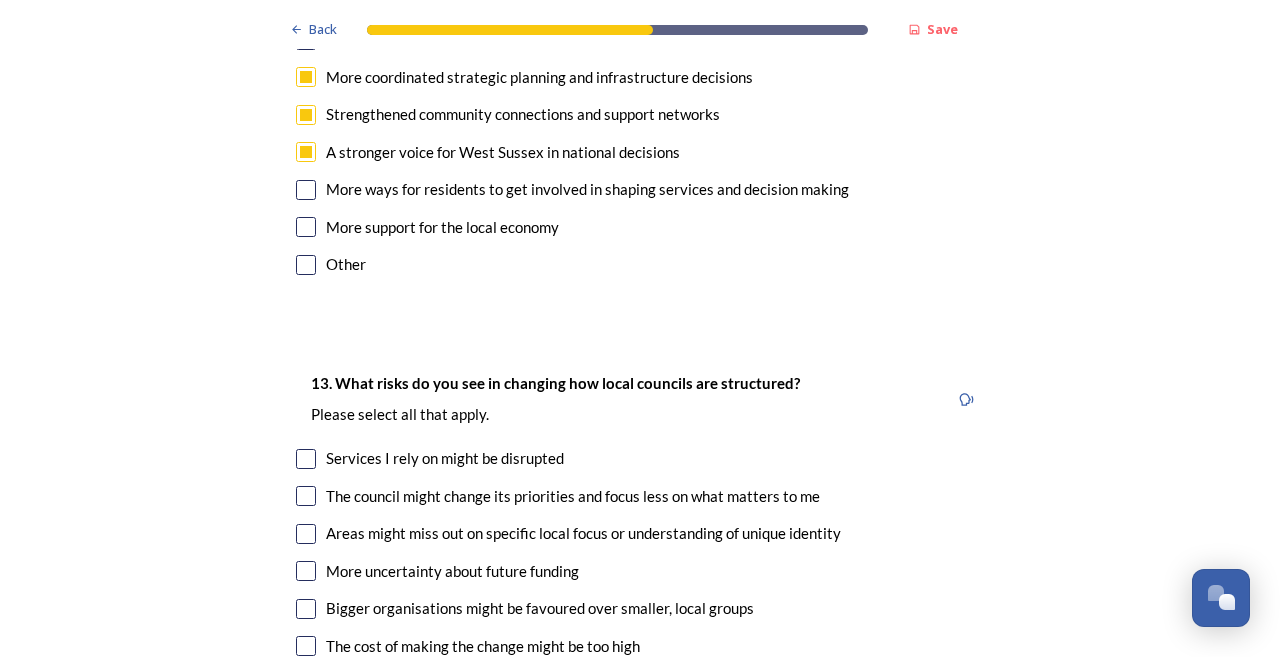 click at bounding box center [306, 227] 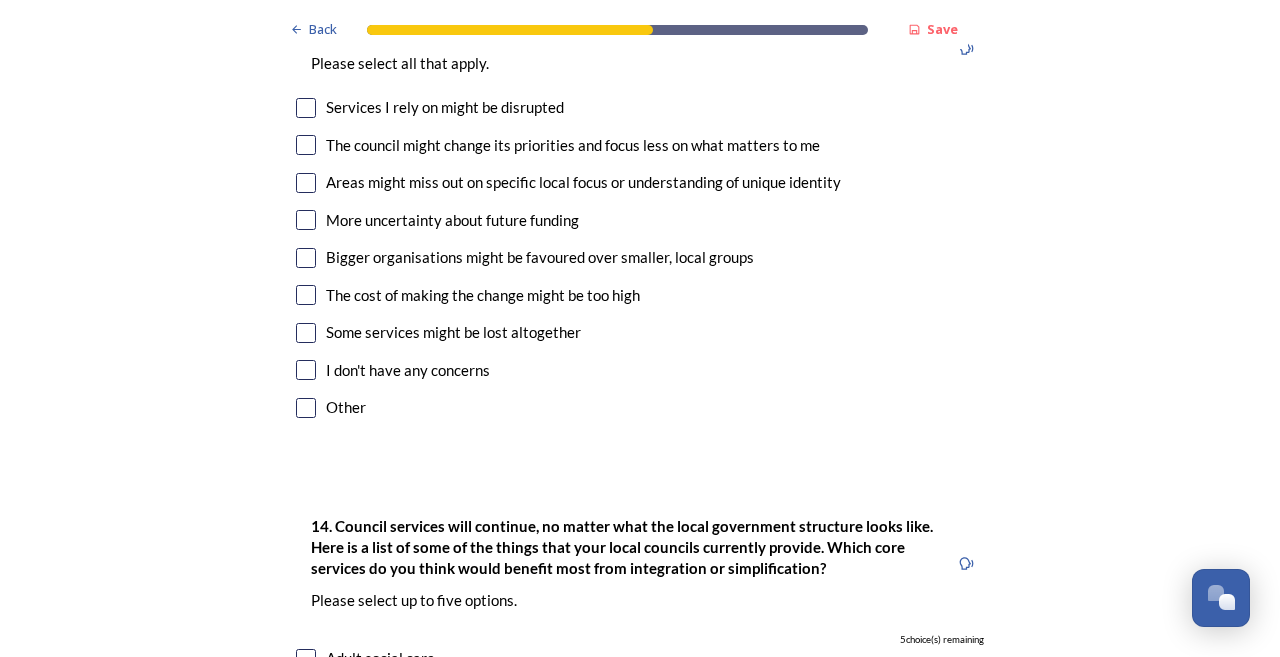 scroll, scrollTop: 4266, scrollLeft: 0, axis: vertical 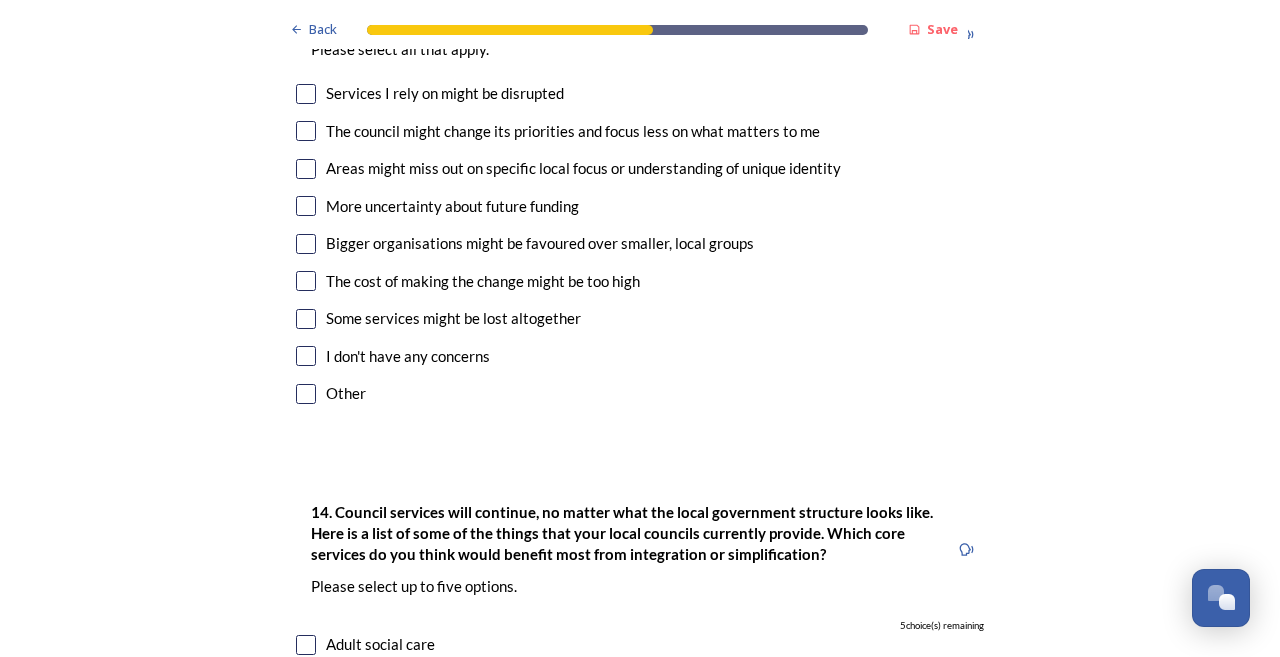 click at bounding box center [306, 169] 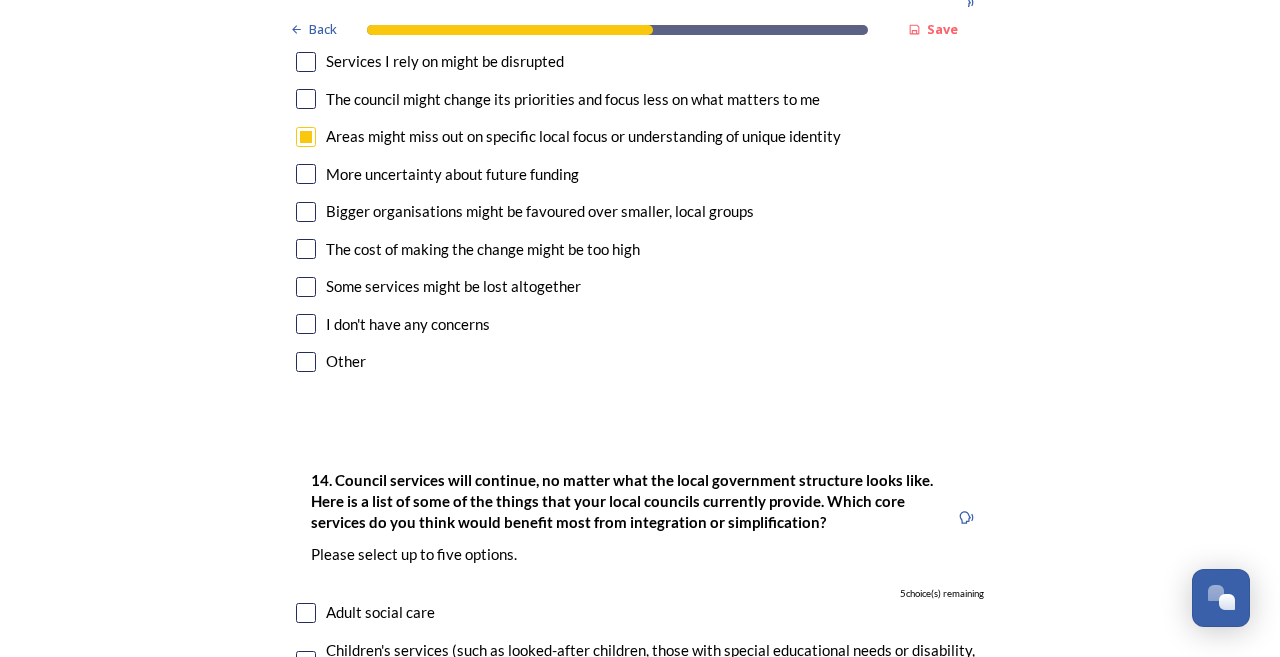 scroll, scrollTop: 4299, scrollLeft: 0, axis: vertical 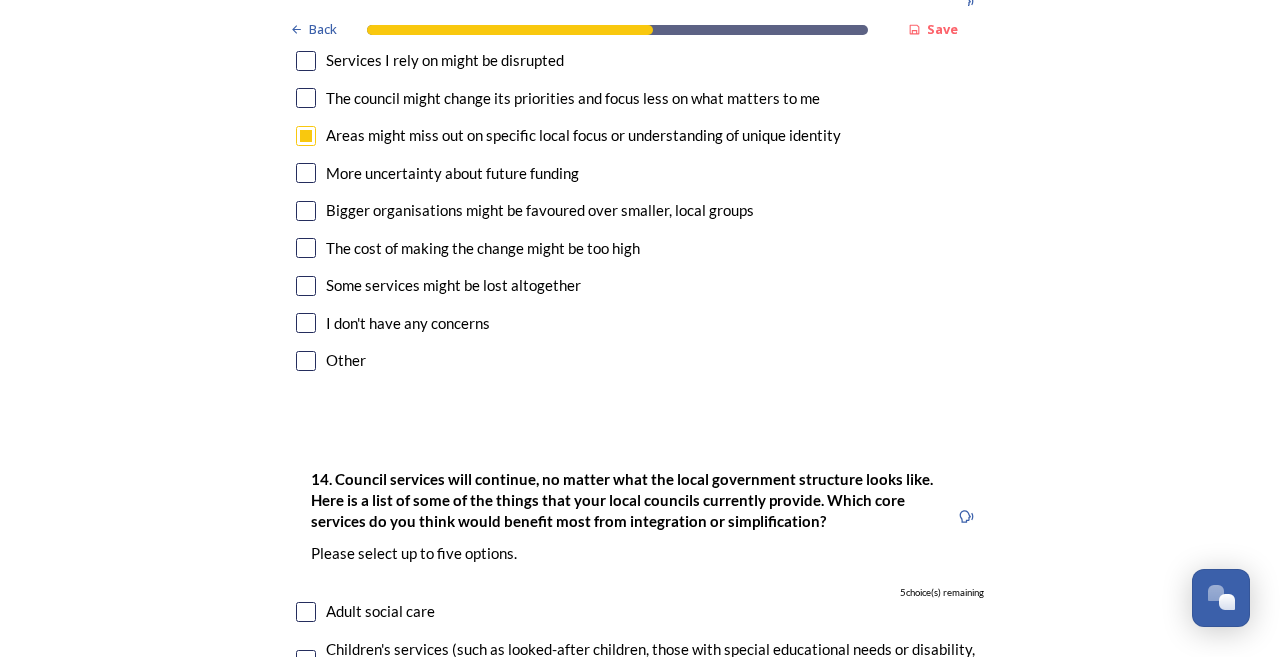 click at bounding box center (306, 211) 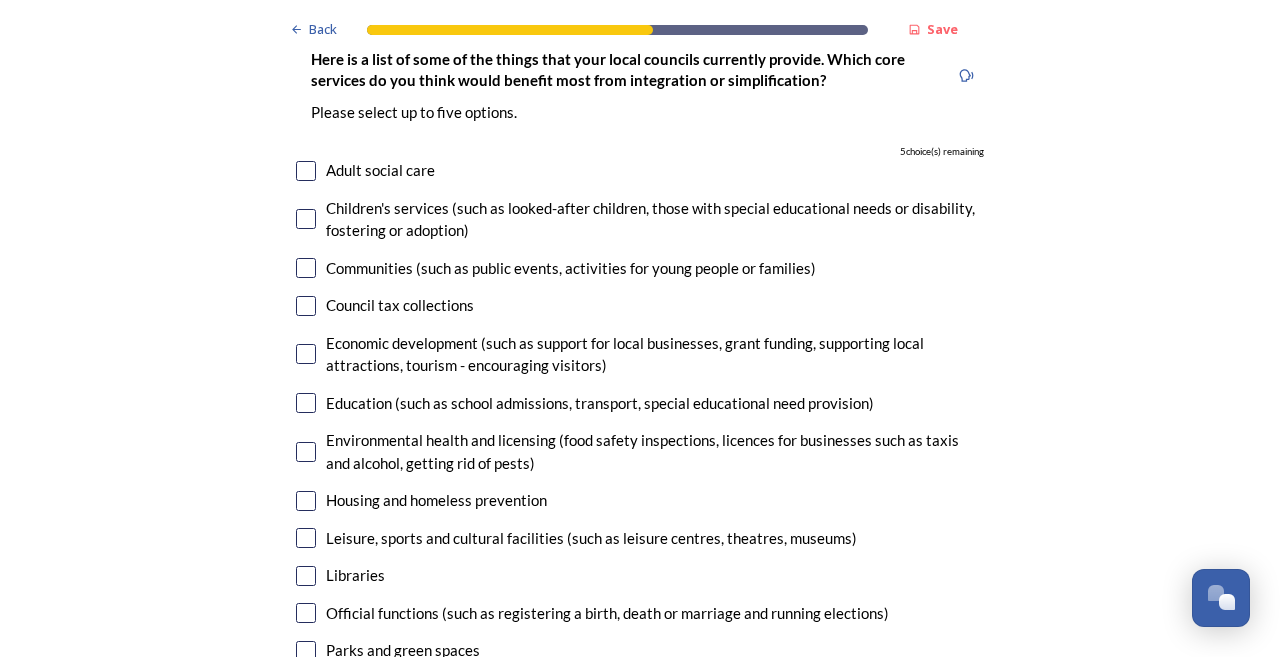 scroll, scrollTop: 4773, scrollLeft: 0, axis: vertical 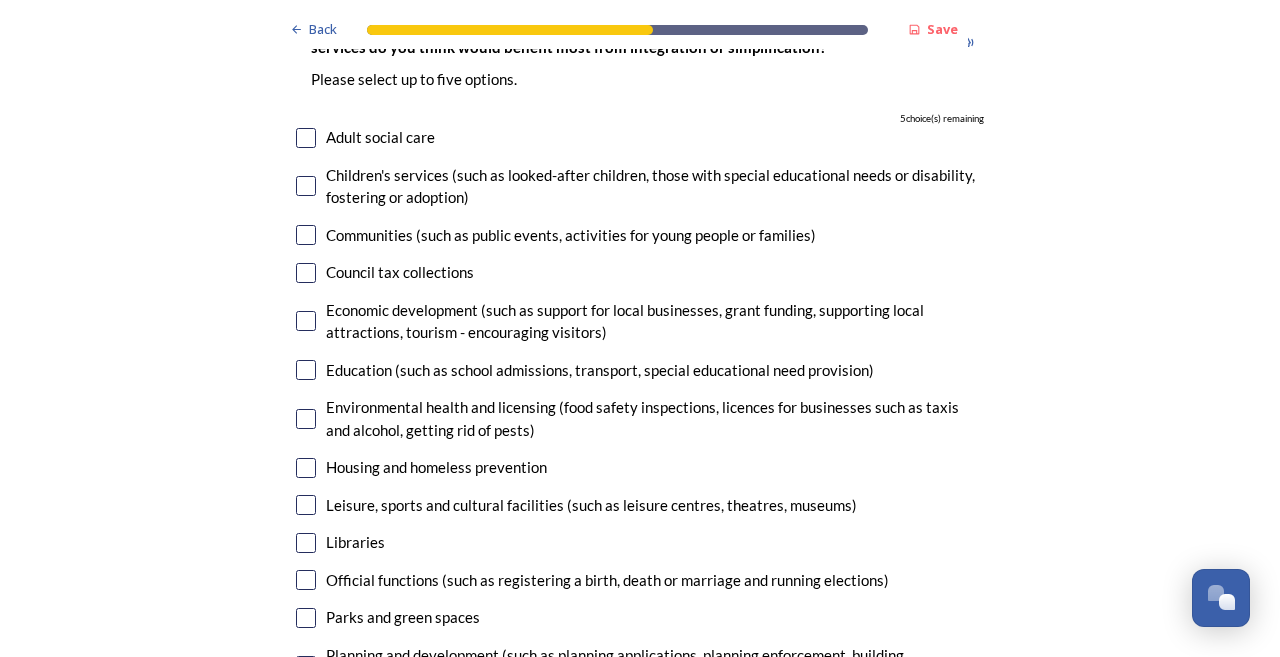 click at bounding box center (306, 138) 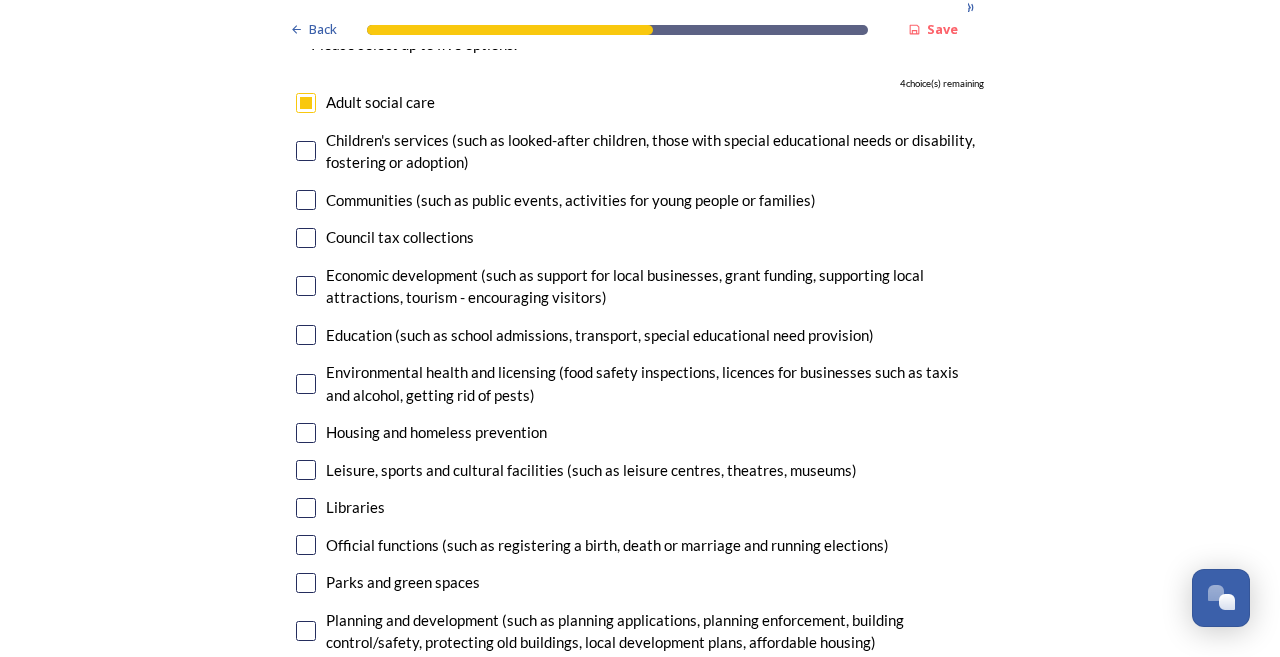 scroll, scrollTop: 4812, scrollLeft: 0, axis: vertical 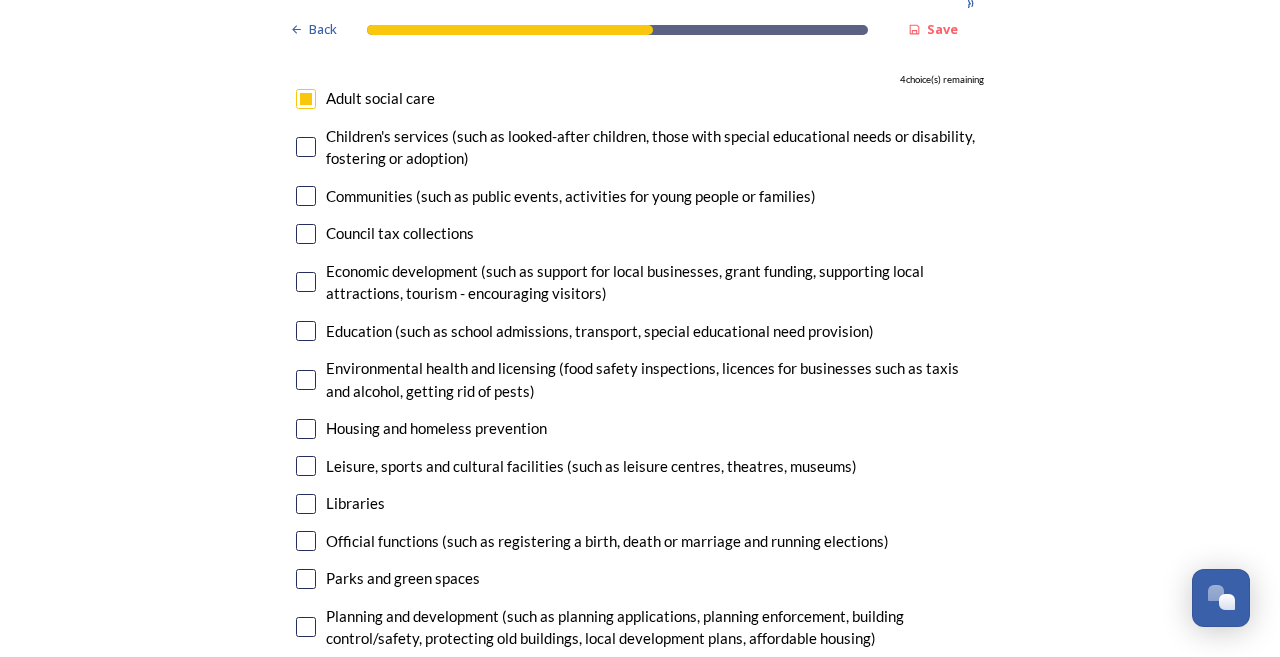 click at bounding box center (306, 147) 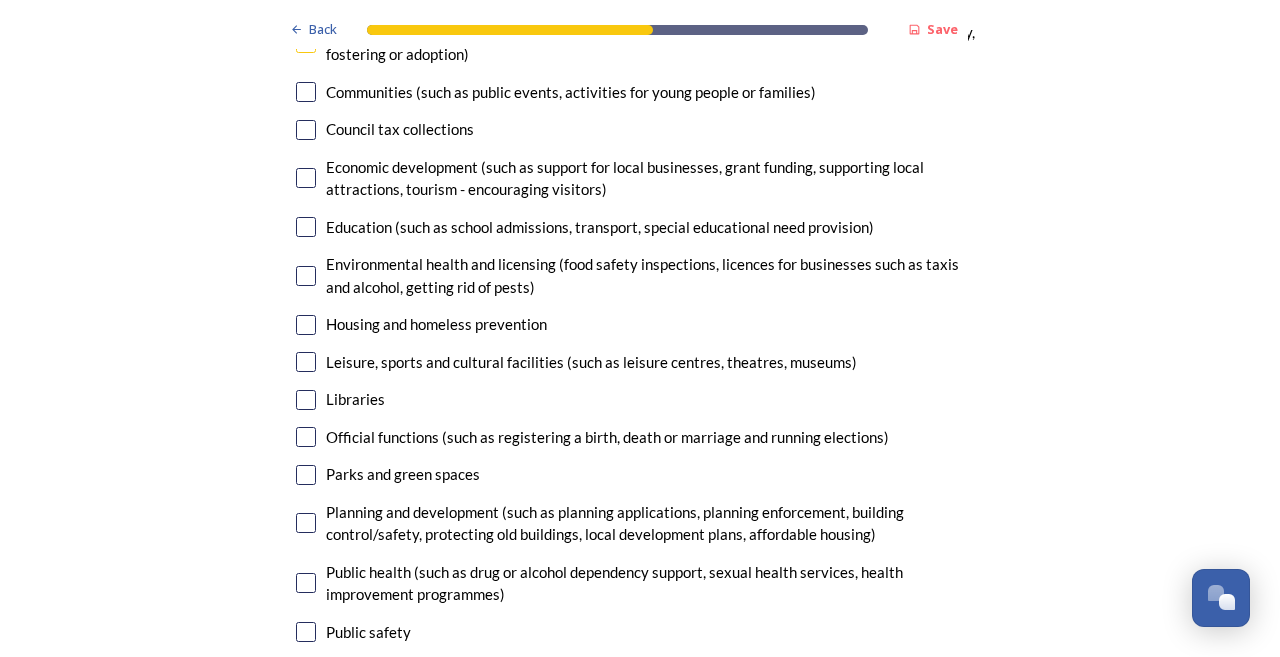 scroll, scrollTop: 4917, scrollLeft: 0, axis: vertical 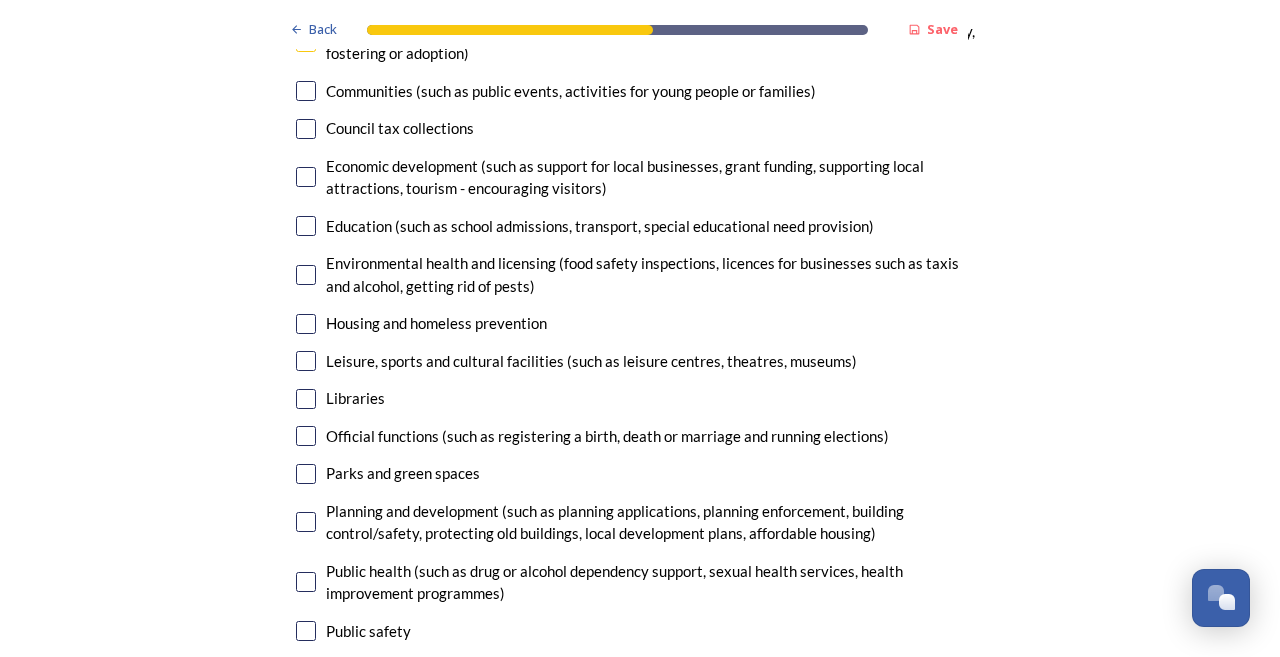 click at bounding box center (306, 177) 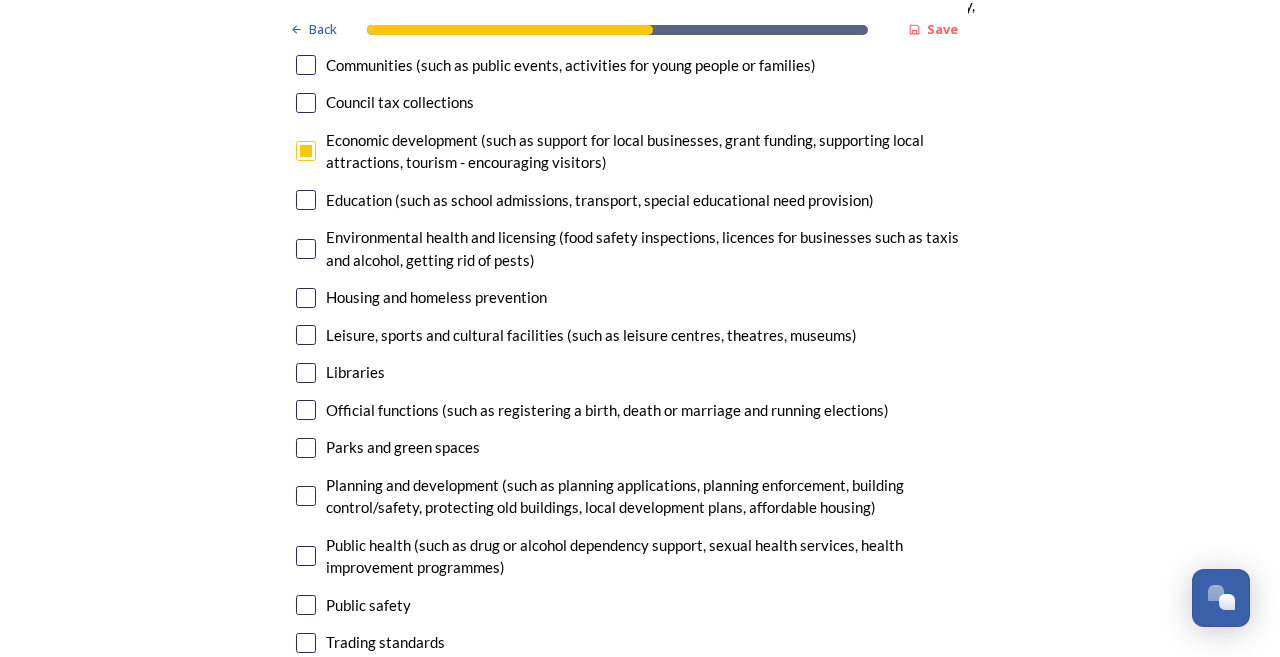 scroll, scrollTop: 4944, scrollLeft: 0, axis: vertical 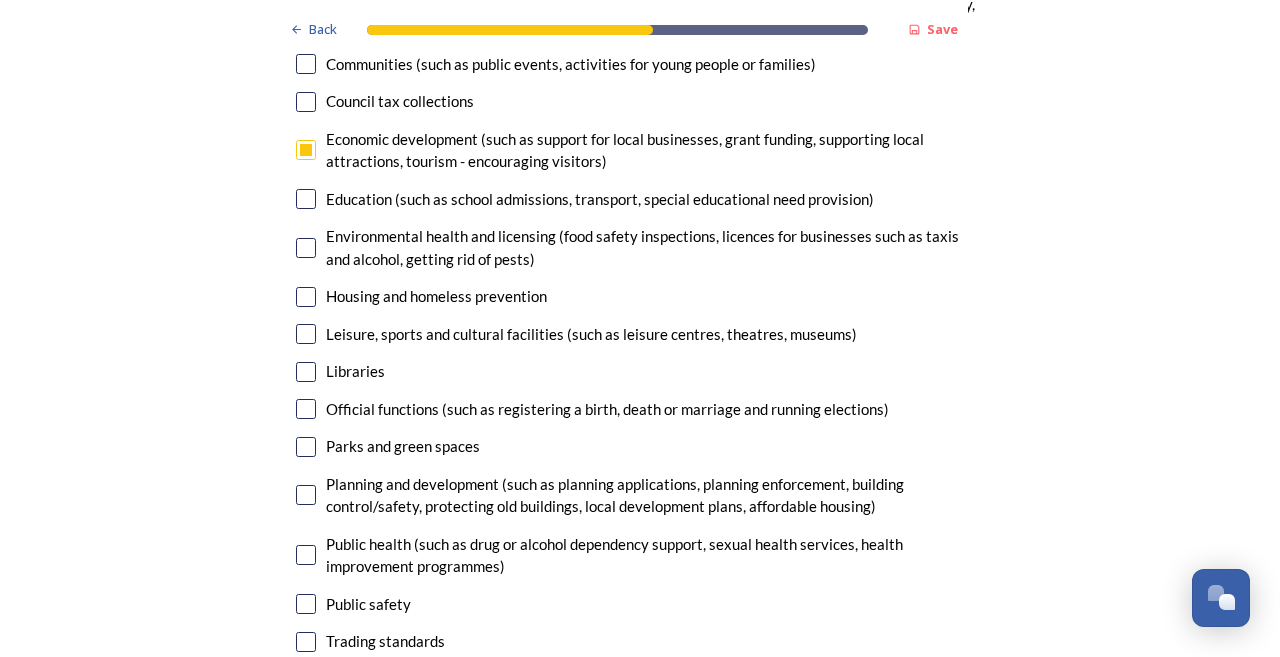 click at bounding box center [306, 199] 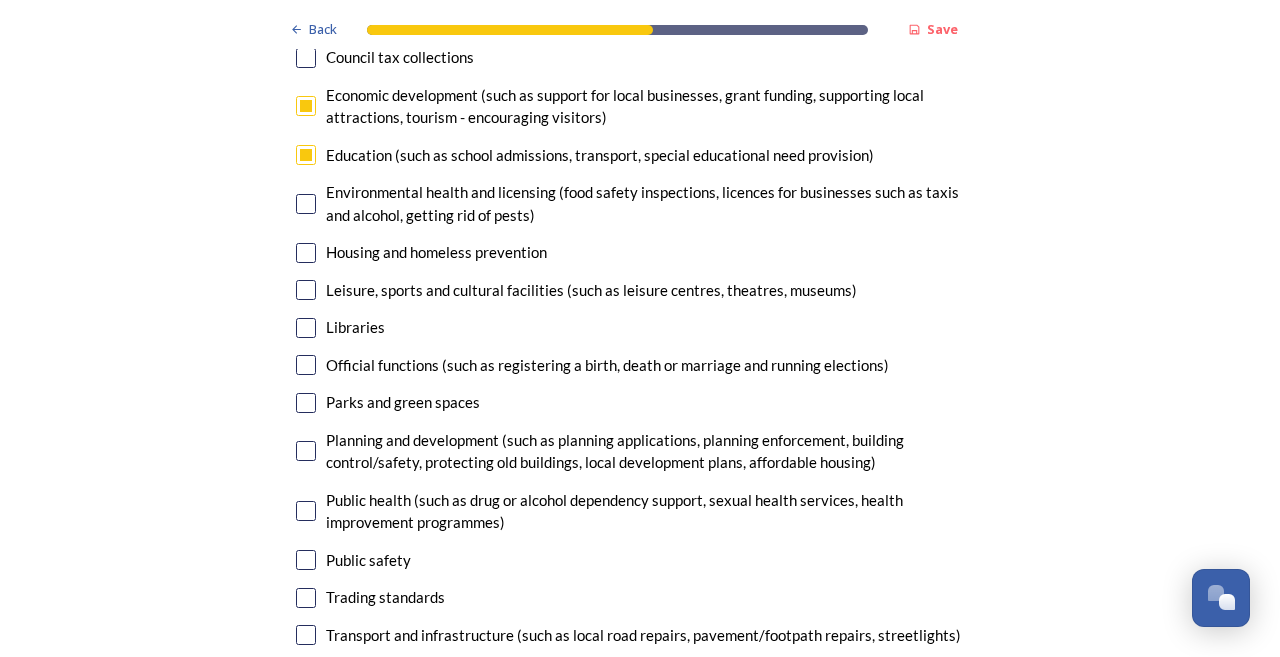 scroll, scrollTop: 4993, scrollLeft: 0, axis: vertical 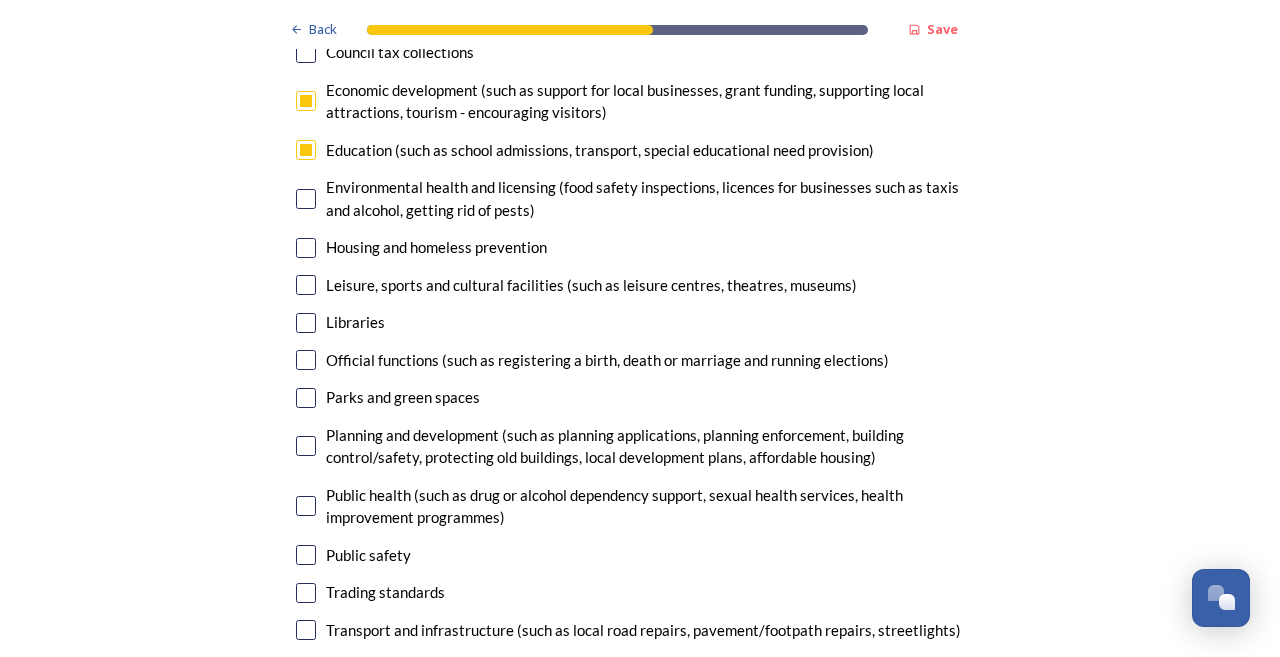 click at bounding box center [306, 199] 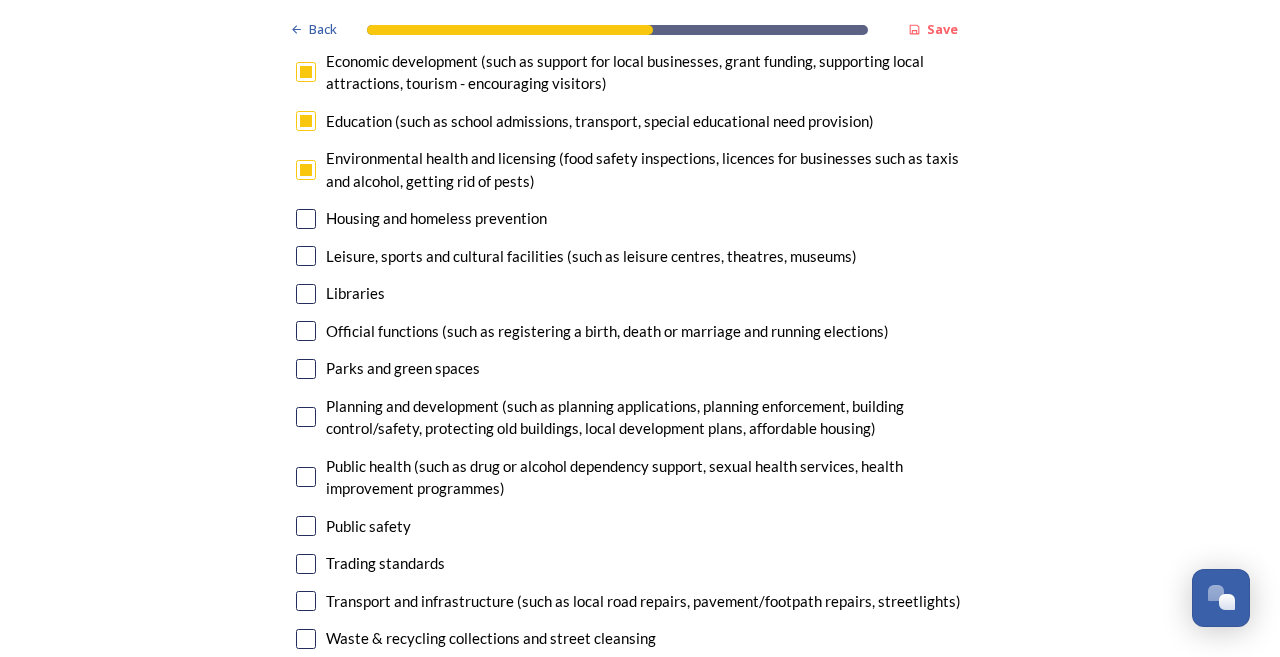 scroll, scrollTop: 5031, scrollLeft: 0, axis: vertical 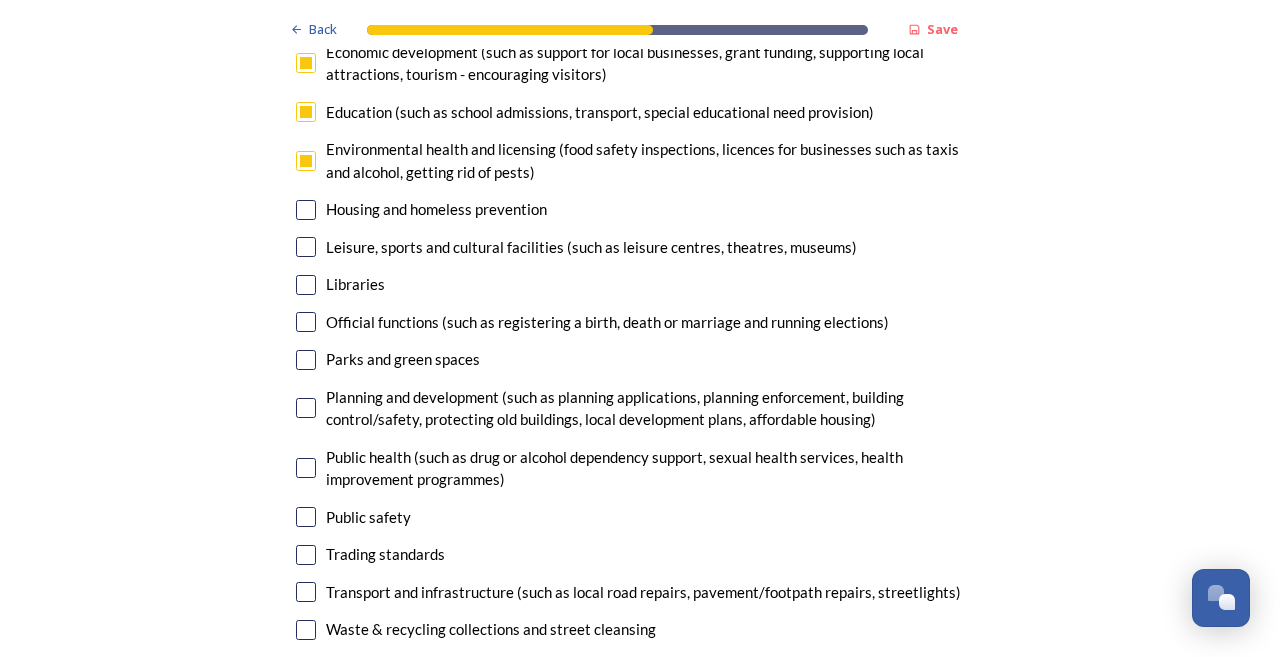 click at bounding box center (306, 210) 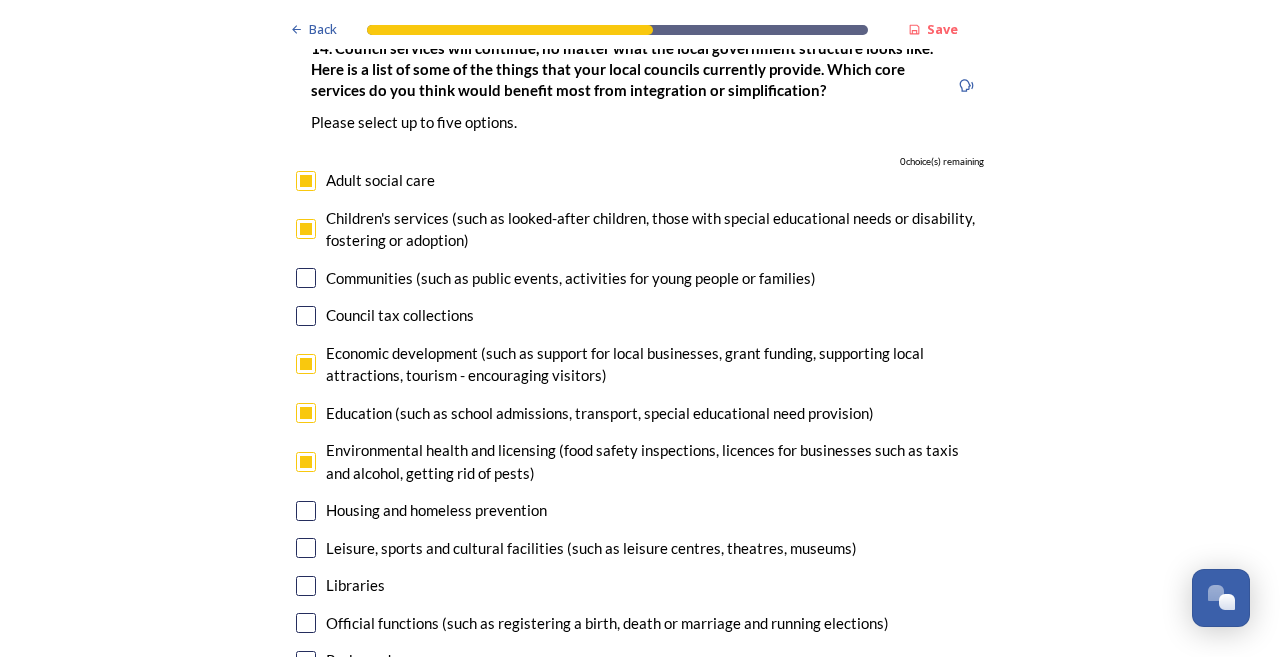 scroll, scrollTop: 4729, scrollLeft: 0, axis: vertical 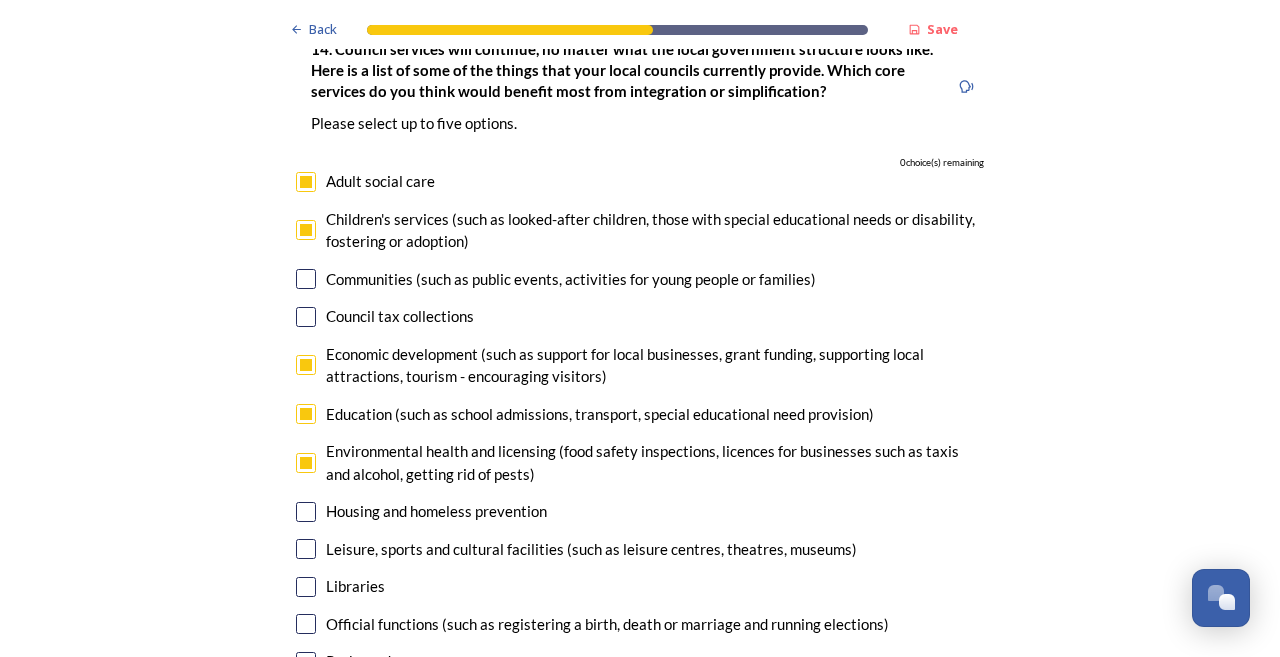 click at bounding box center [306, 230] 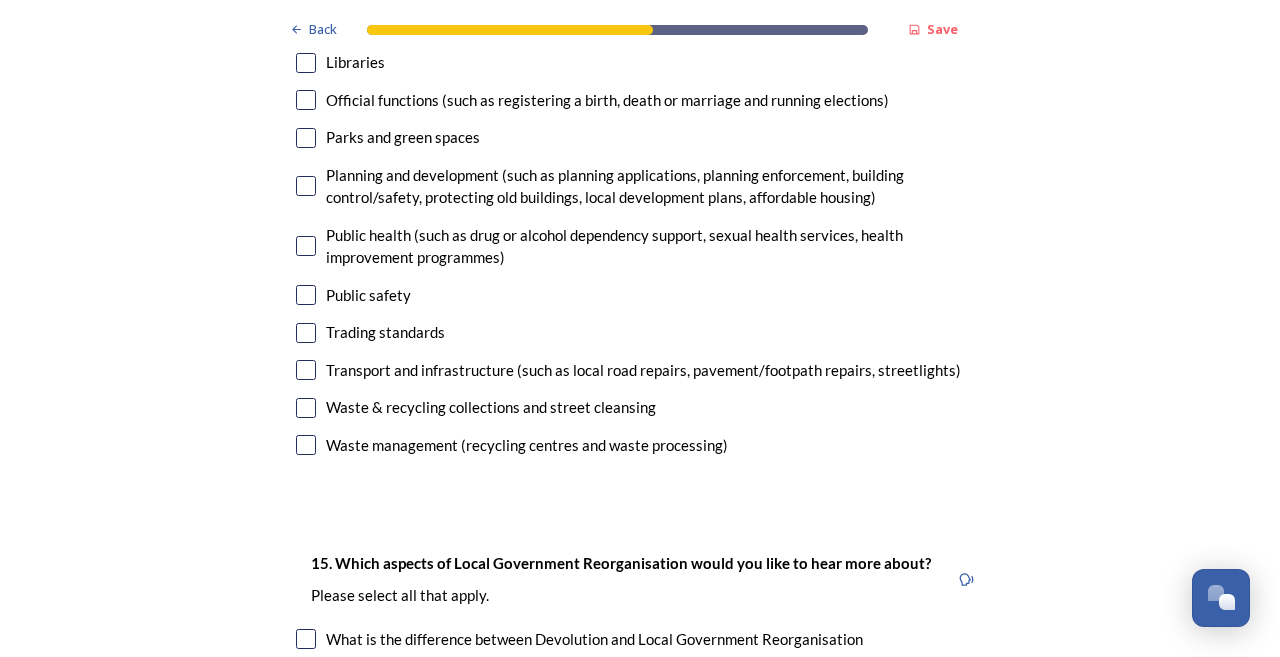 scroll, scrollTop: 5270, scrollLeft: 0, axis: vertical 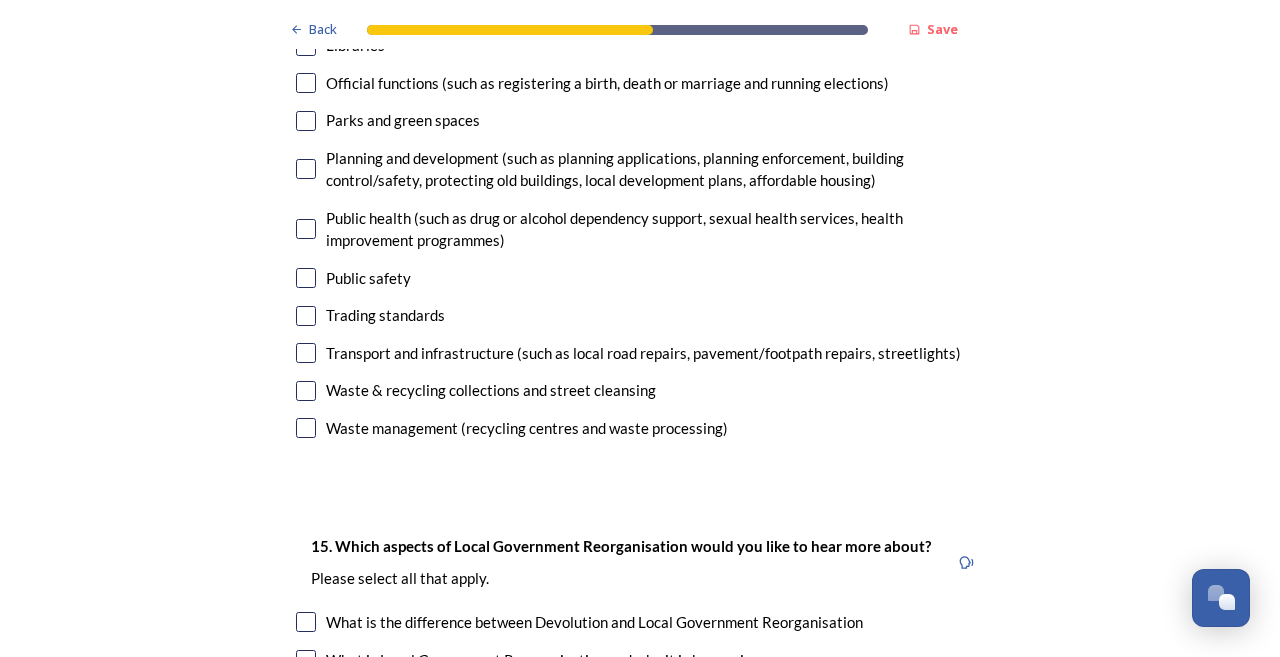 click at bounding box center (306, 353) 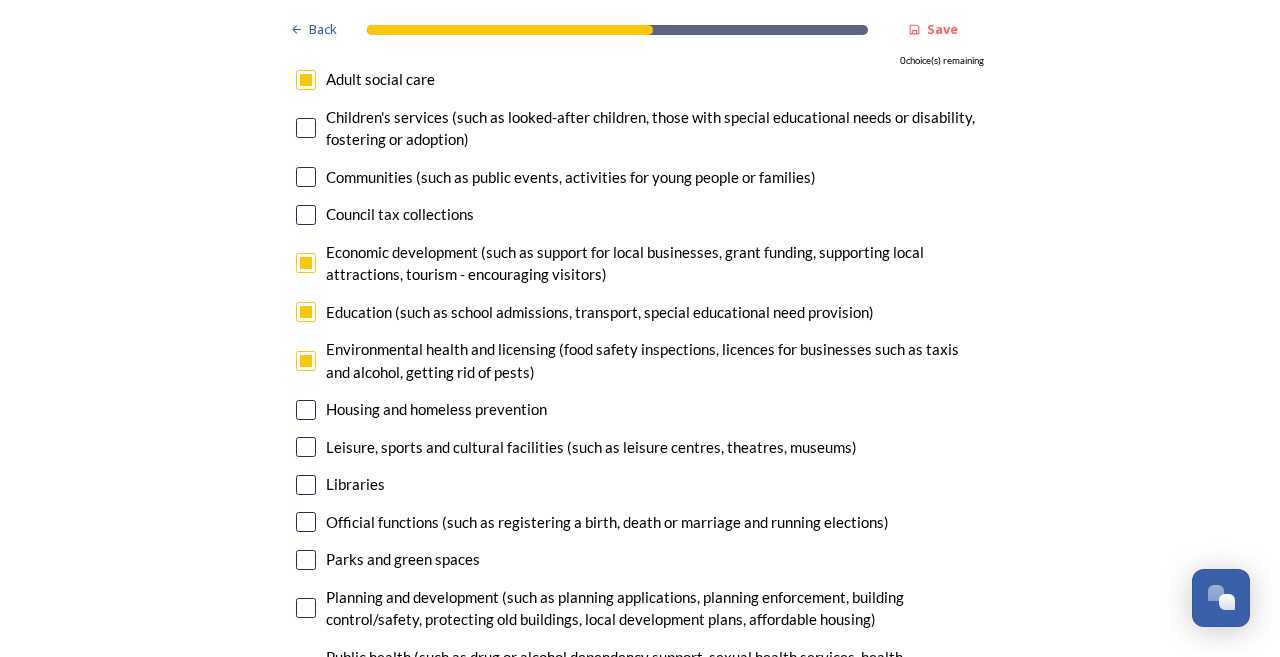 scroll, scrollTop: 4832, scrollLeft: 0, axis: vertical 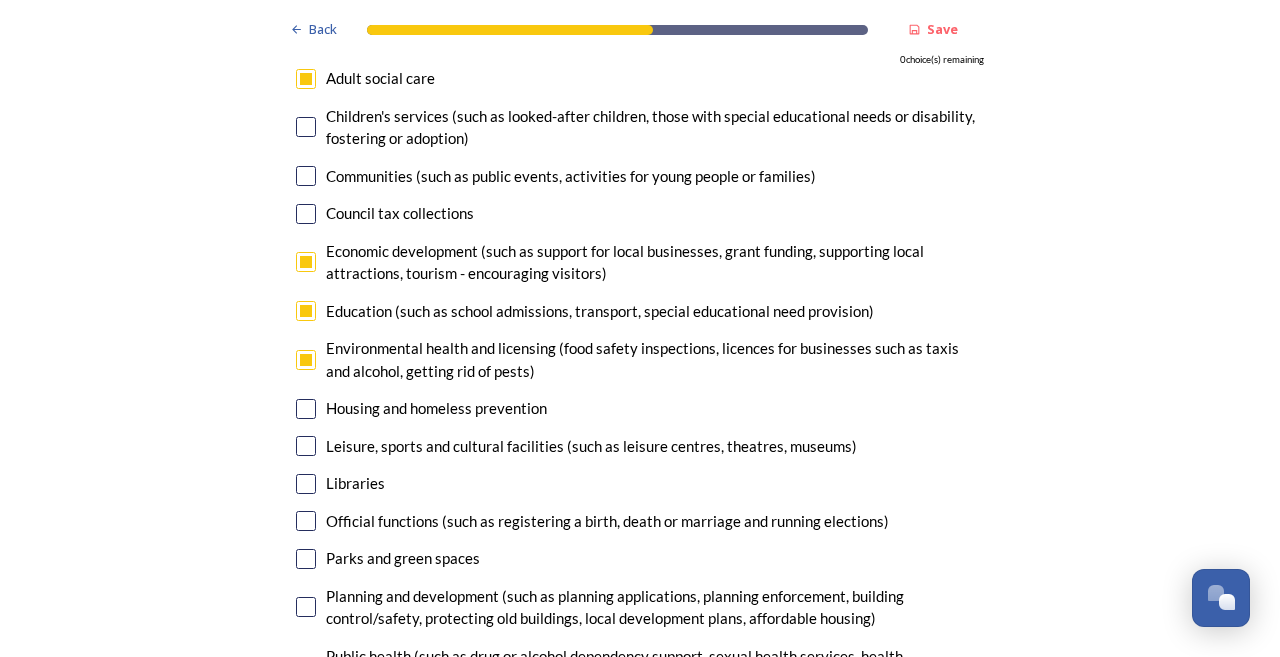 click at bounding box center [306, 262] 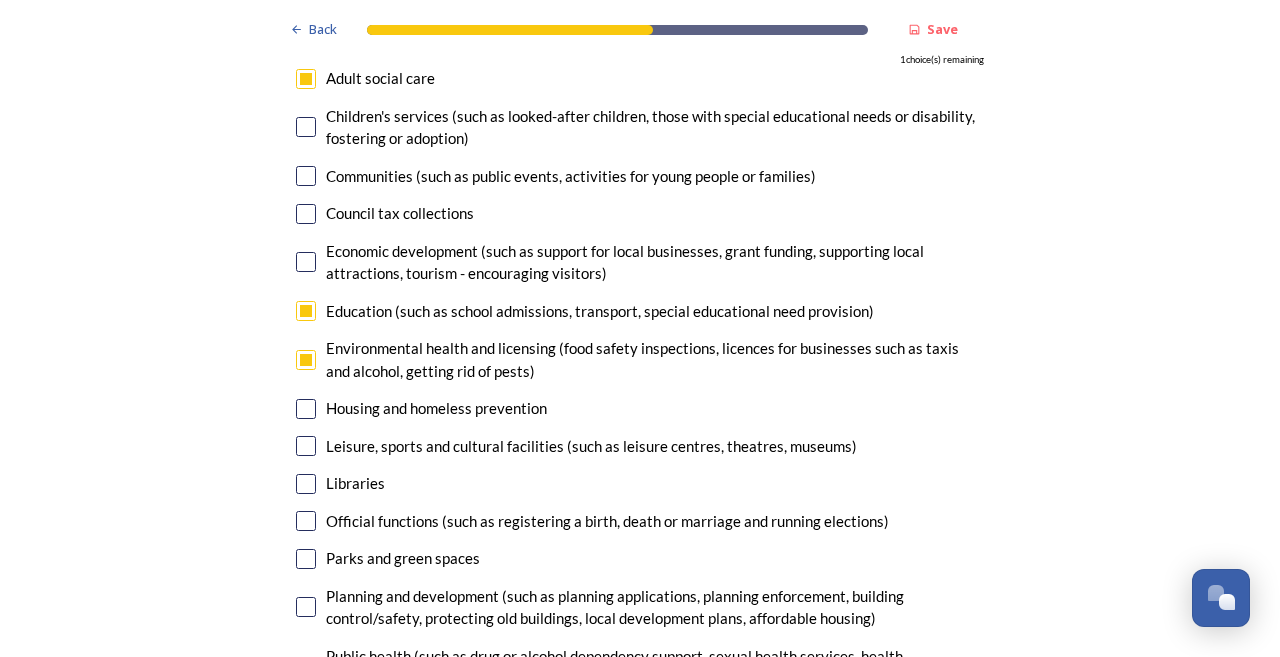 click at bounding box center (306, 262) 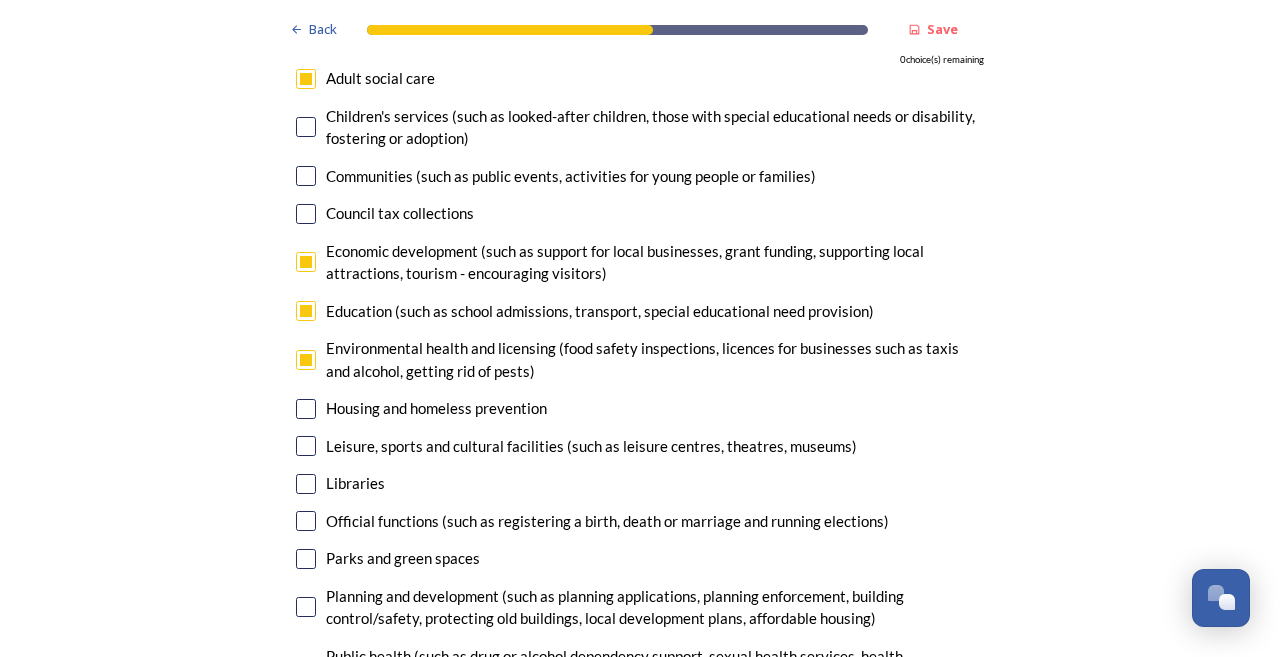 click at bounding box center (306, 311) 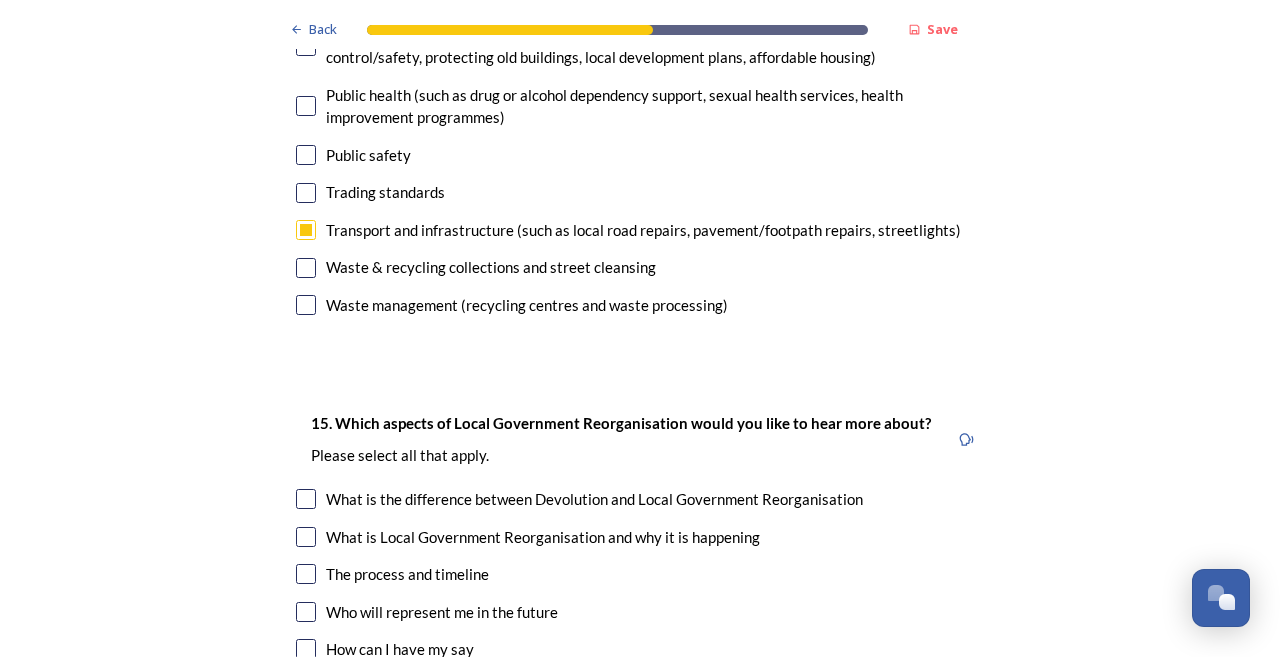 scroll, scrollTop: 5382, scrollLeft: 0, axis: vertical 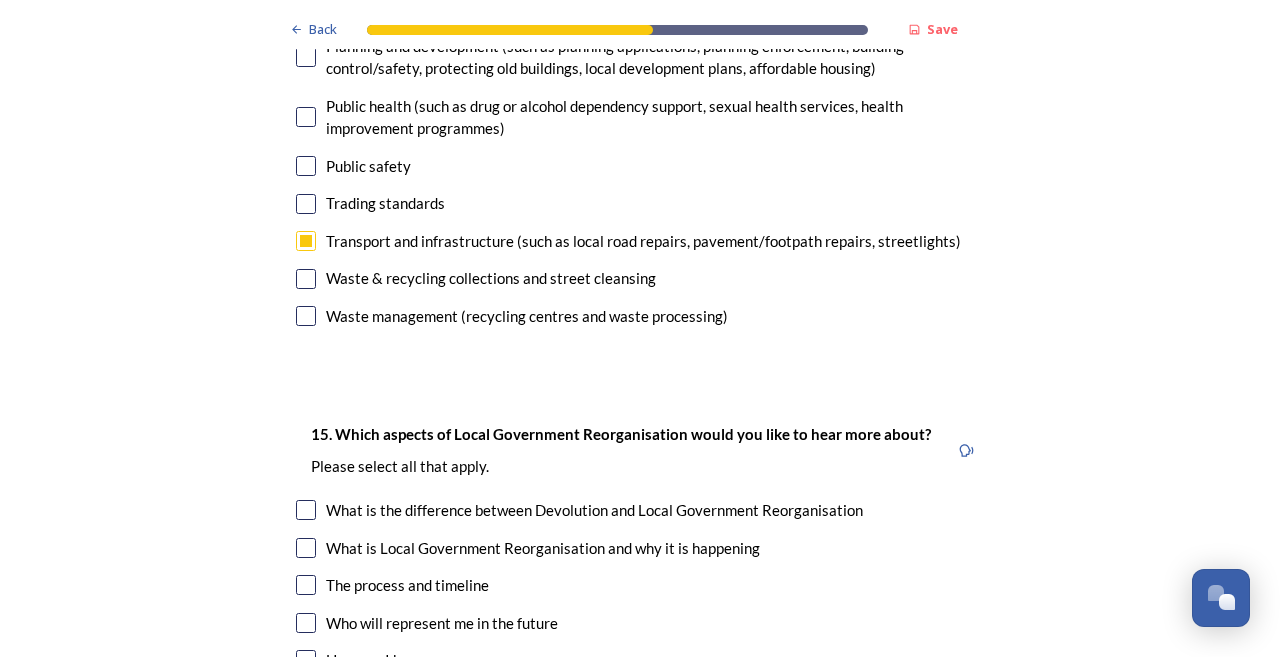 click at bounding box center (306, 166) 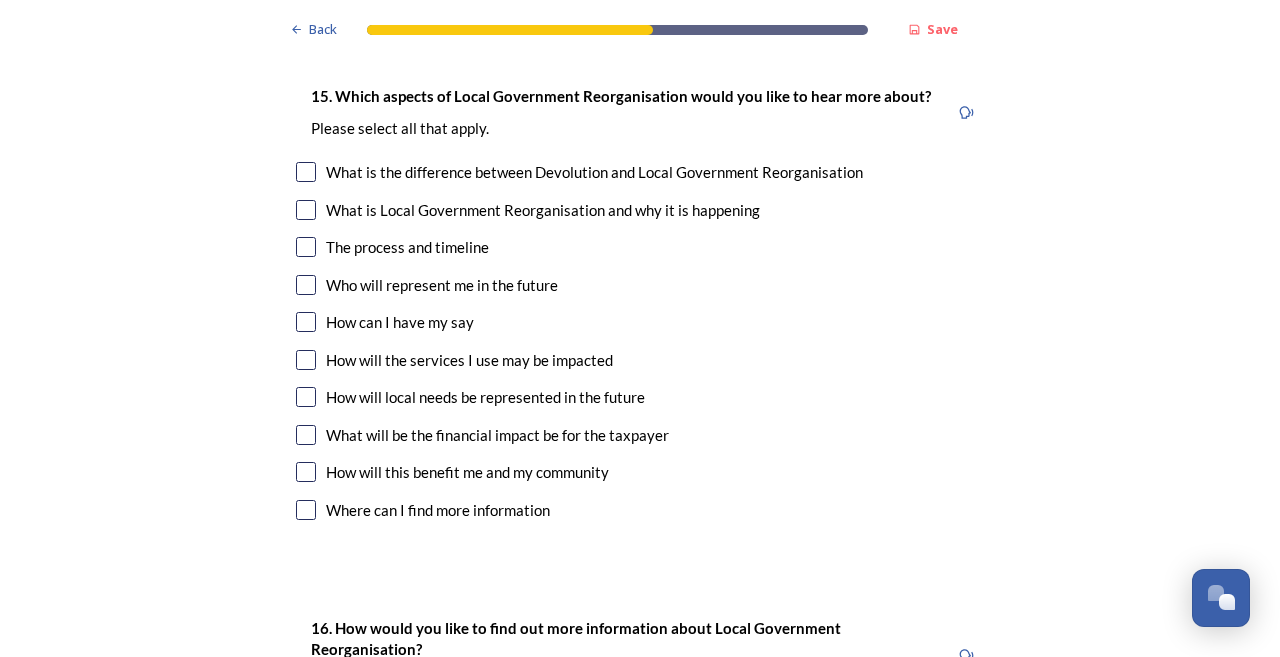 scroll, scrollTop: 5733, scrollLeft: 0, axis: vertical 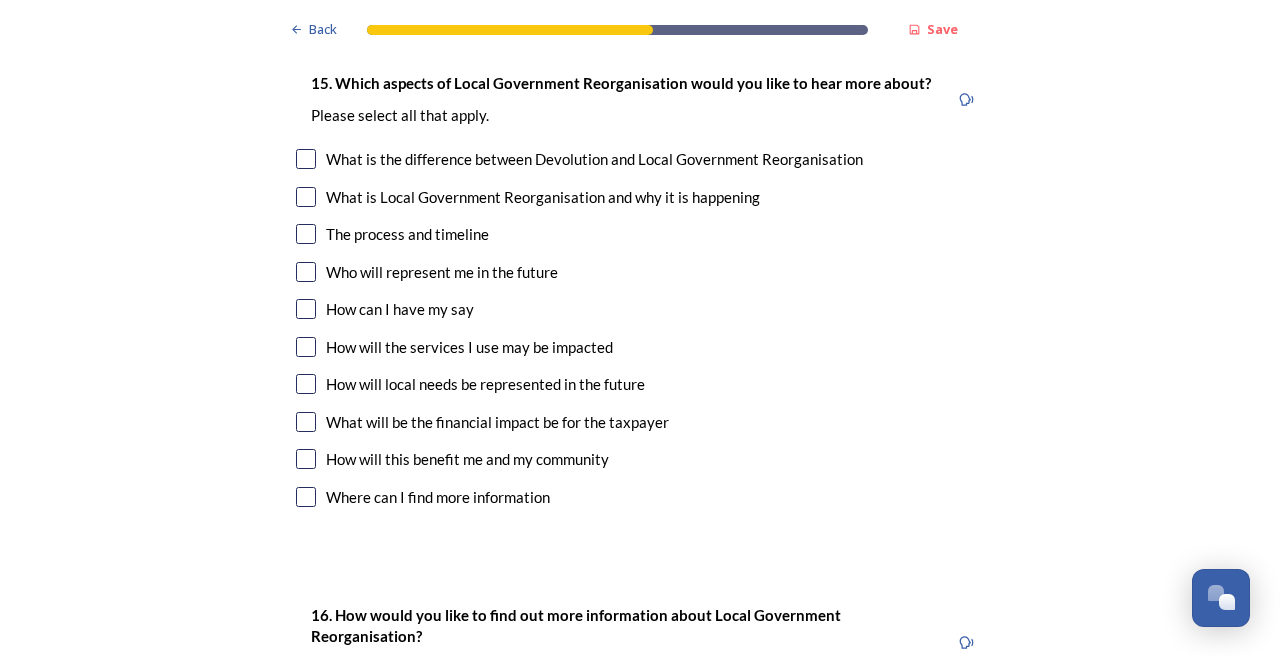 click at bounding box center (306, 159) 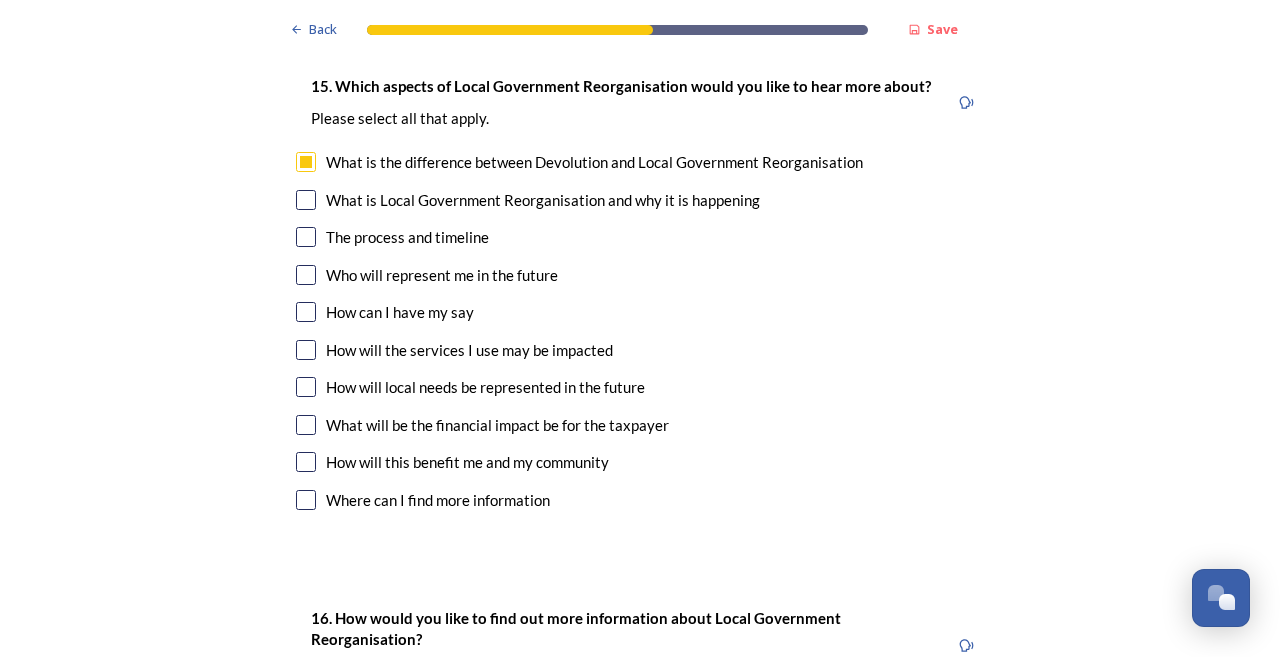 scroll, scrollTop: 5744, scrollLeft: 0, axis: vertical 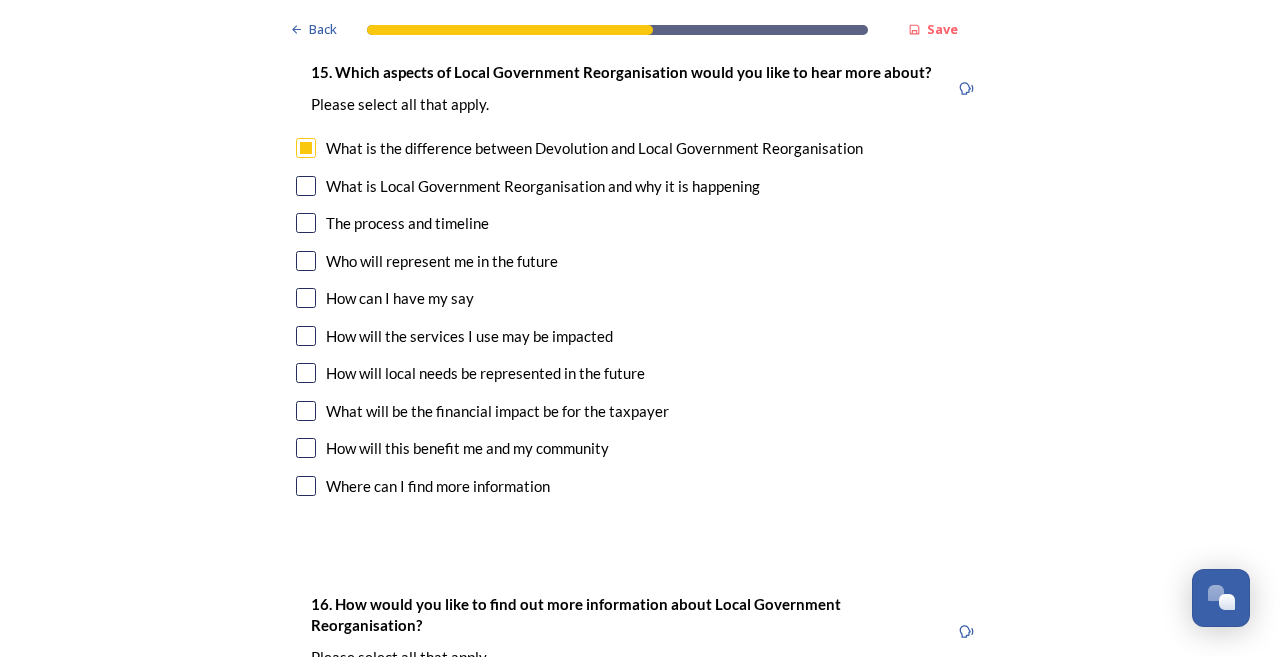 click at bounding box center [306, 186] 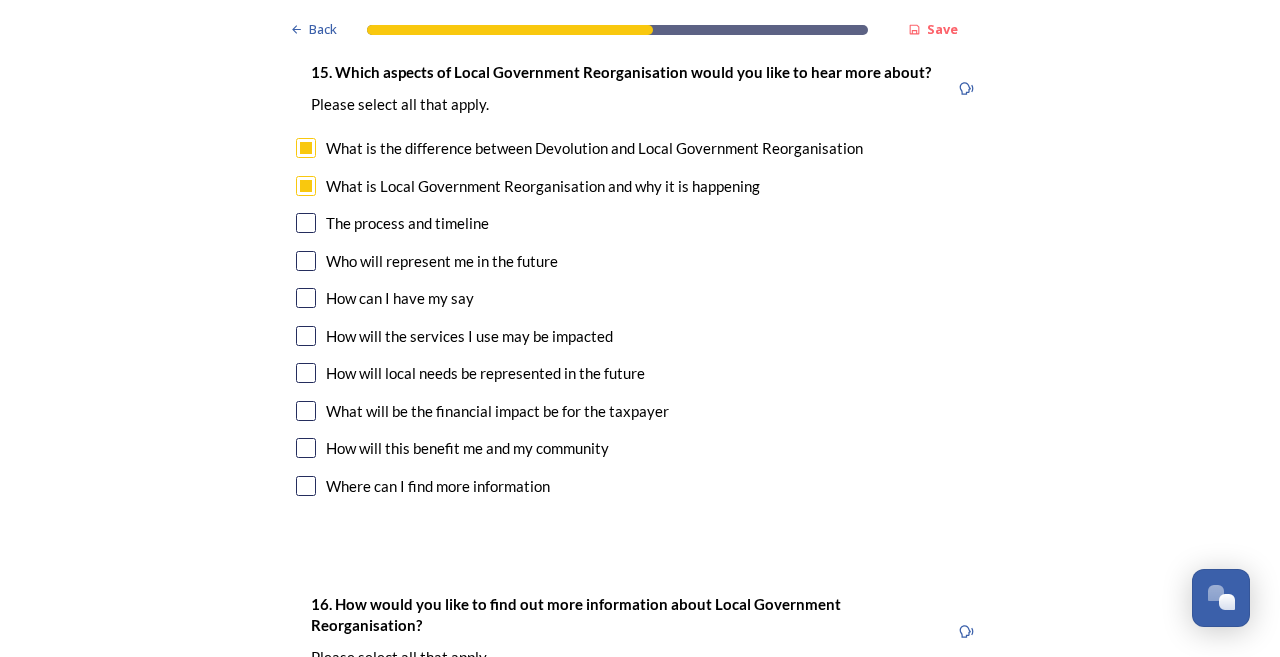 click at bounding box center [306, 223] 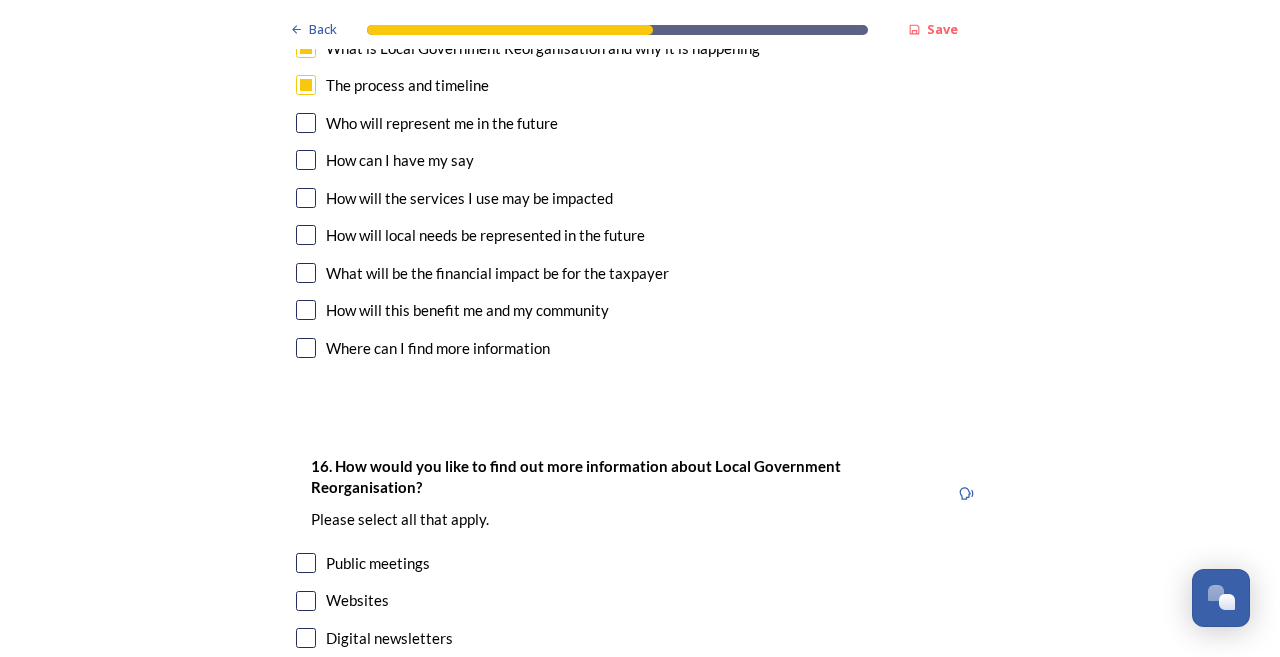 scroll, scrollTop: 5907, scrollLeft: 0, axis: vertical 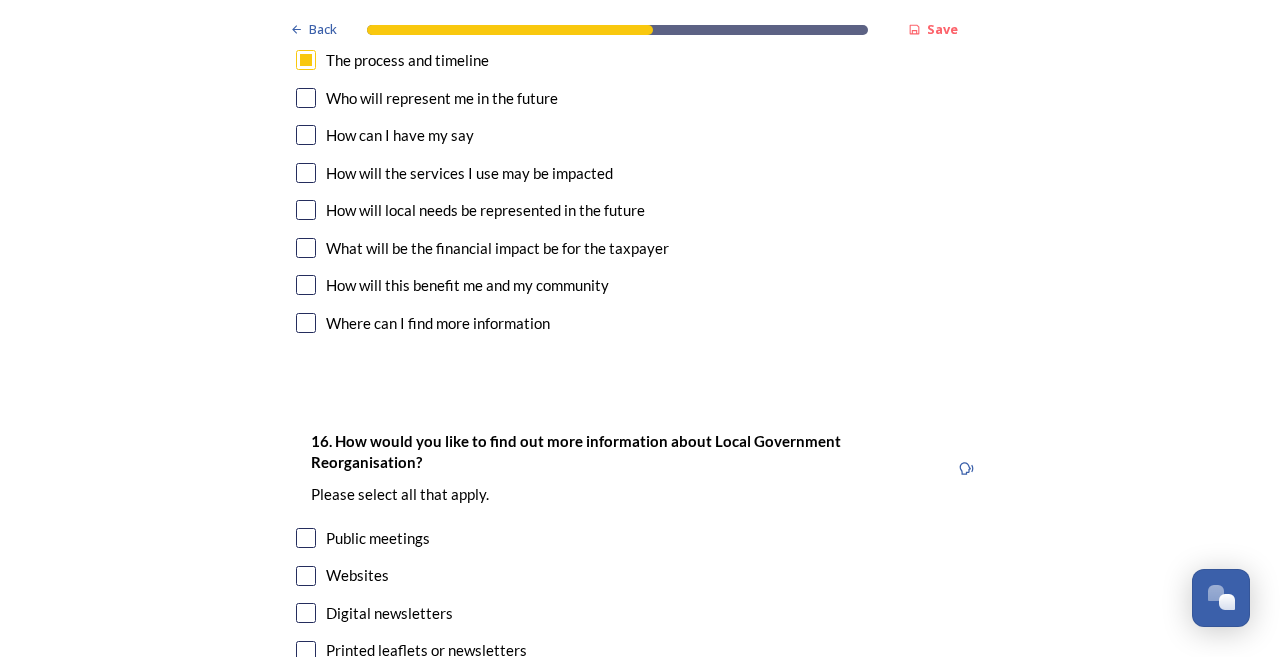 click at bounding box center (306, 173) 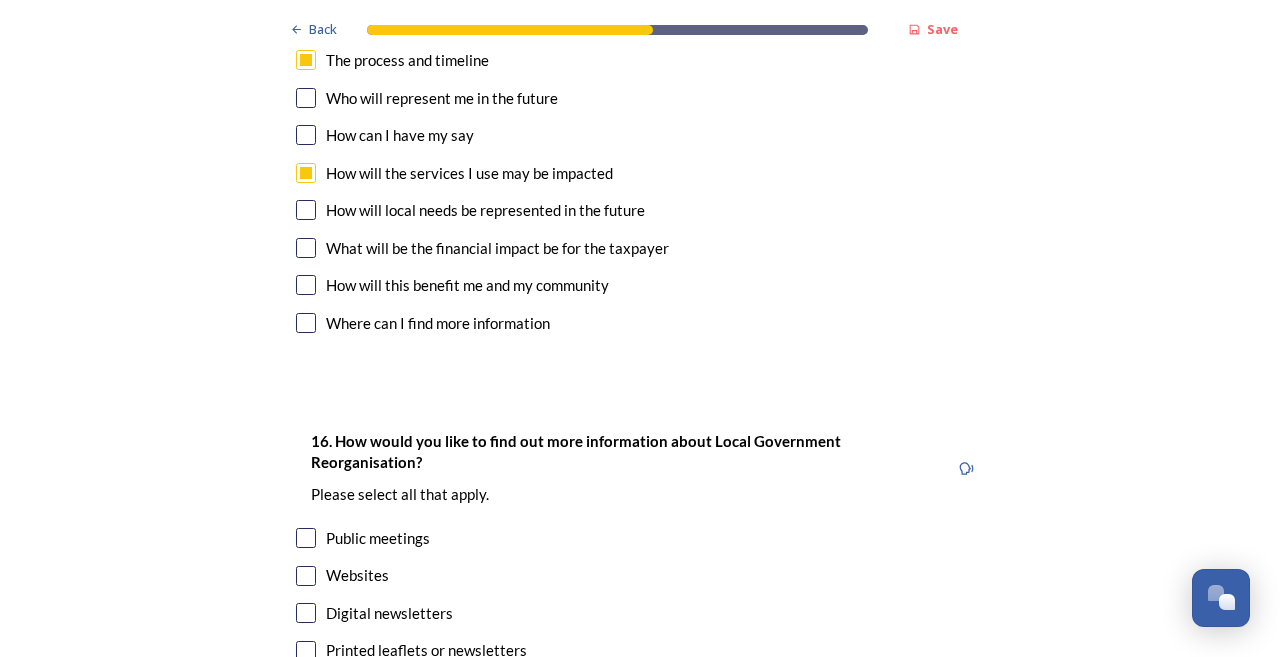 scroll, scrollTop: 5930, scrollLeft: 0, axis: vertical 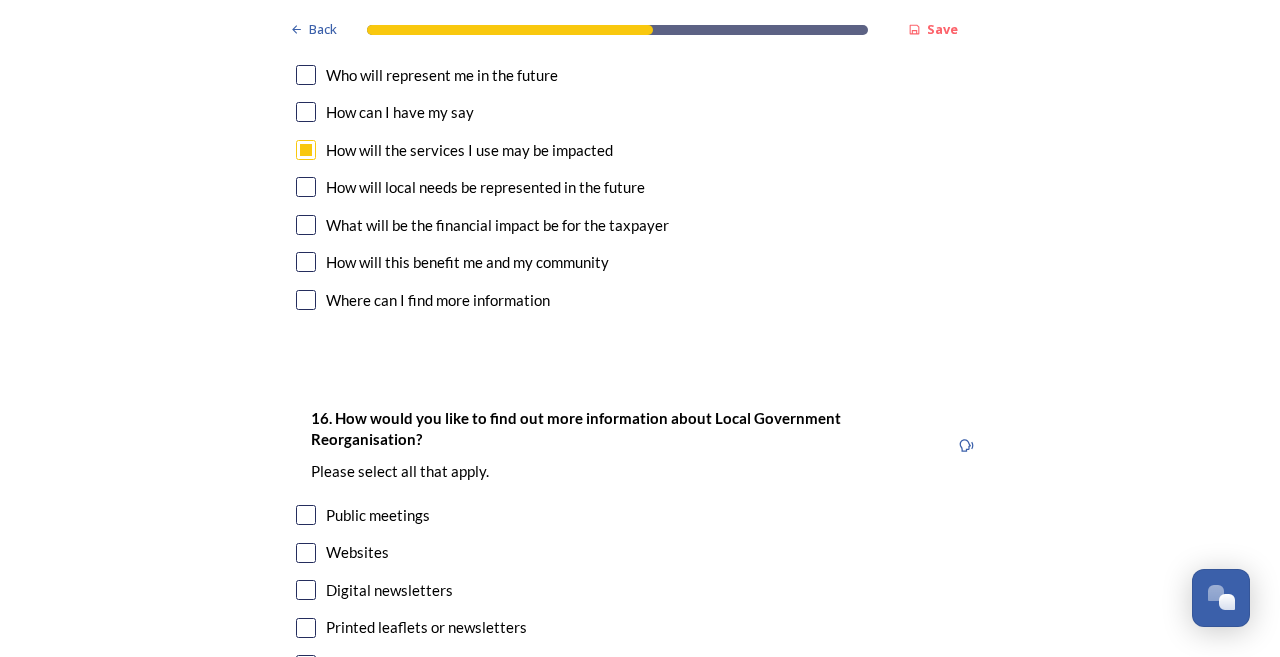 click at bounding box center [306, 187] 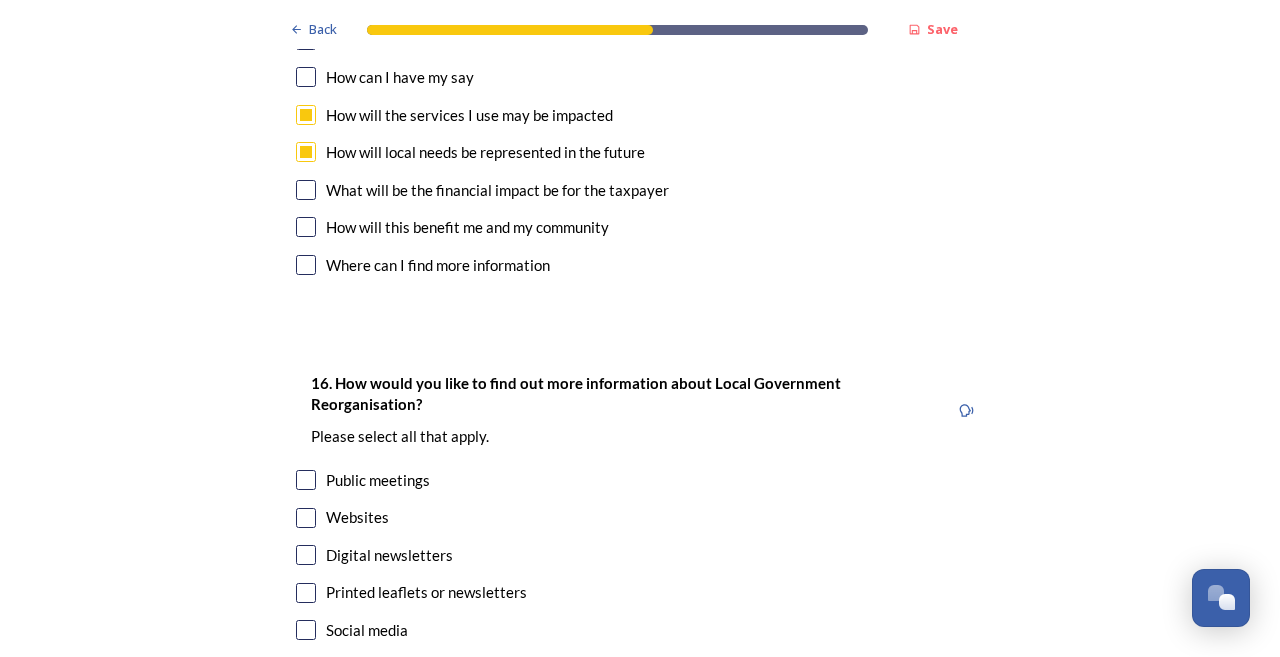 scroll, scrollTop: 5970, scrollLeft: 0, axis: vertical 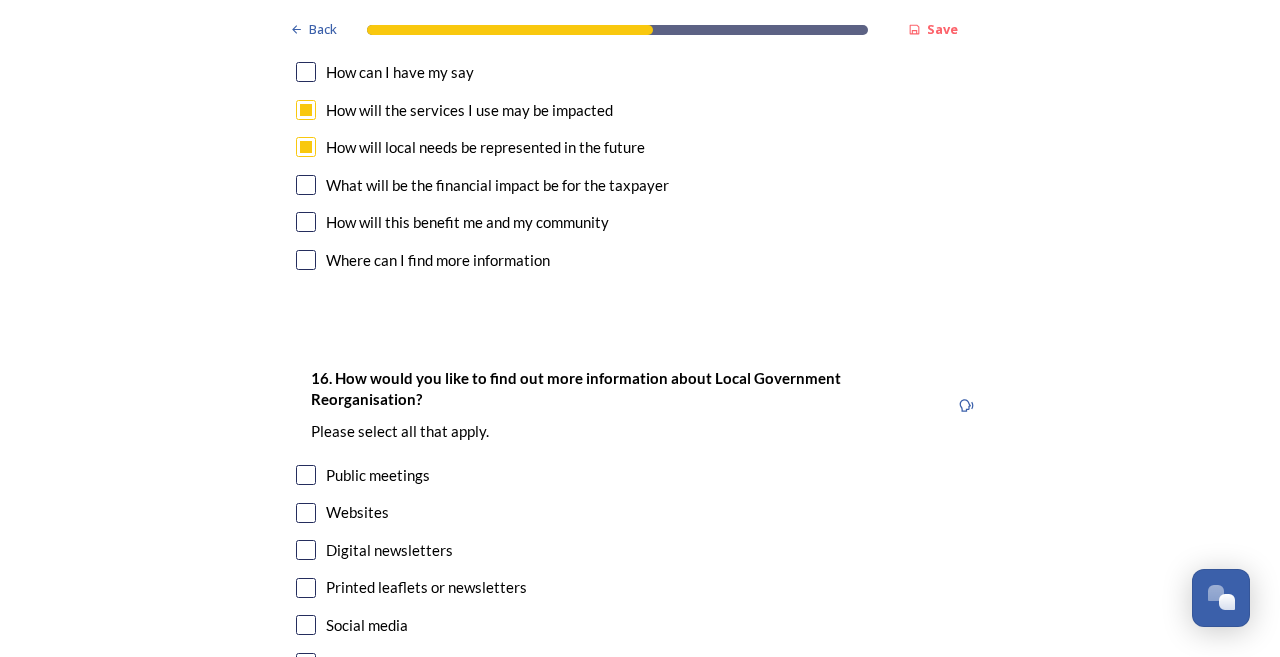 click at bounding box center (306, 185) 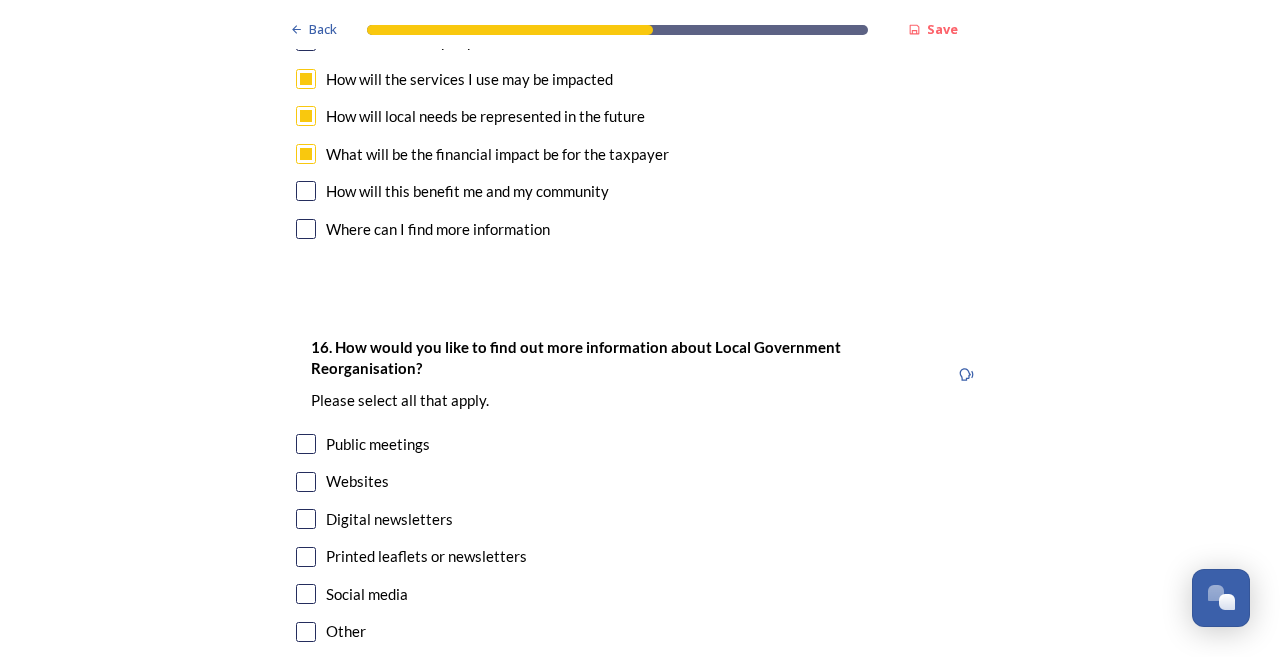 scroll, scrollTop: 6008, scrollLeft: 0, axis: vertical 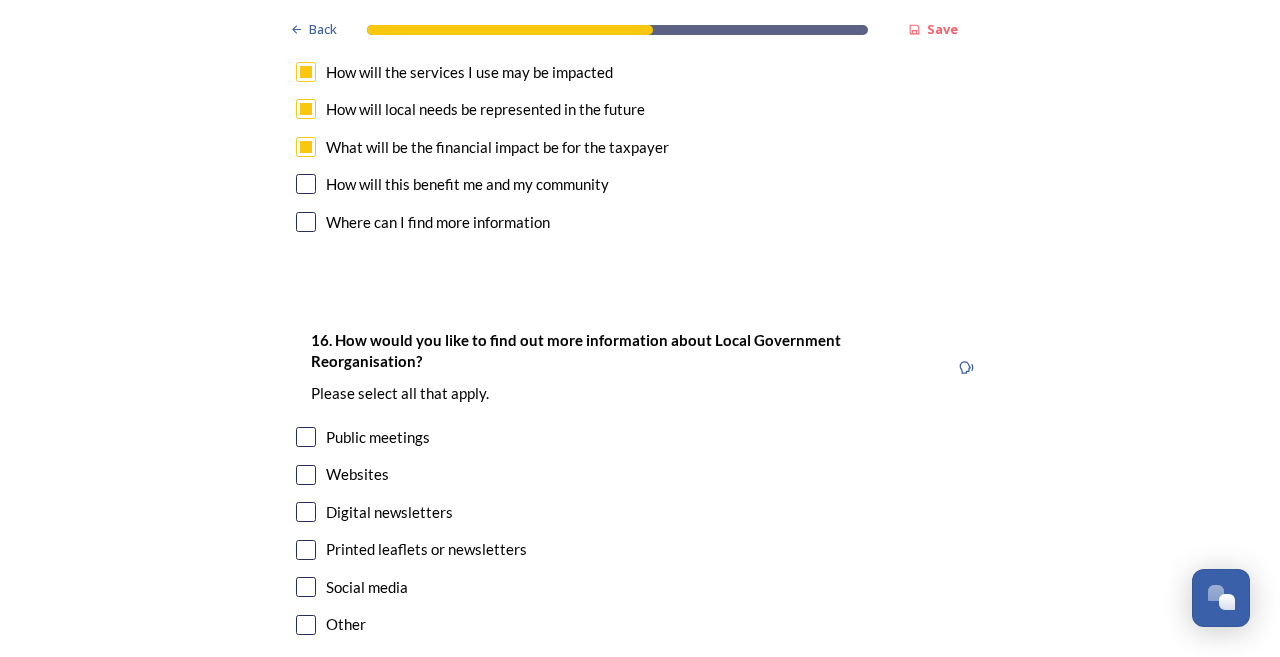 click at bounding box center (306, 184) 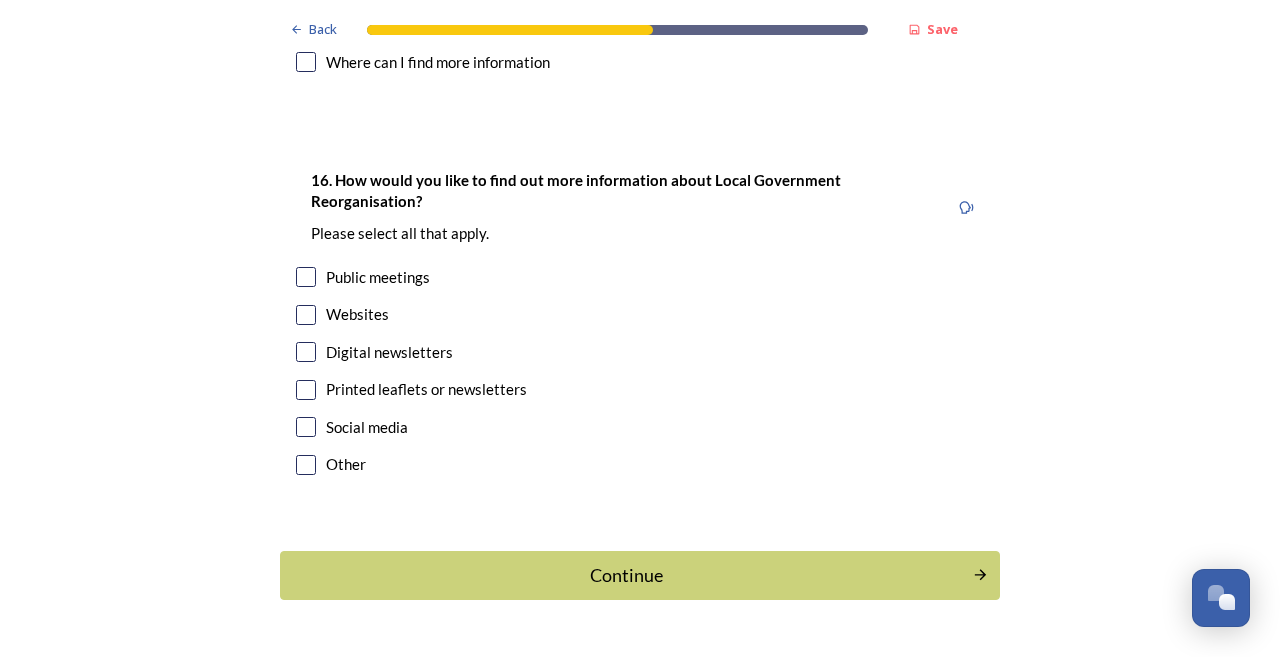 scroll, scrollTop: 6167, scrollLeft: 0, axis: vertical 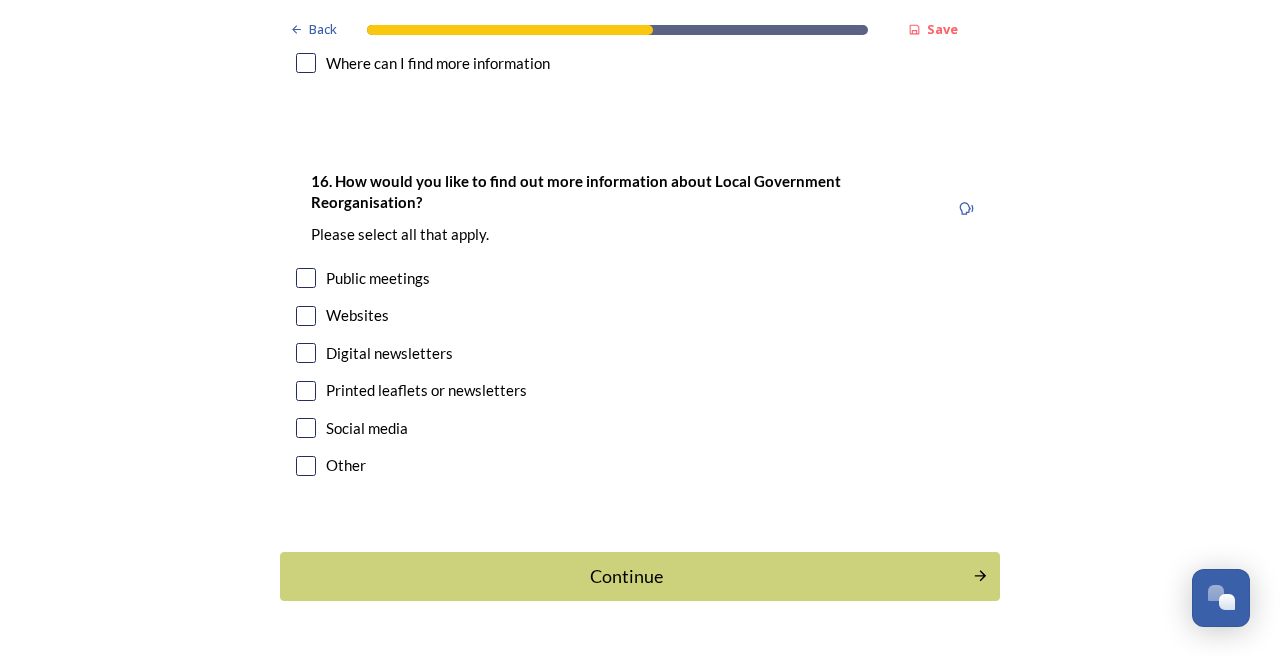click at bounding box center [306, 316] 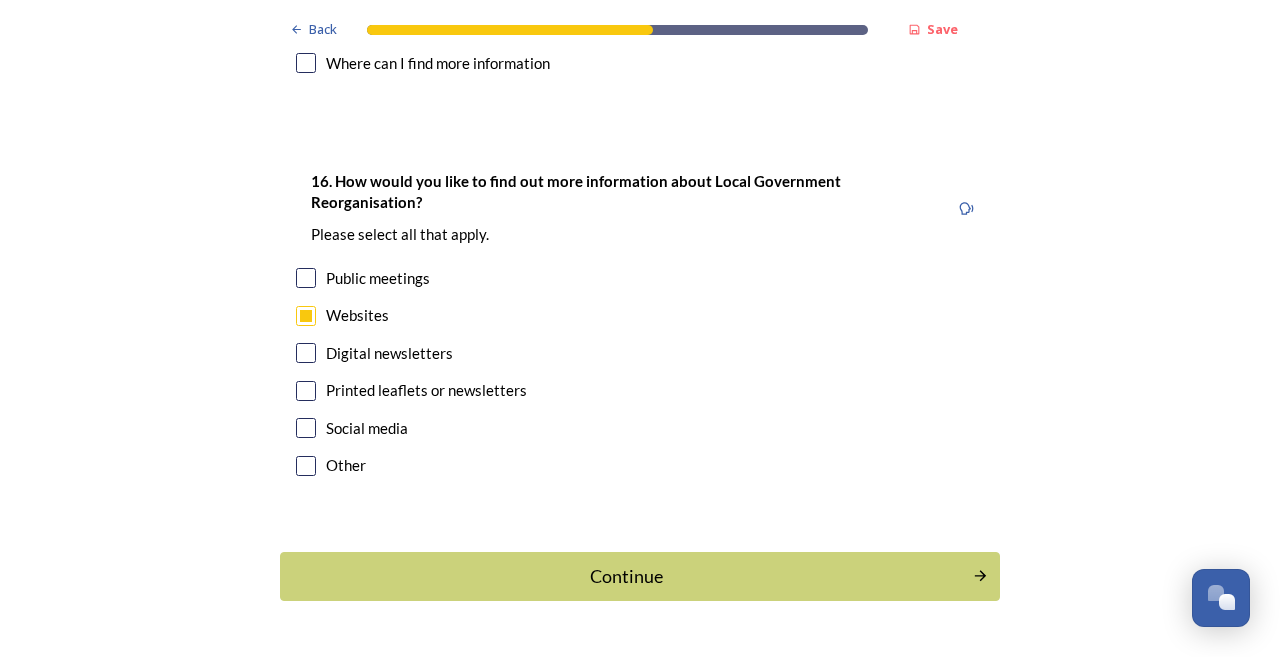scroll, scrollTop: 0, scrollLeft: 0, axis: both 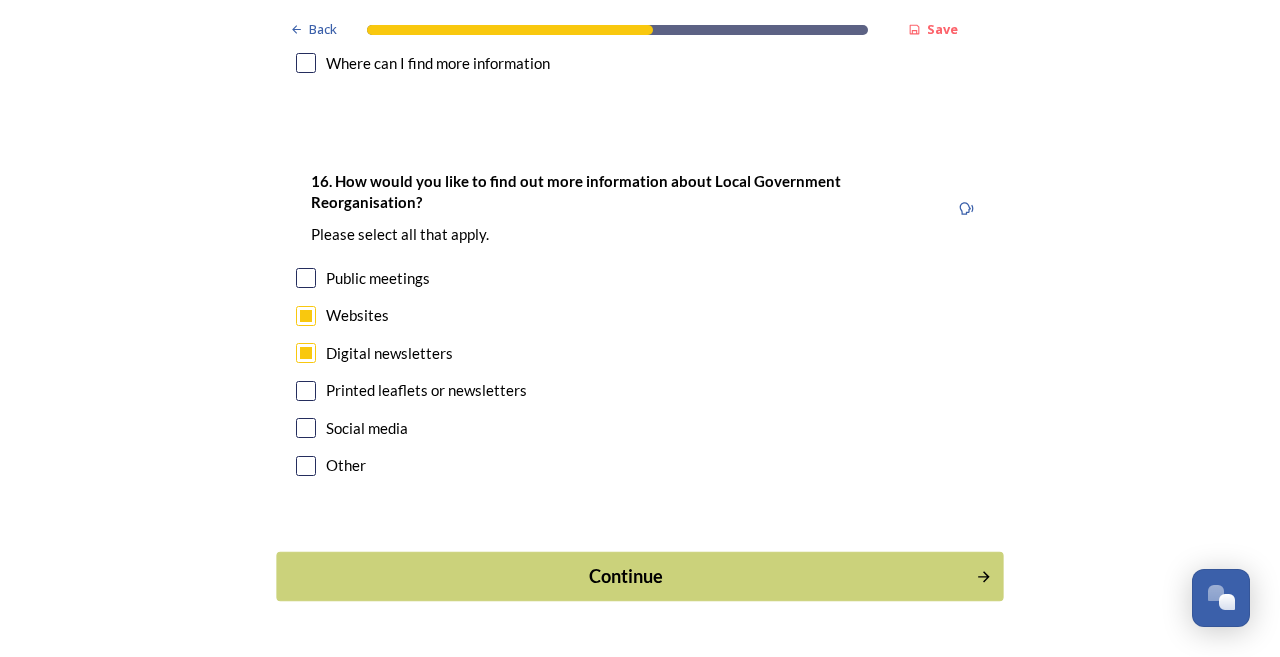 click on "Continue" at bounding box center (626, 576) 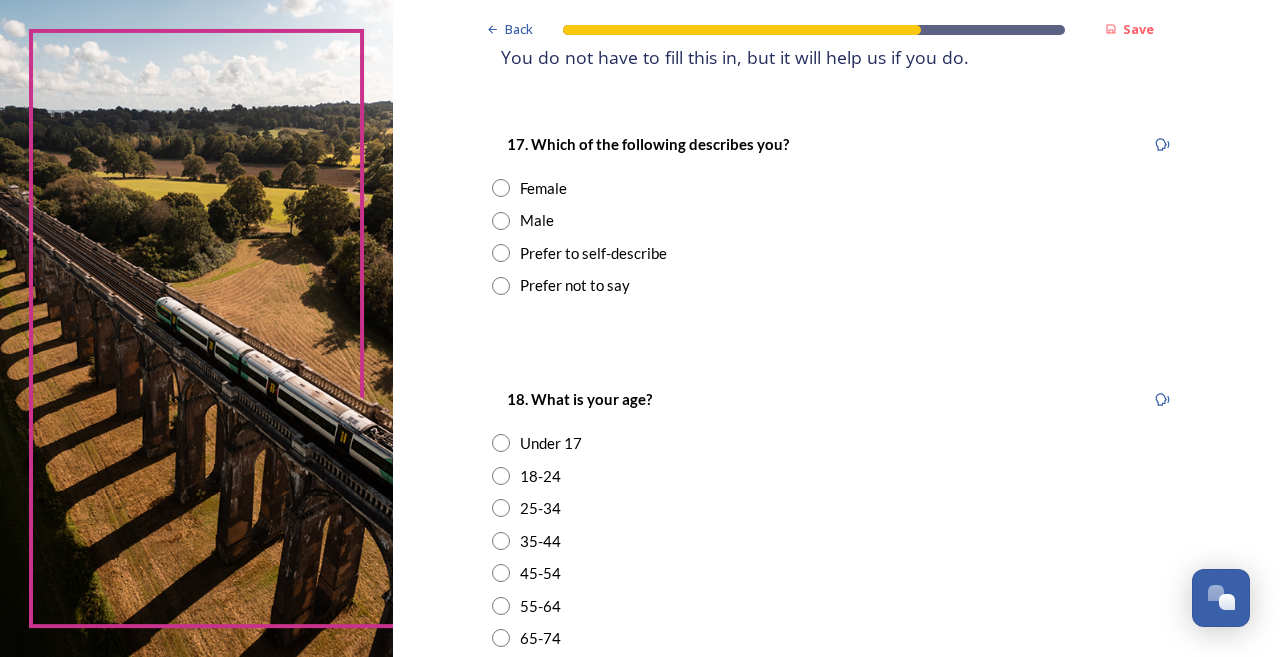 scroll, scrollTop: 306, scrollLeft: 0, axis: vertical 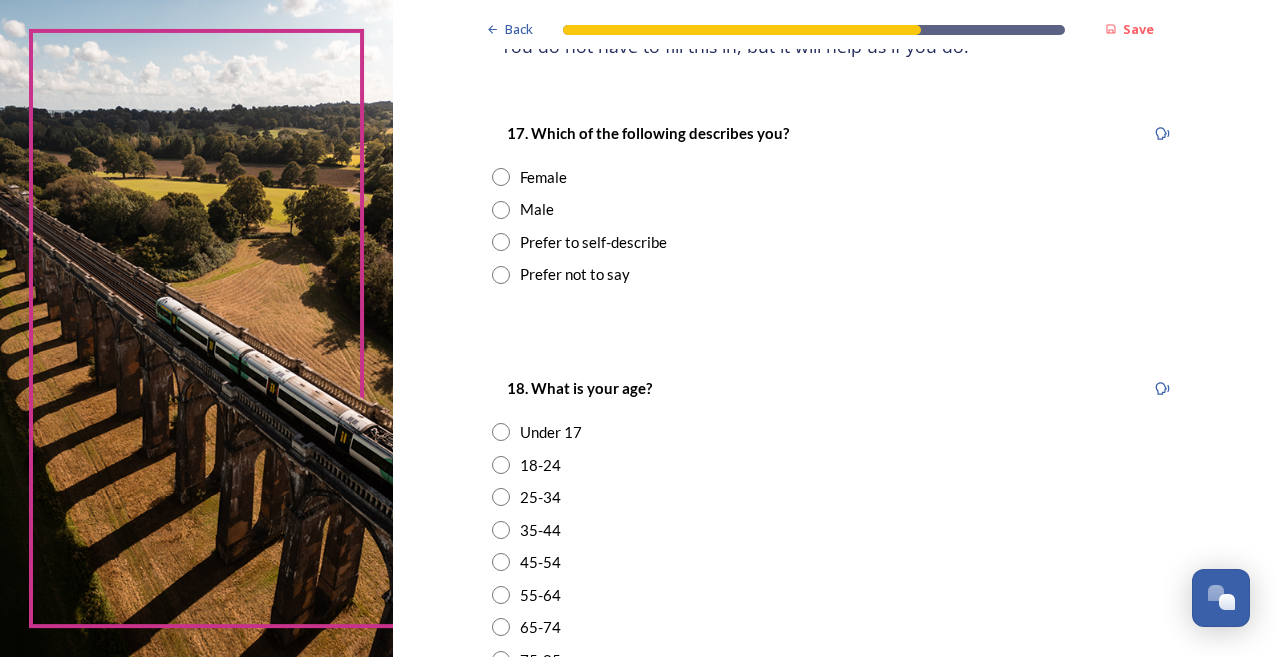 click on "Female" at bounding box center (543, 177) 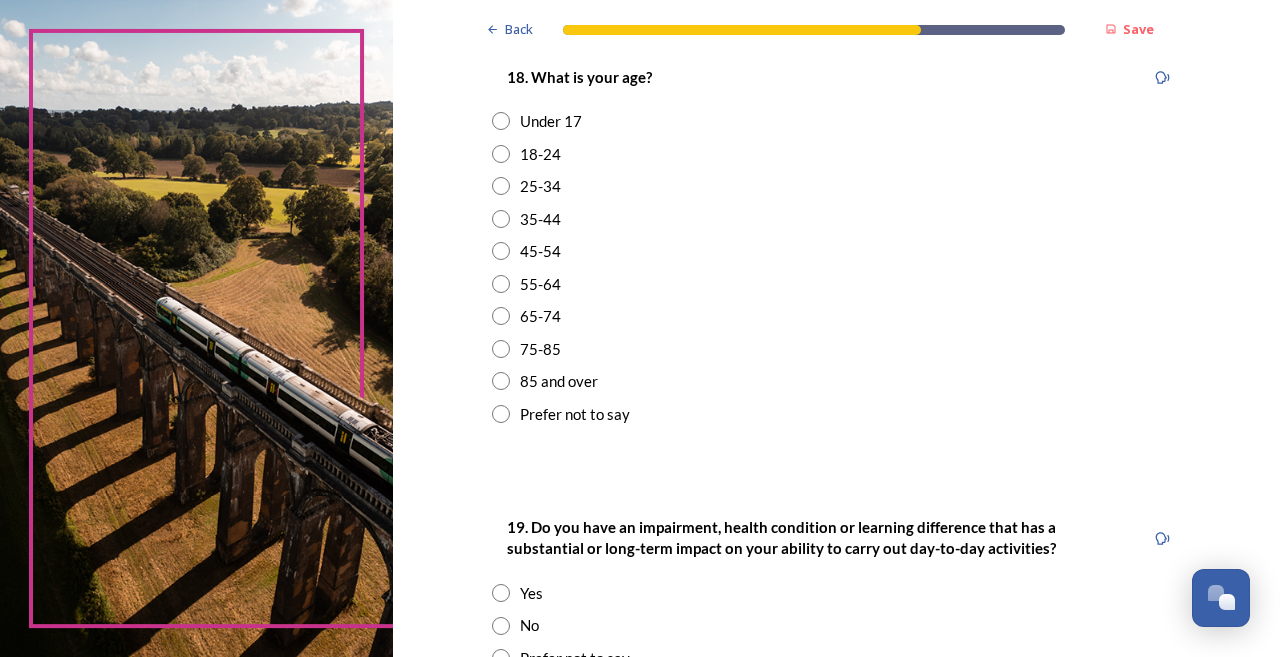 scroll, scrollTop: 634, scrollLeft: 0, axis: vertical 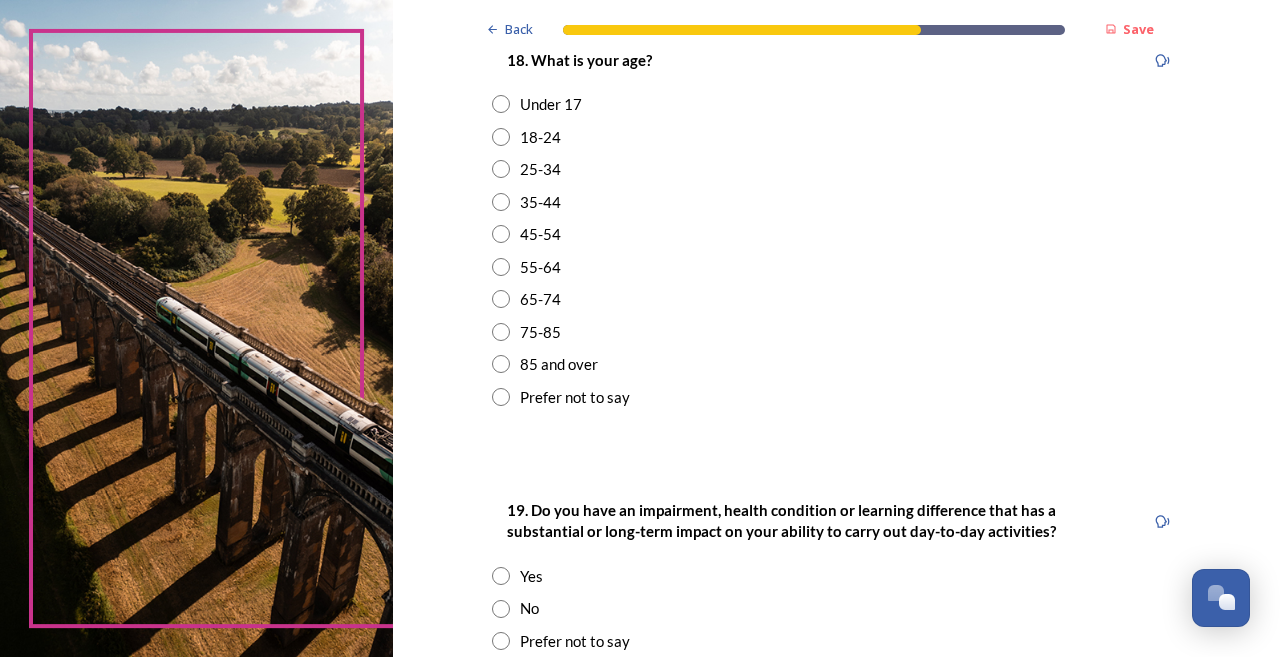 click on "65-74" at bounding box center (540, 299) 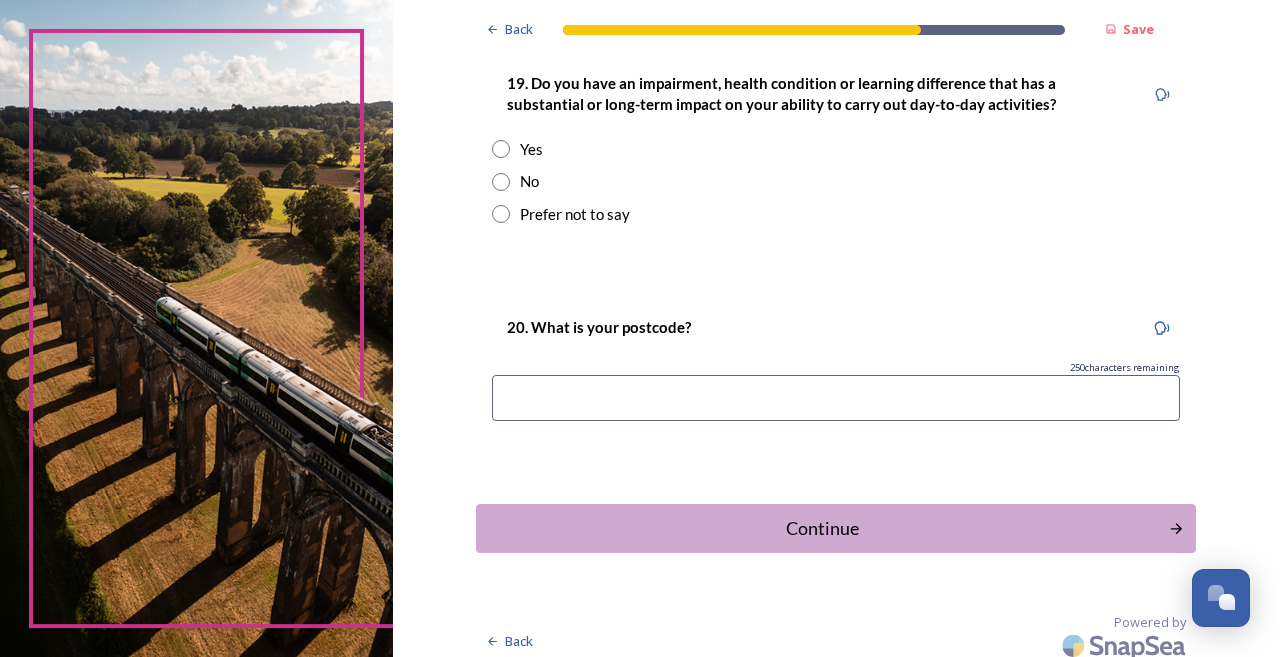 scroll, scrollTop: 1068, scrollLeft: 0, axis: vertical 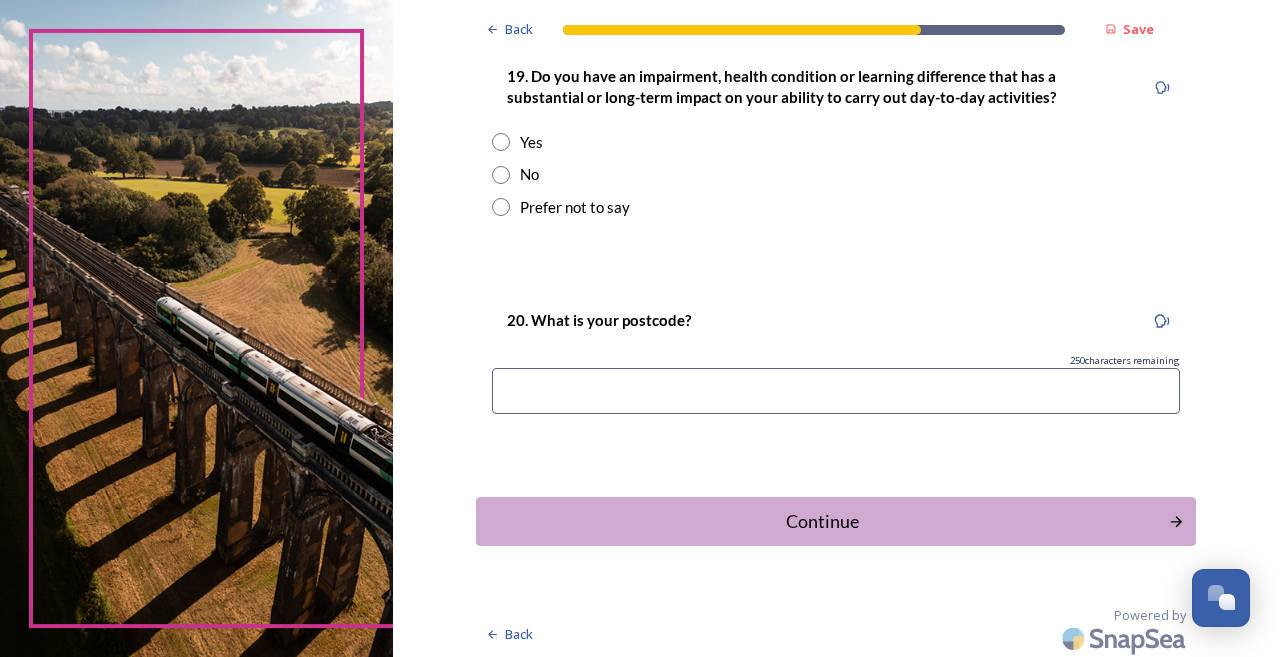 click on "Yes" at bounding box center [531, 142] 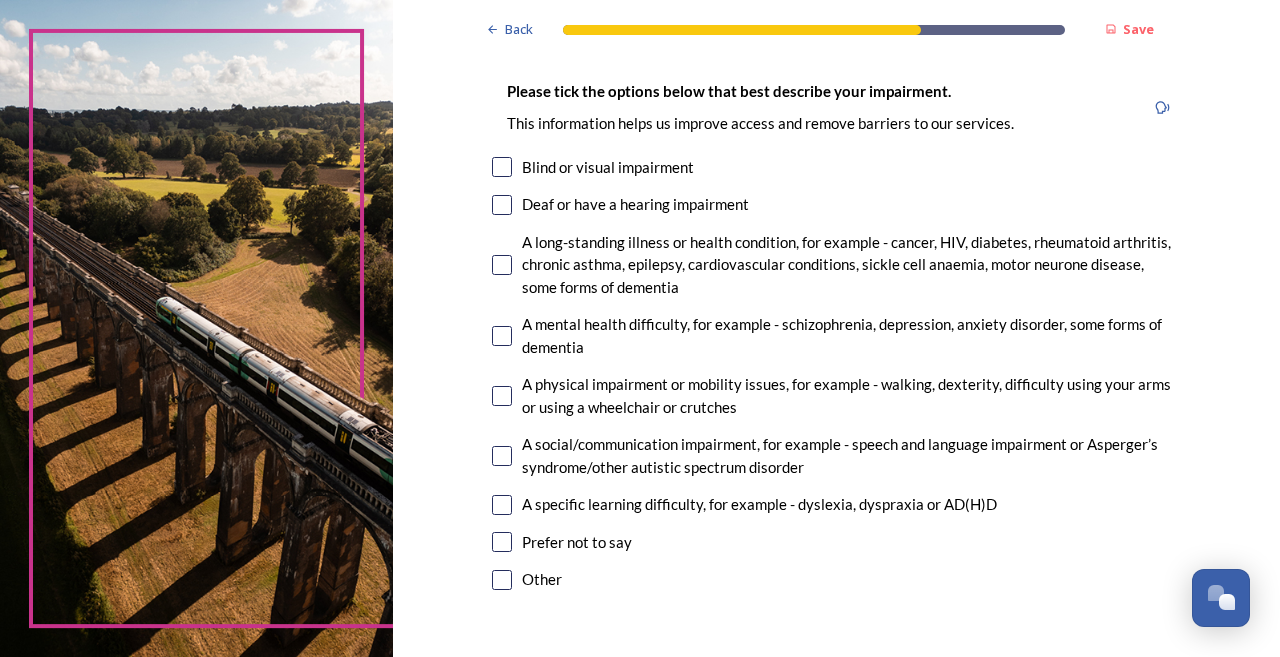 scroll, scrollTop: 1300, scrollLeft: 0, axis: vertical 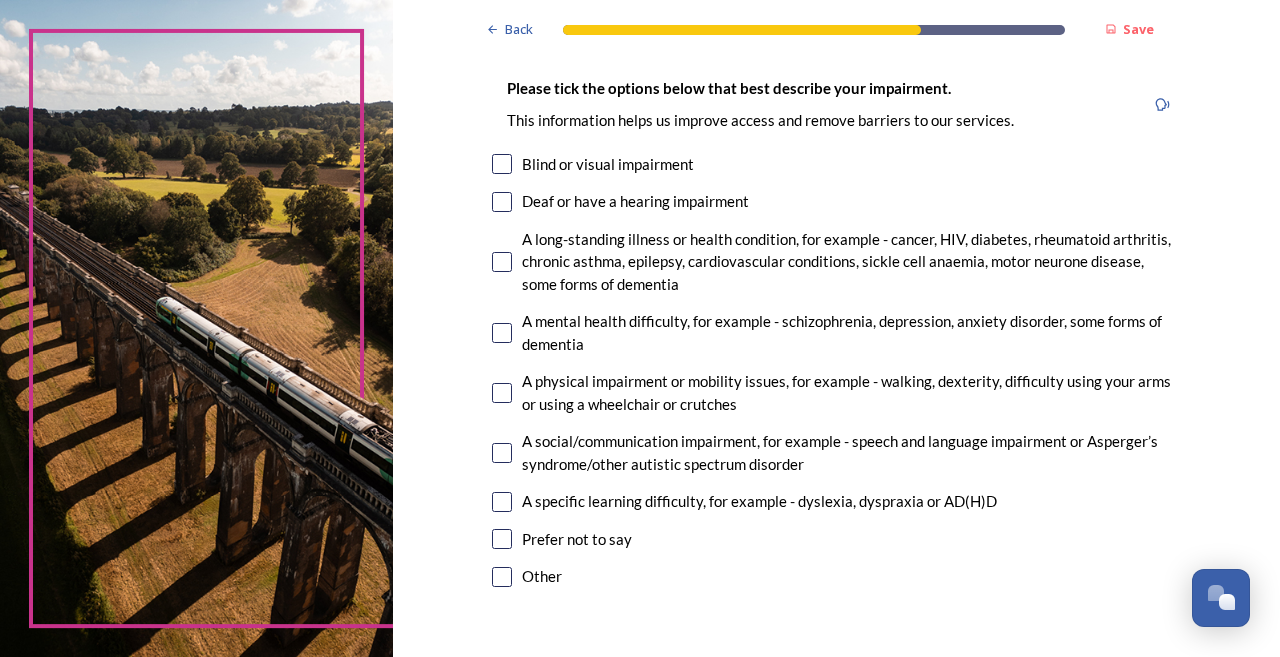 click at bounding box center (502, 164) 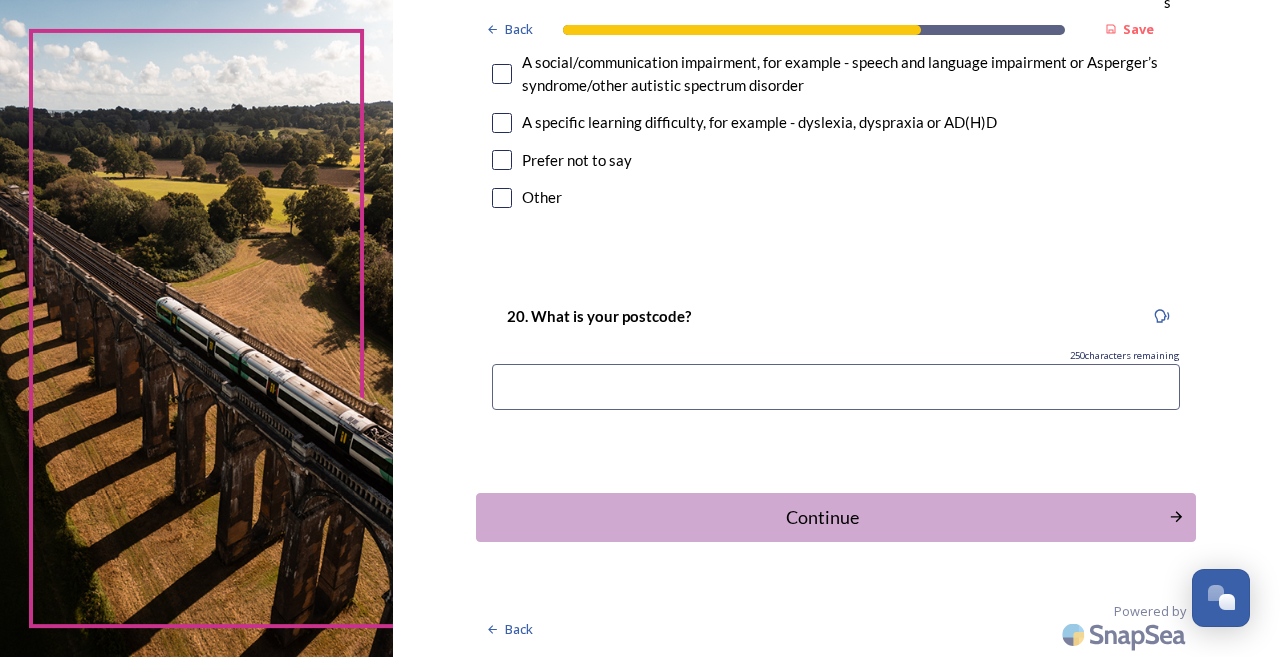 scroll, scrollTop: 1678, scrollLeft: 0, axis: vertical 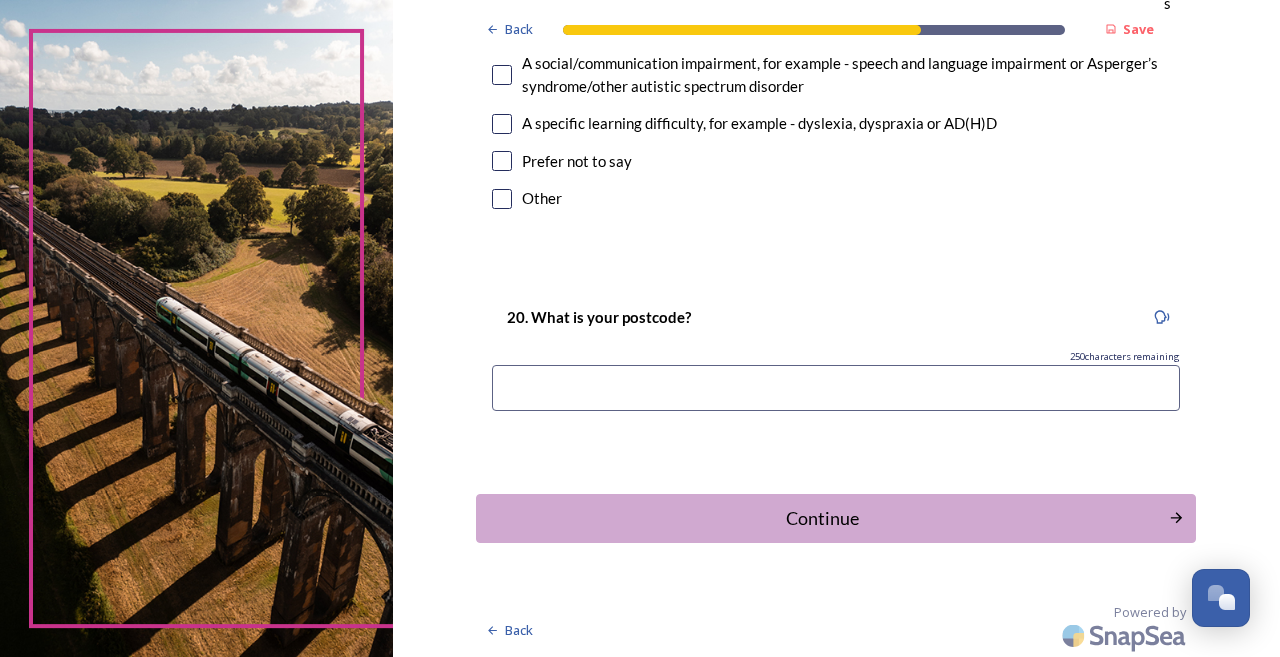 click at bounding box center (836, 388) 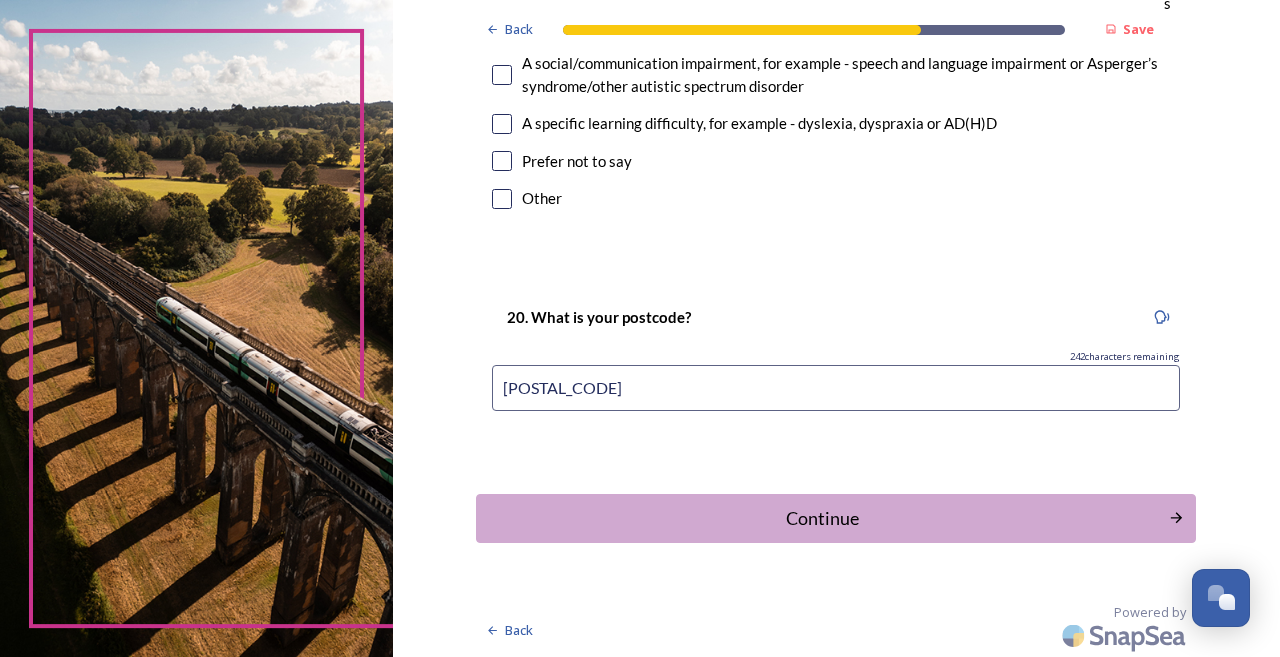scroll, scrollTop: 0, scrollLeft: 0, axis: both 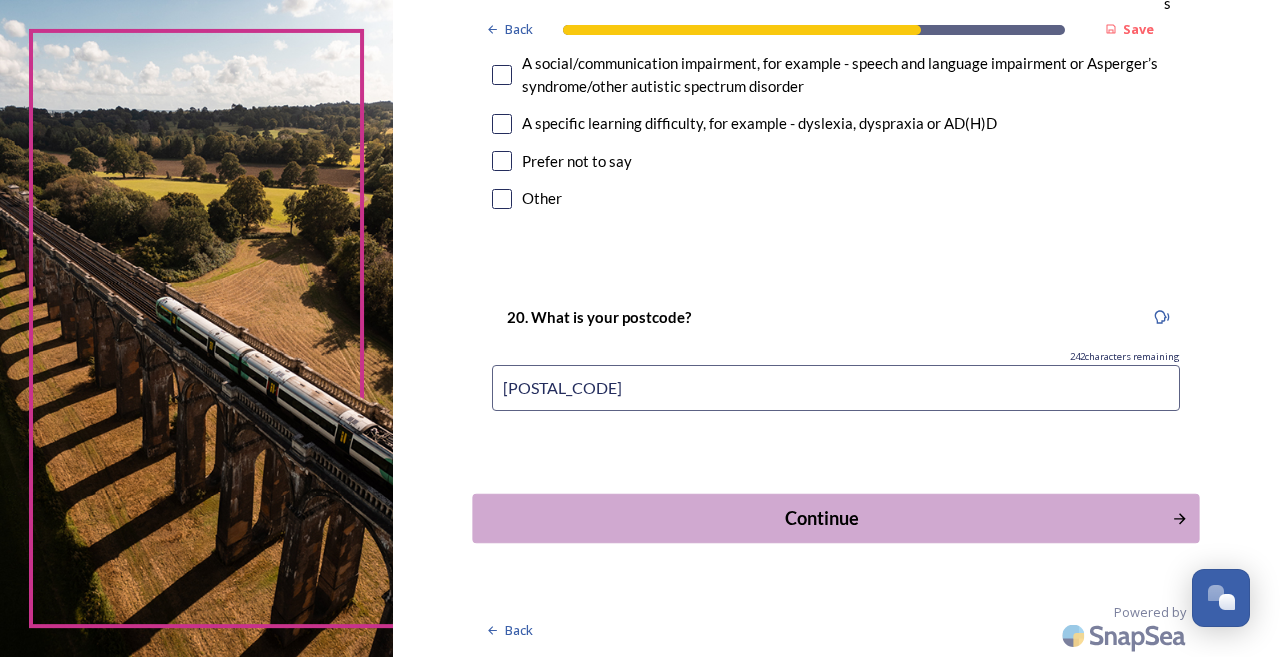 type on "[POSTAL_CODE]" 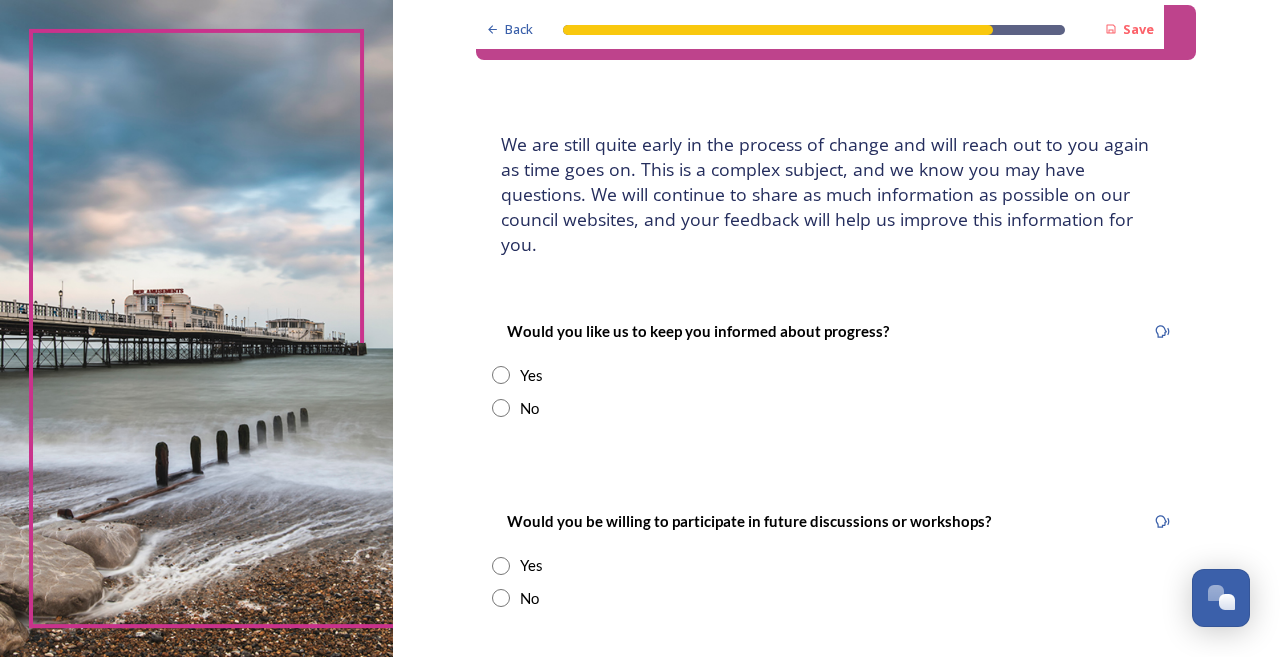 scroll, scrollTop: 74, scrollLeft: 0, axis: vertical 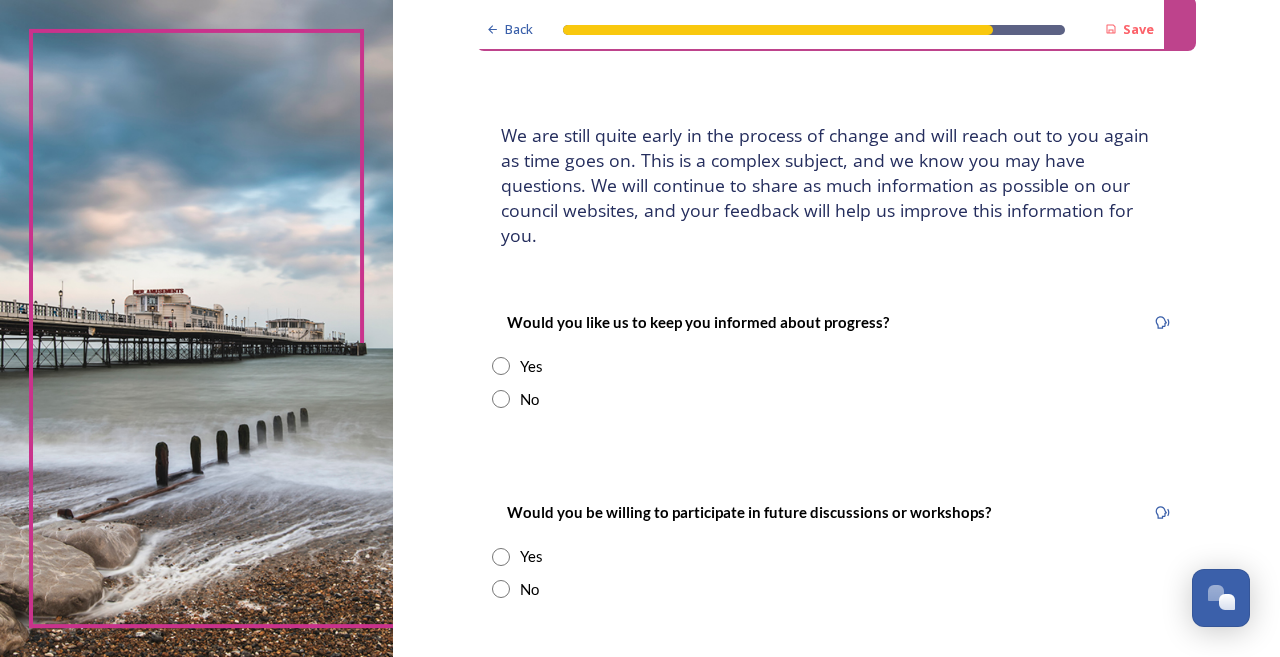 click on "Yes" at bounding box center [531, 366] 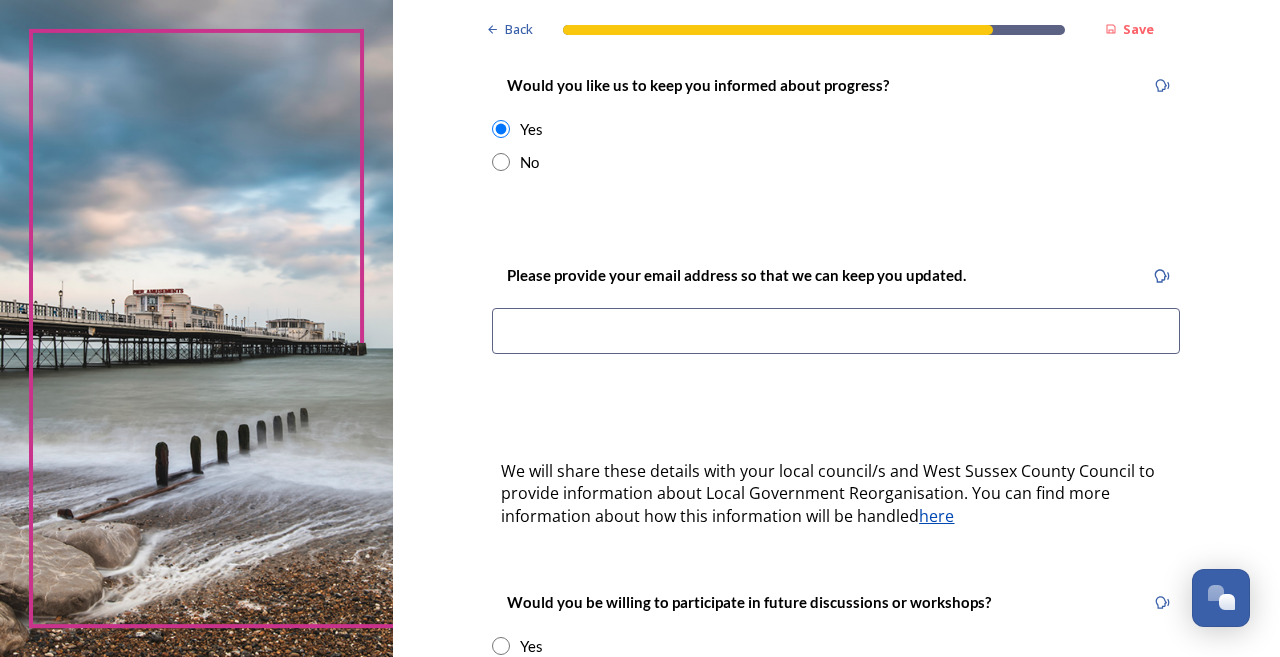 scroll, scrollTop: 326, scrollLeft: 0, axis: vertical 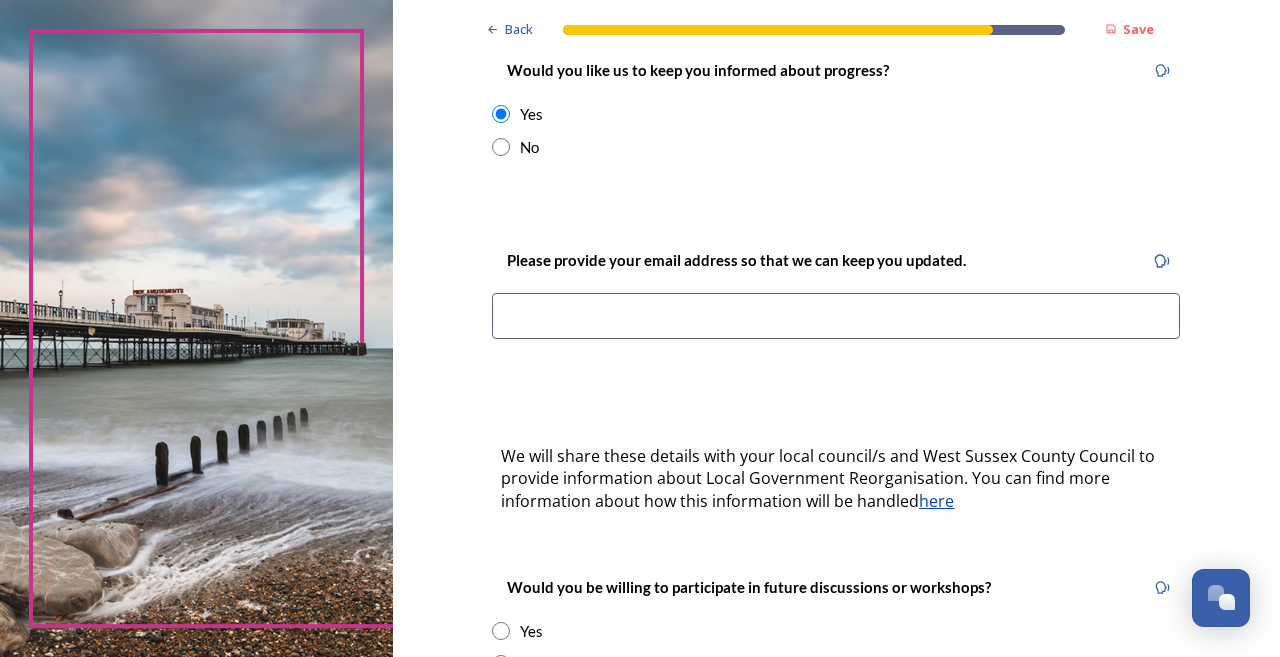 click at bounding box center (836, 316) 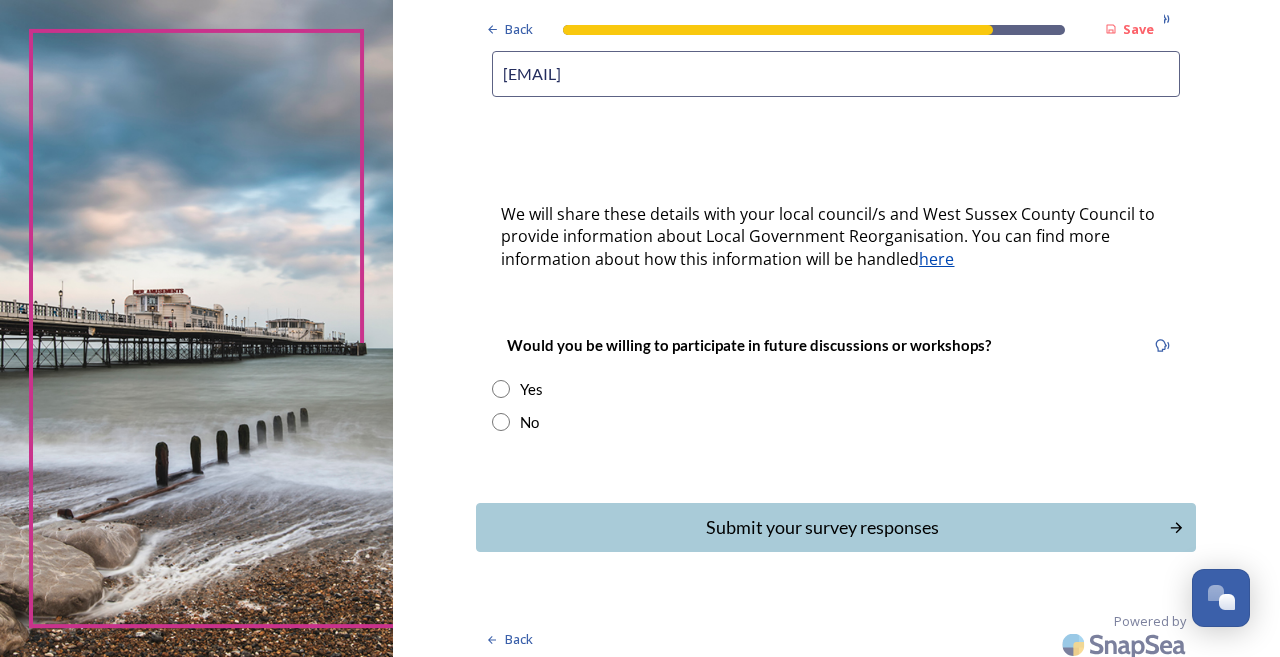 scroll, scrollTop: 567, scrollLeft: 0, axis: vertical 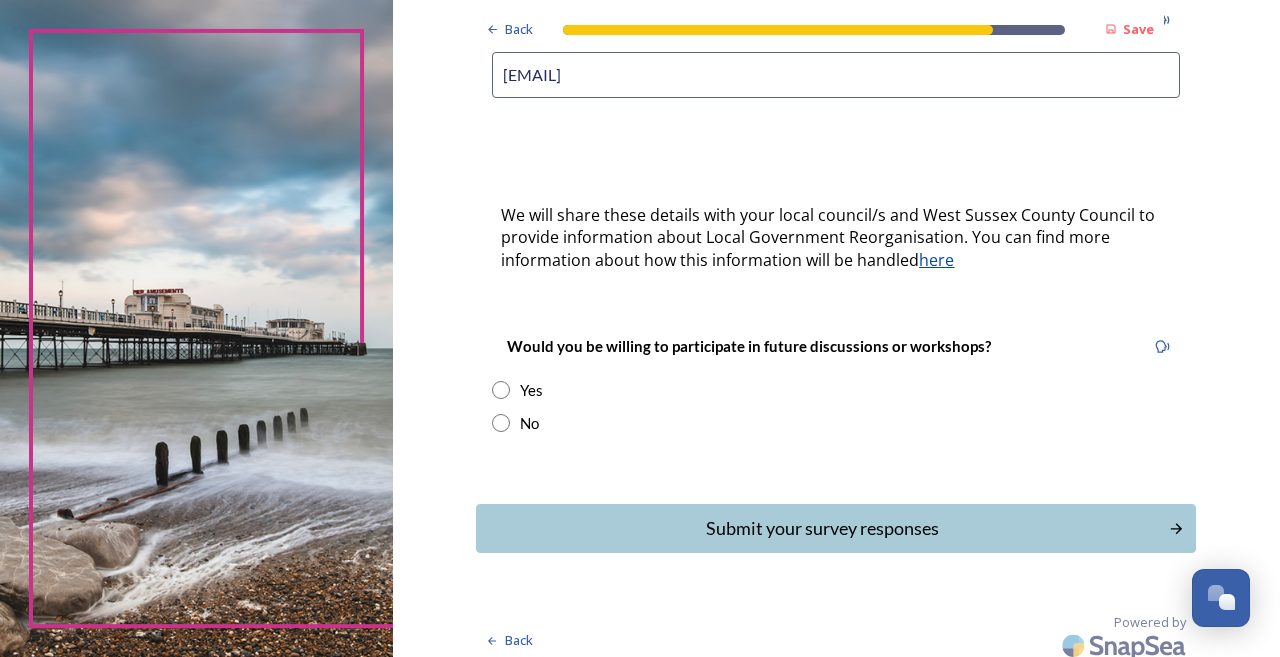 type on "[EMAIL]" 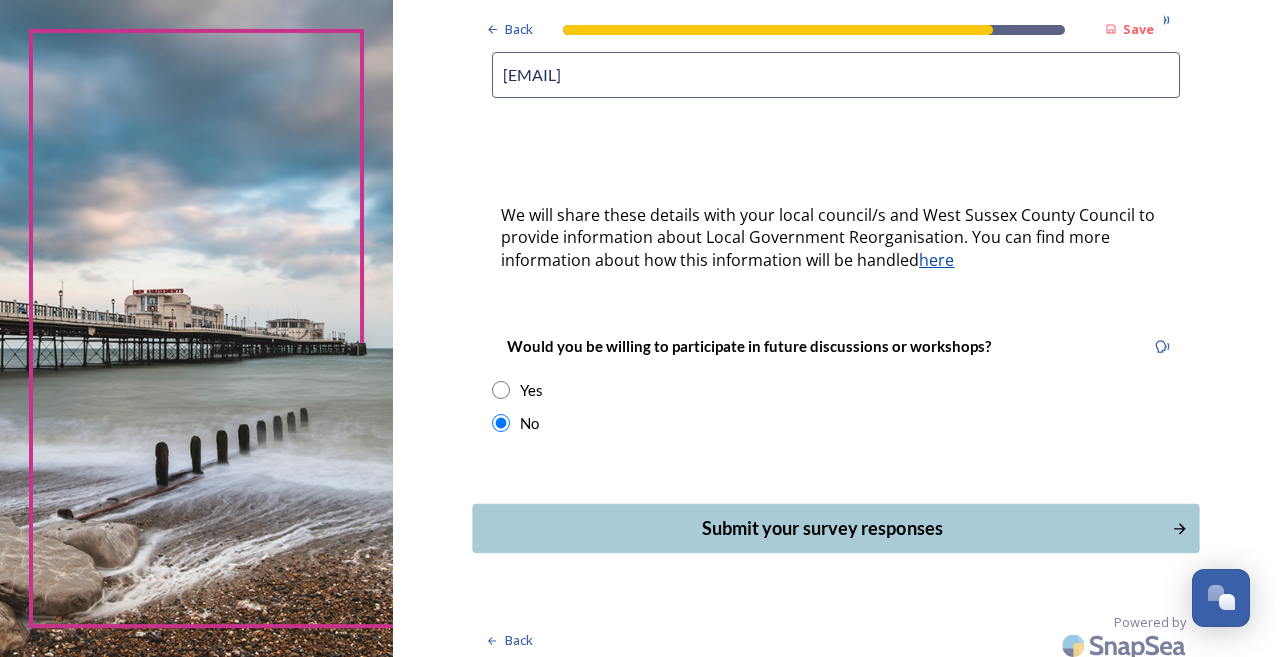 click on "Submit your survey responses" at bounding box center [822, 528] 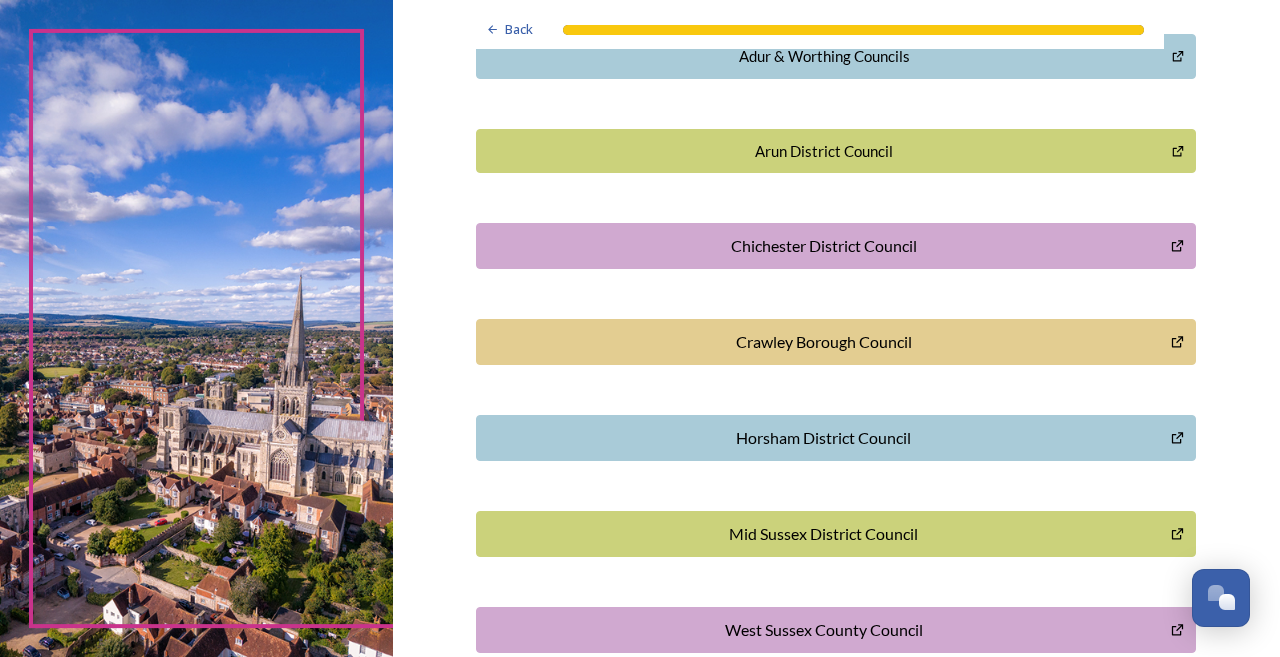 scroll, scrollTop: 518, scrollLeft: 0, axis: vertical 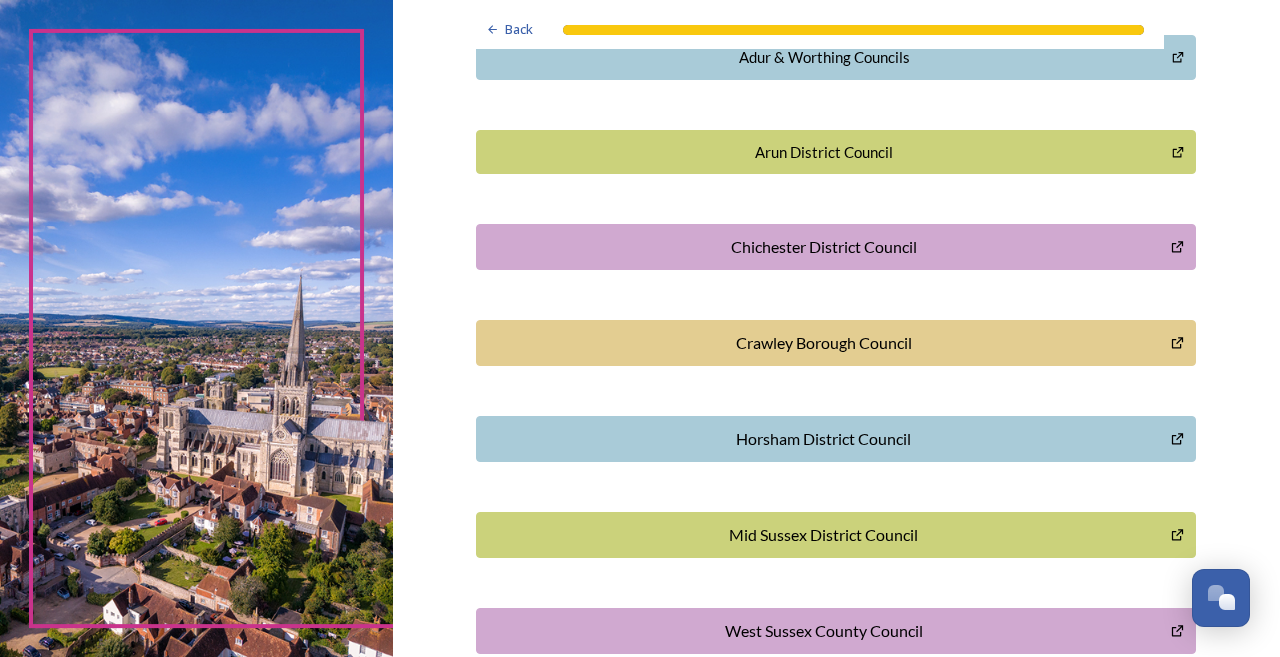 click on "Arun District Council" at bounding box center [824, 152] 